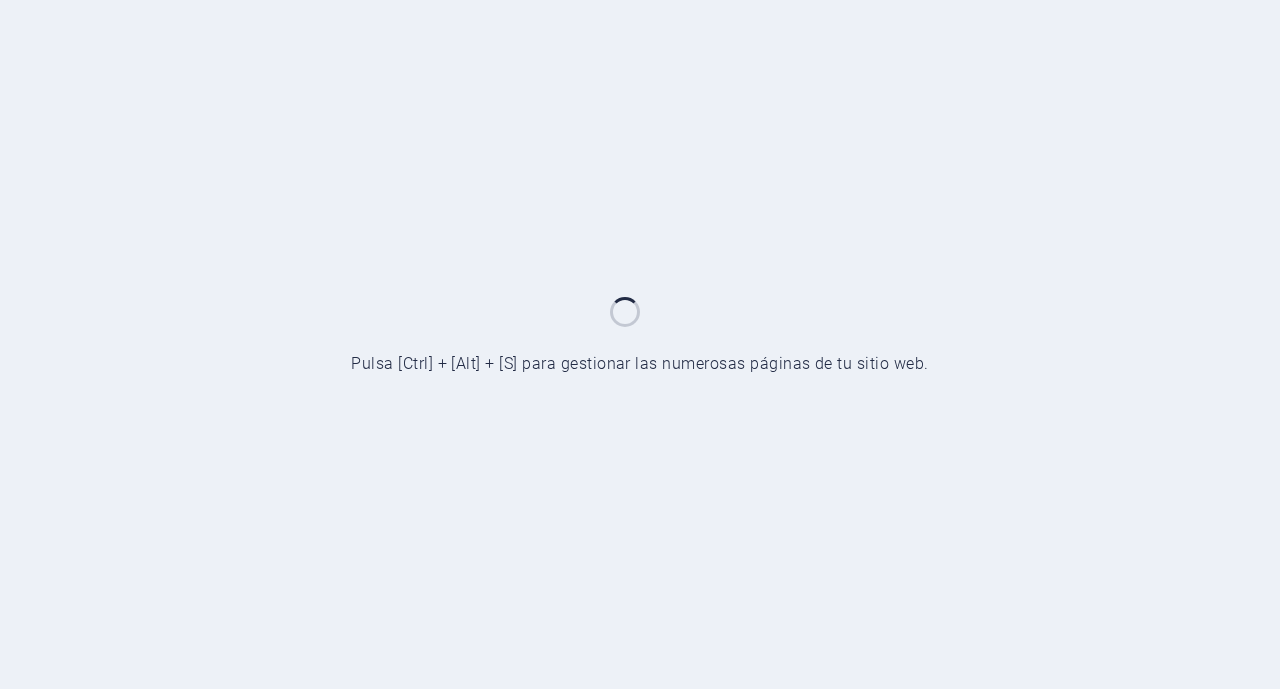 scroll, scrollTop: 0, scrollLeft: 0, axis: both 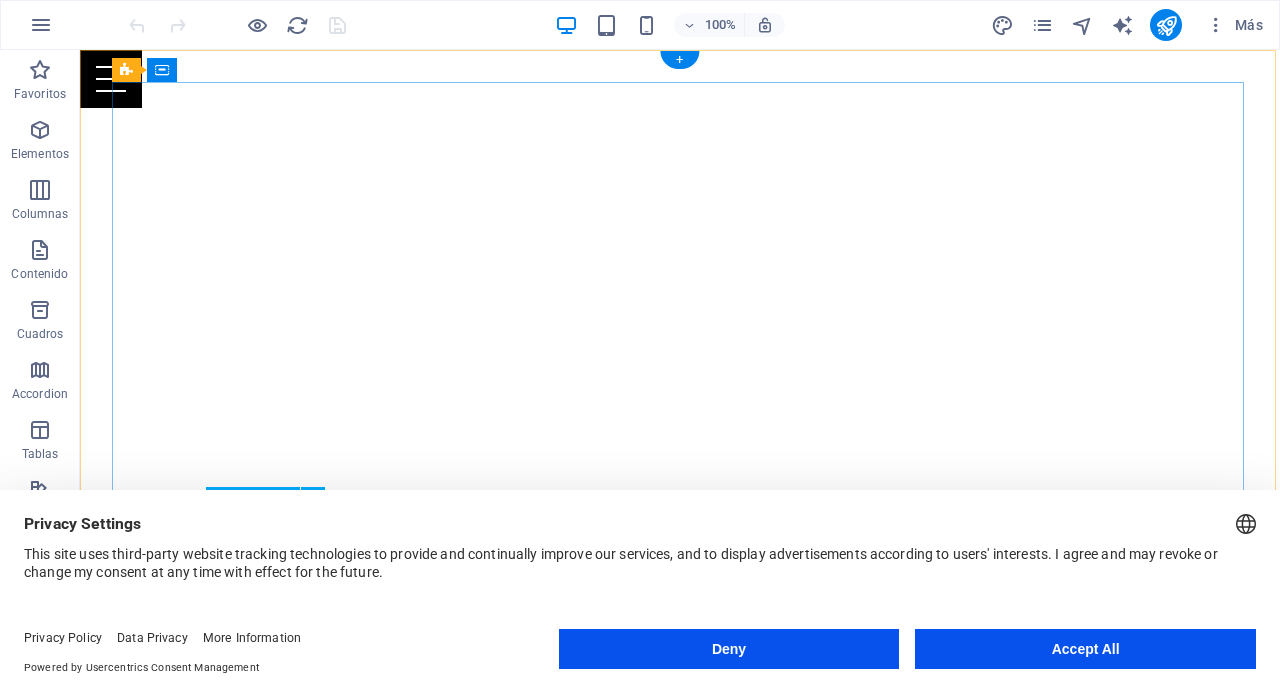 click on "Accept All" at bounding box center [1085, 649] 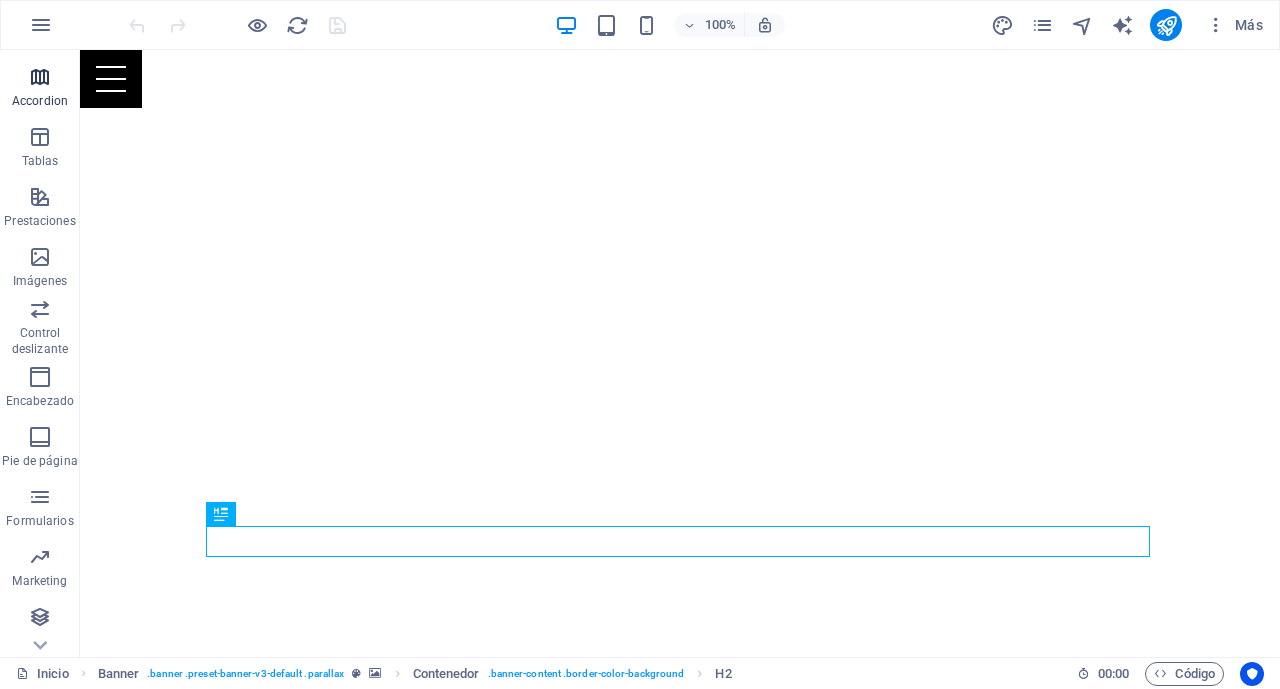 scroll, scrollTop: 293, scrollLeft: 0, axis: vertical 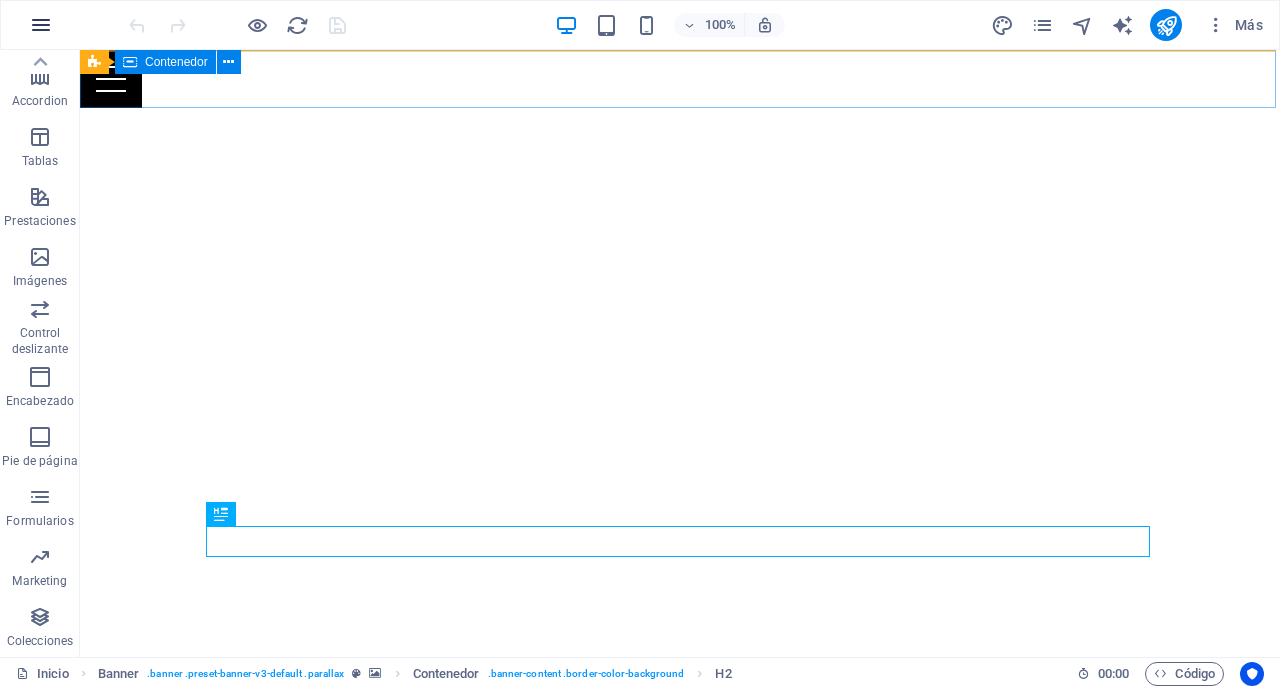 click at bounding box center [41, 25] 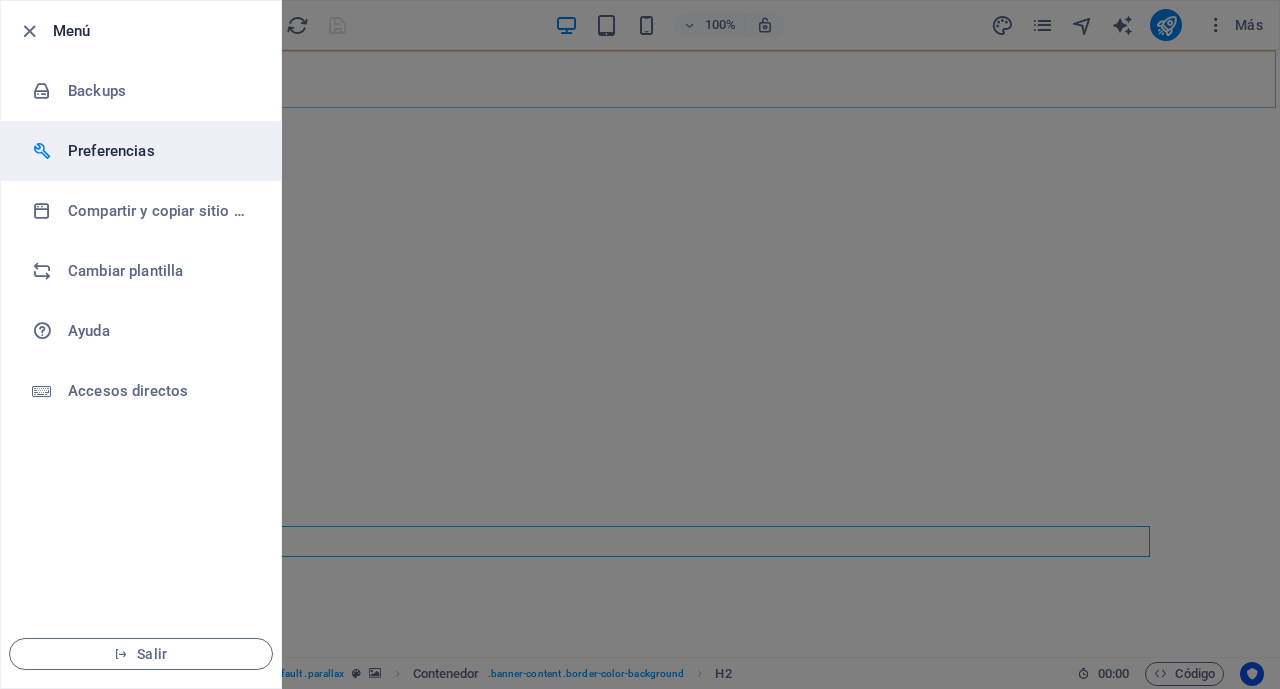 click on "Preferencias" at bounding box center [160, 151] 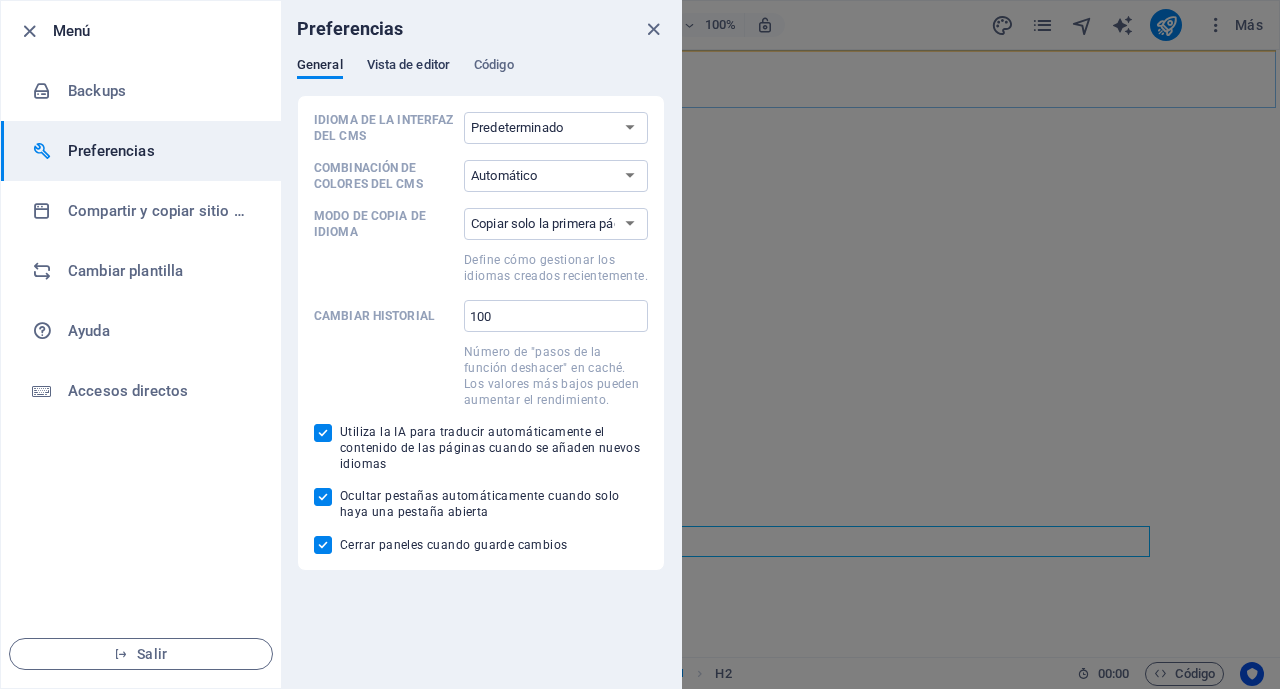 click on "Vista de editor" at bounding box center [408, 67] 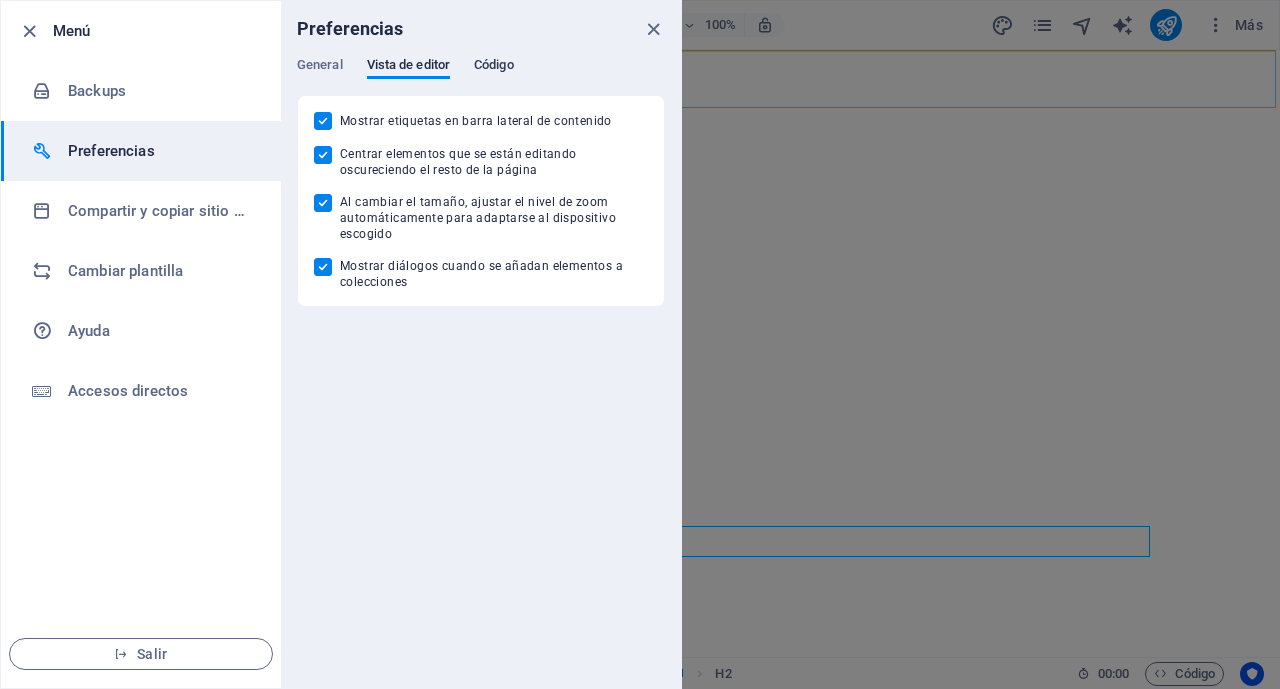 click on "Código" at bounding box center (494, 67) 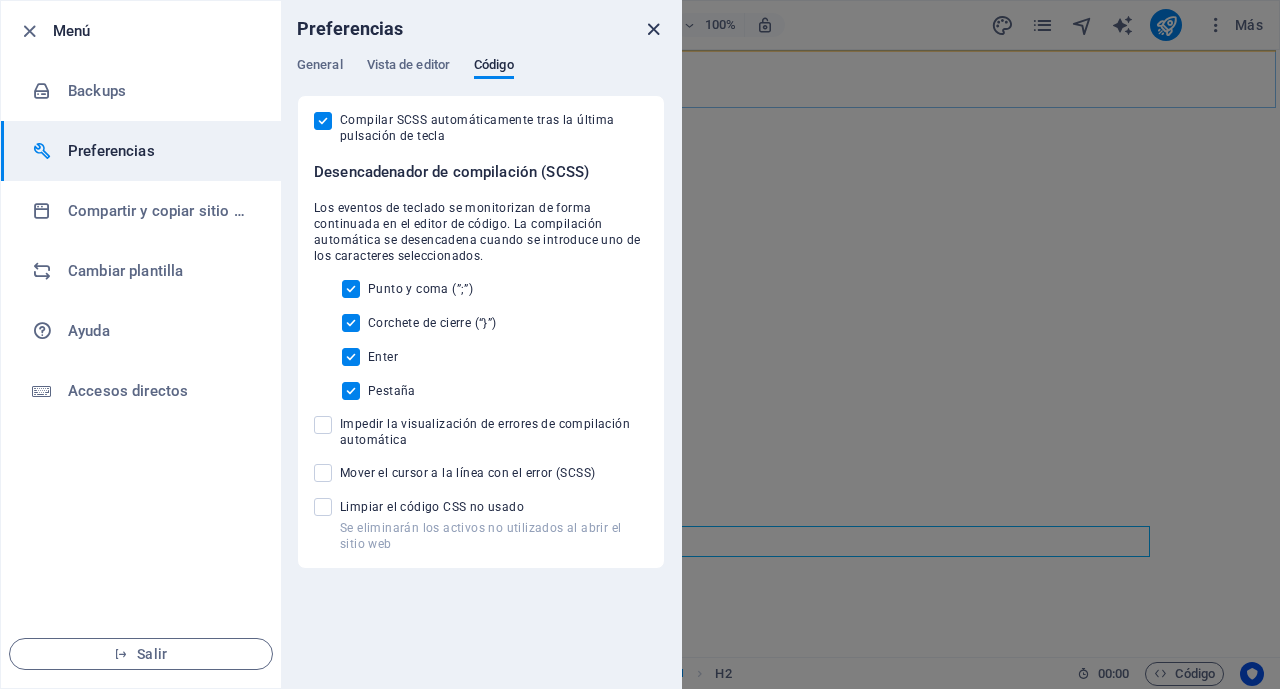click at bounding box center [653, 29] 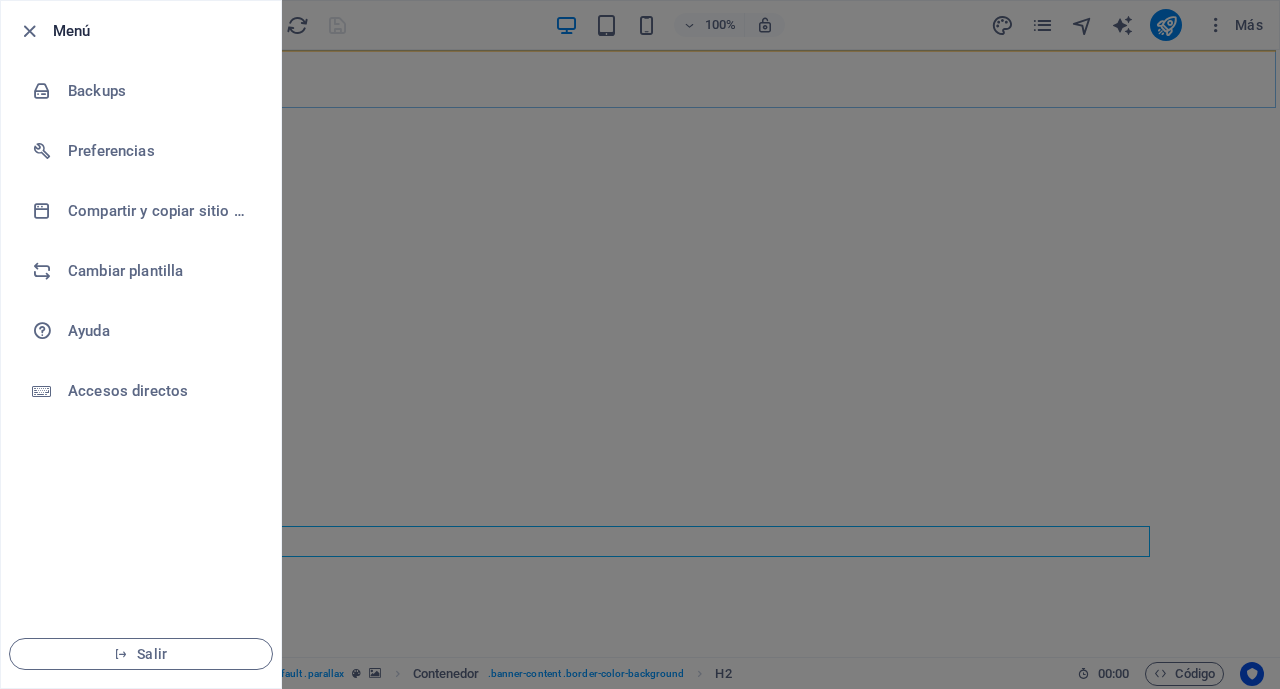click at bounding box center [640, 344] 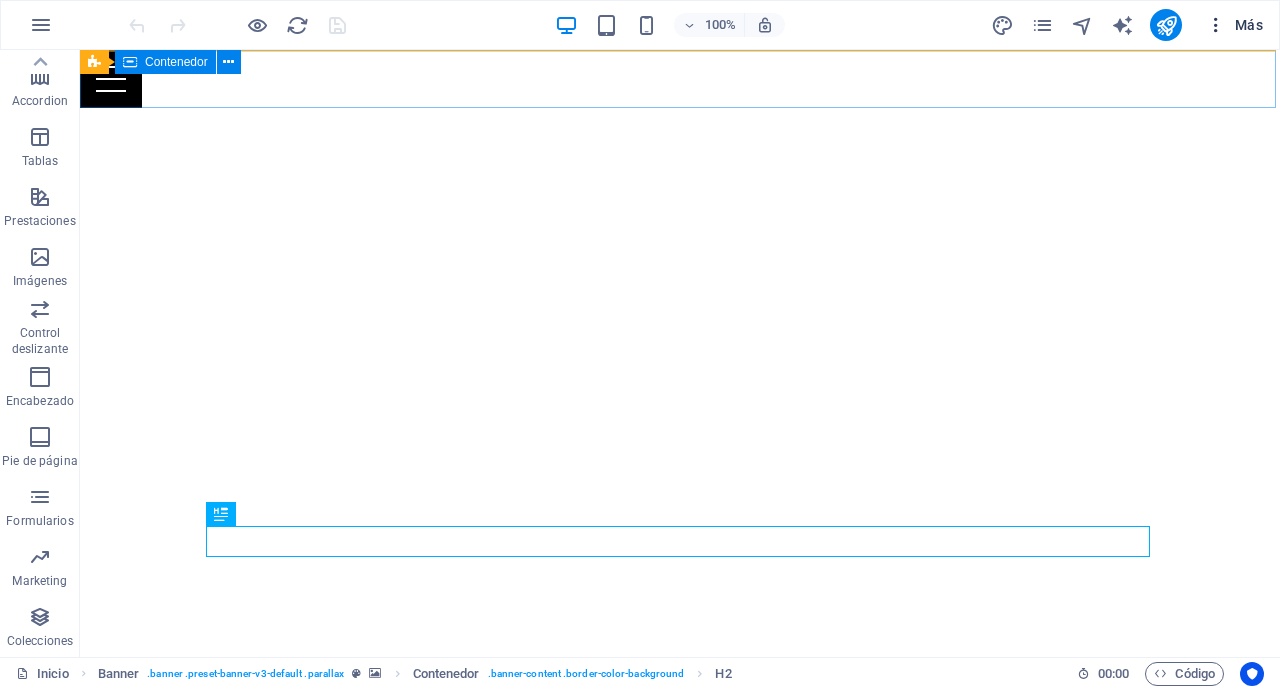 click on "Más" at bounding box center [1234, 25] 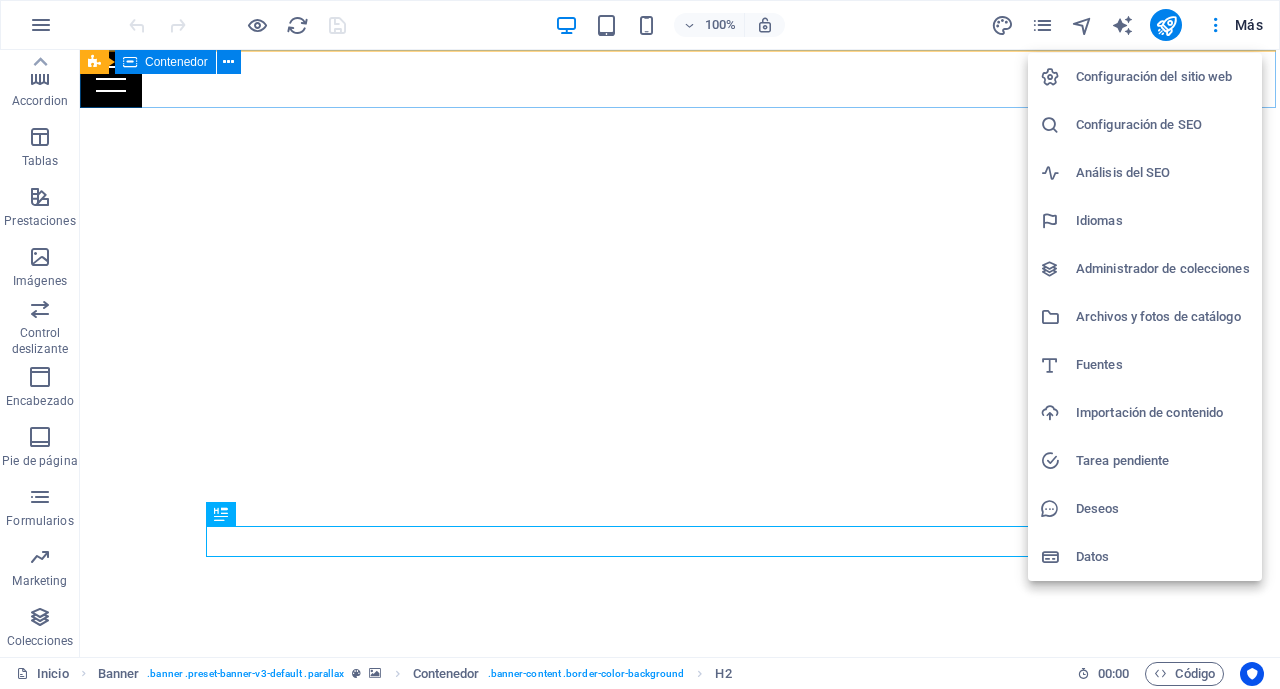 click on "Configuración del sitio web" at bounding box center [1163, 77] 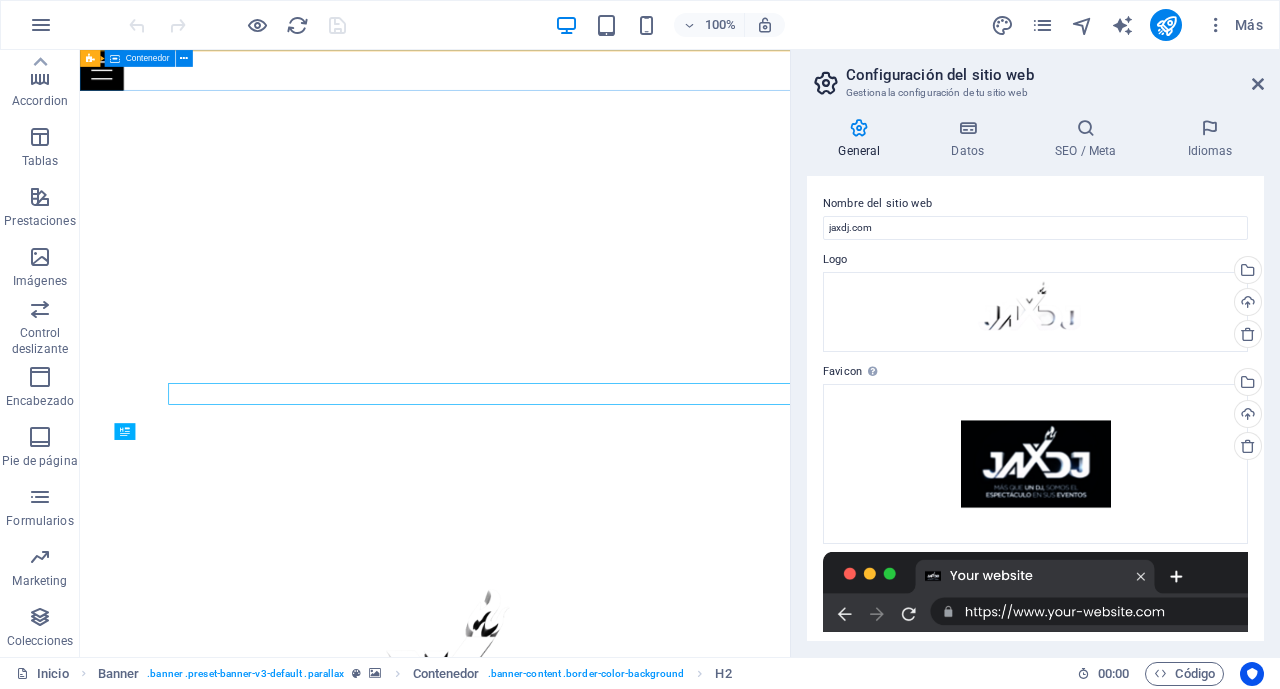 scroll, scrollTop: 2, scrollLeft: 0, axis: vertical 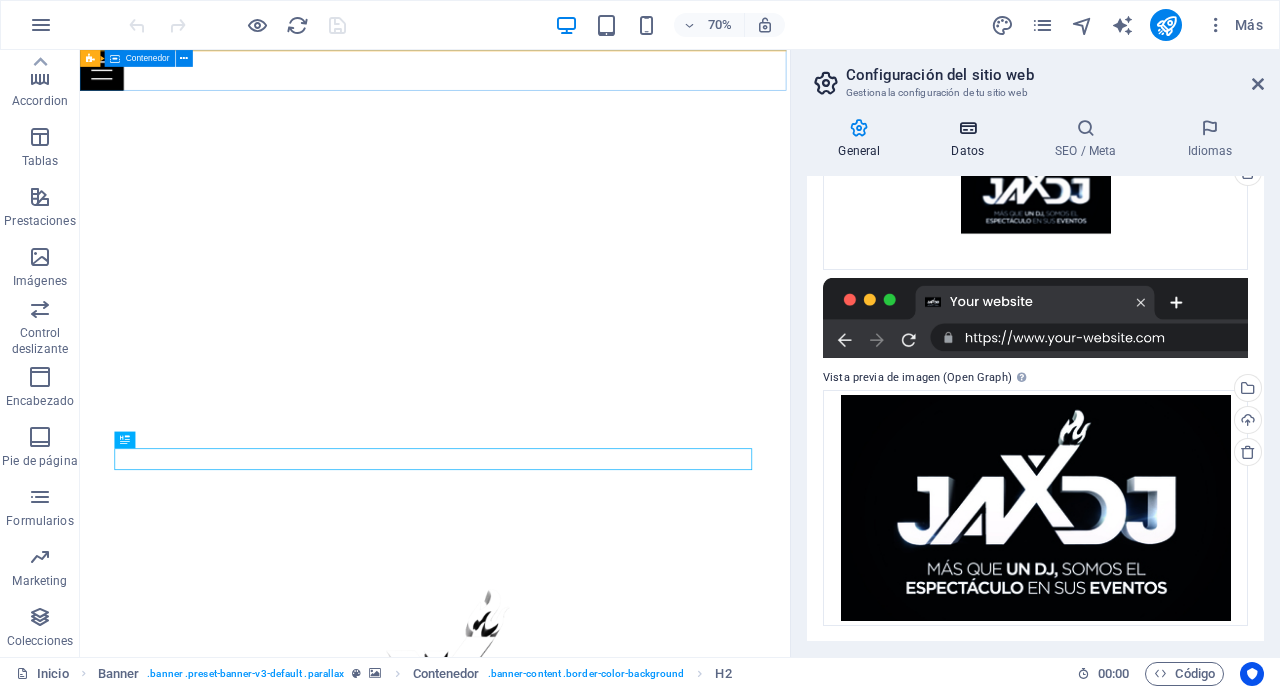 click at bounding box center (968, 128) 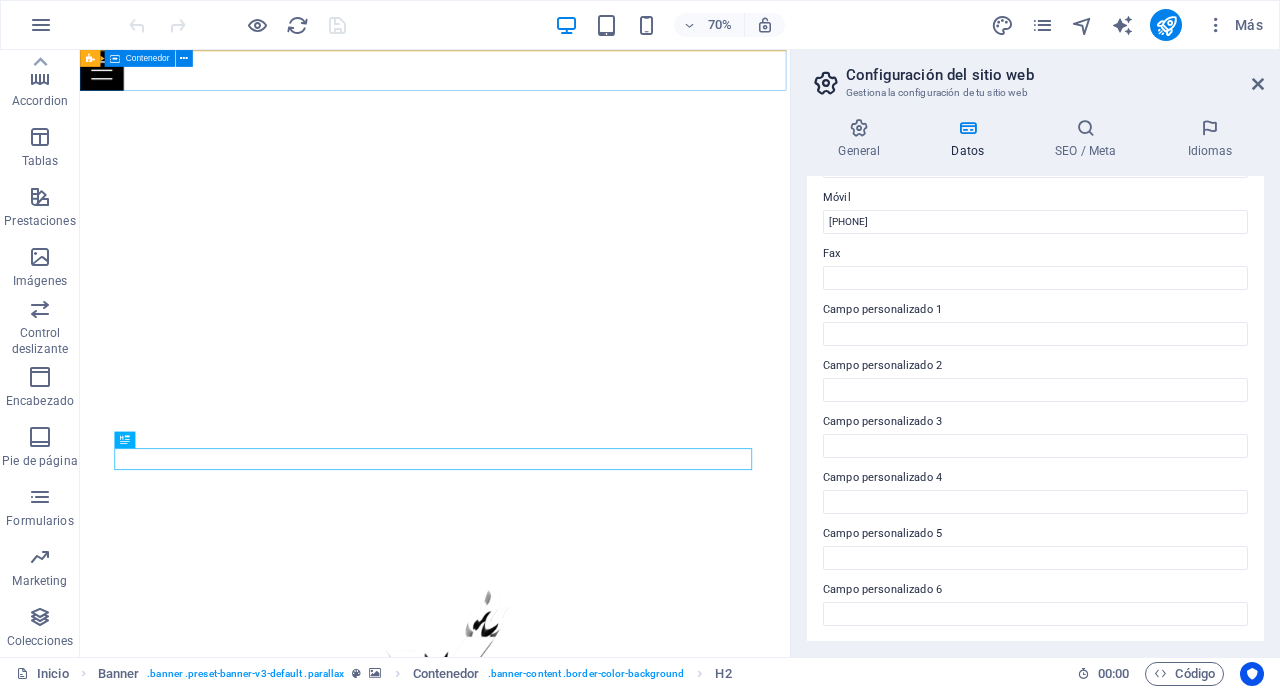 scroll, scrollTop: 494, scrollLeft: 0, axis: vertical 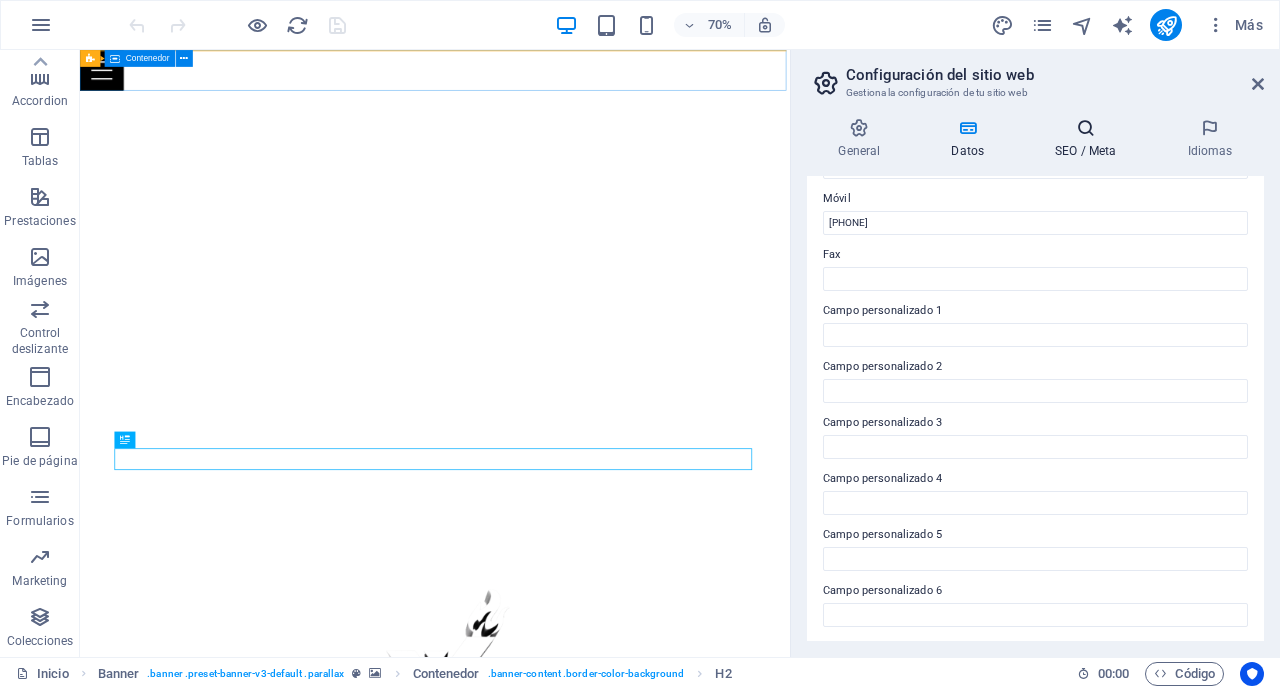 click on "SEO / Meta" at bounding box center (1090, 139) 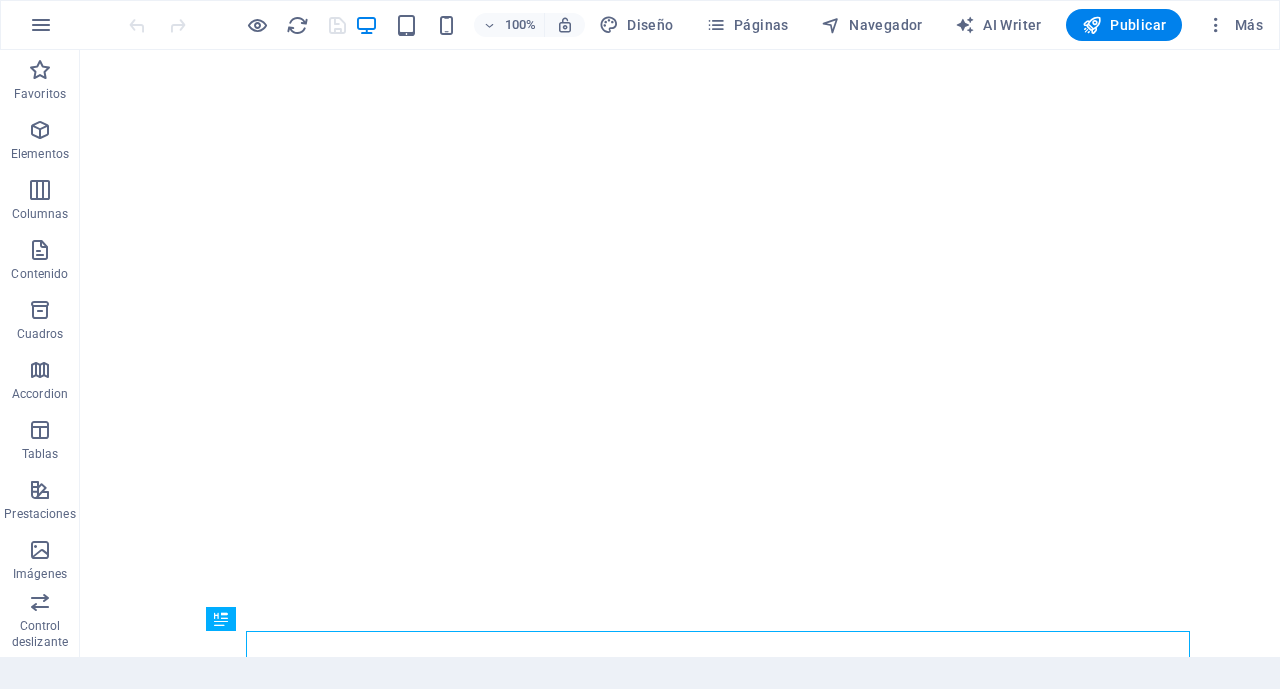 scroll, scrollTop: 0, scrollLeft: 0, axis: both 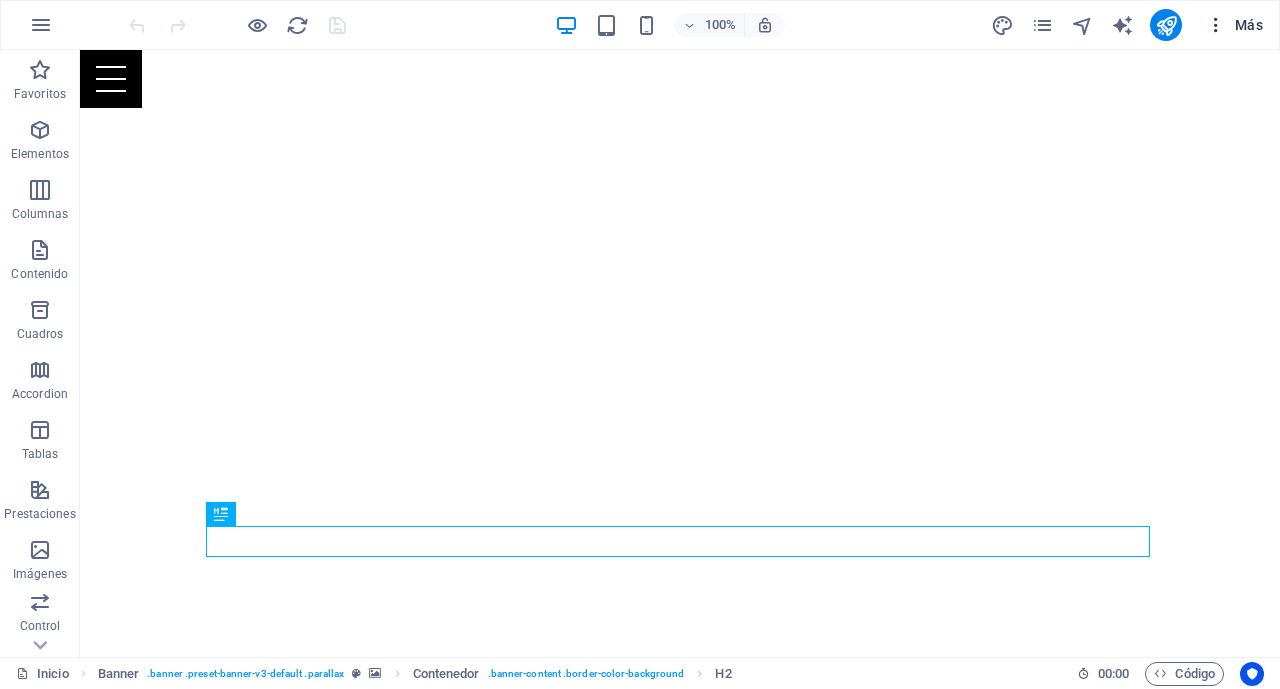 click at bounding box center (1216, 25) 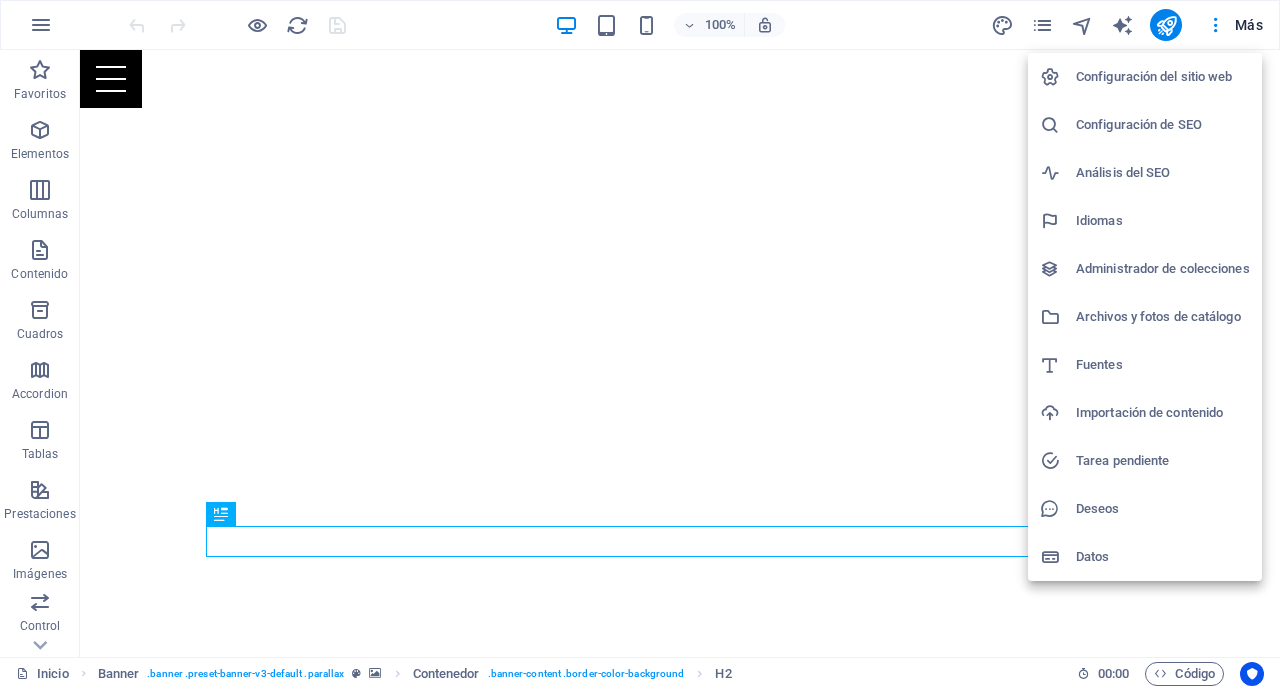 click on "Configuración del sitio web" at bounding box center (1163, 77) 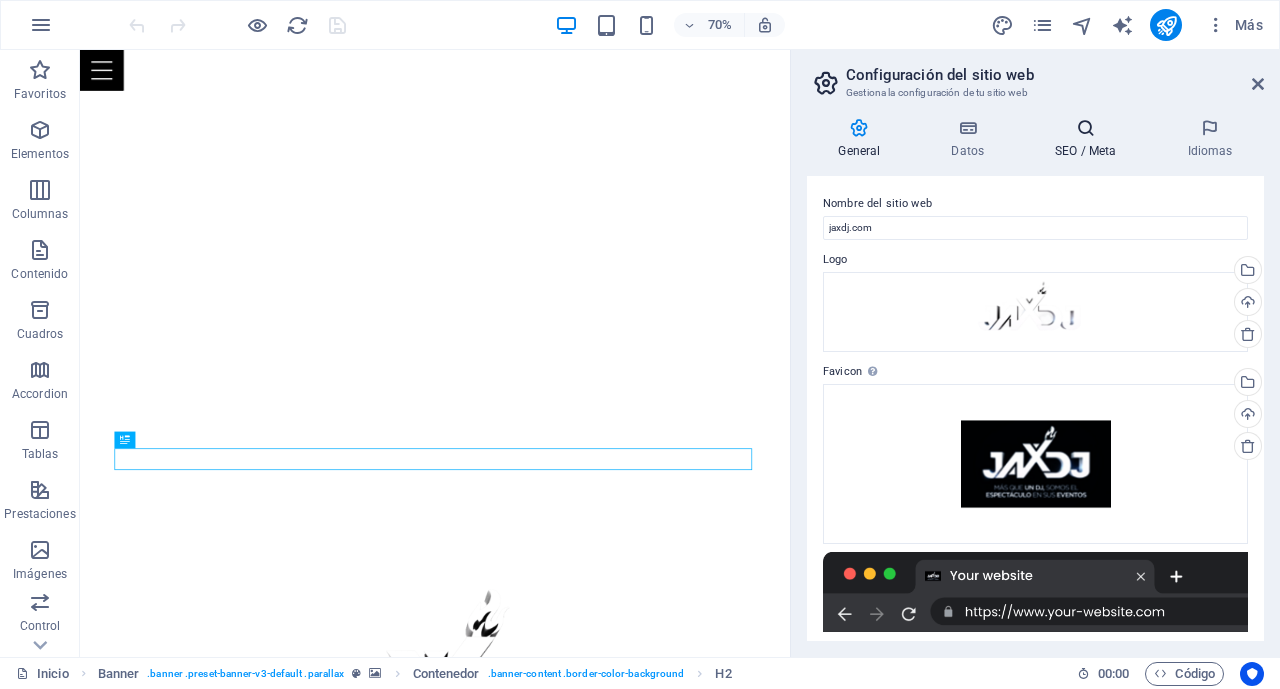 click at bounding box center [1086, 128] 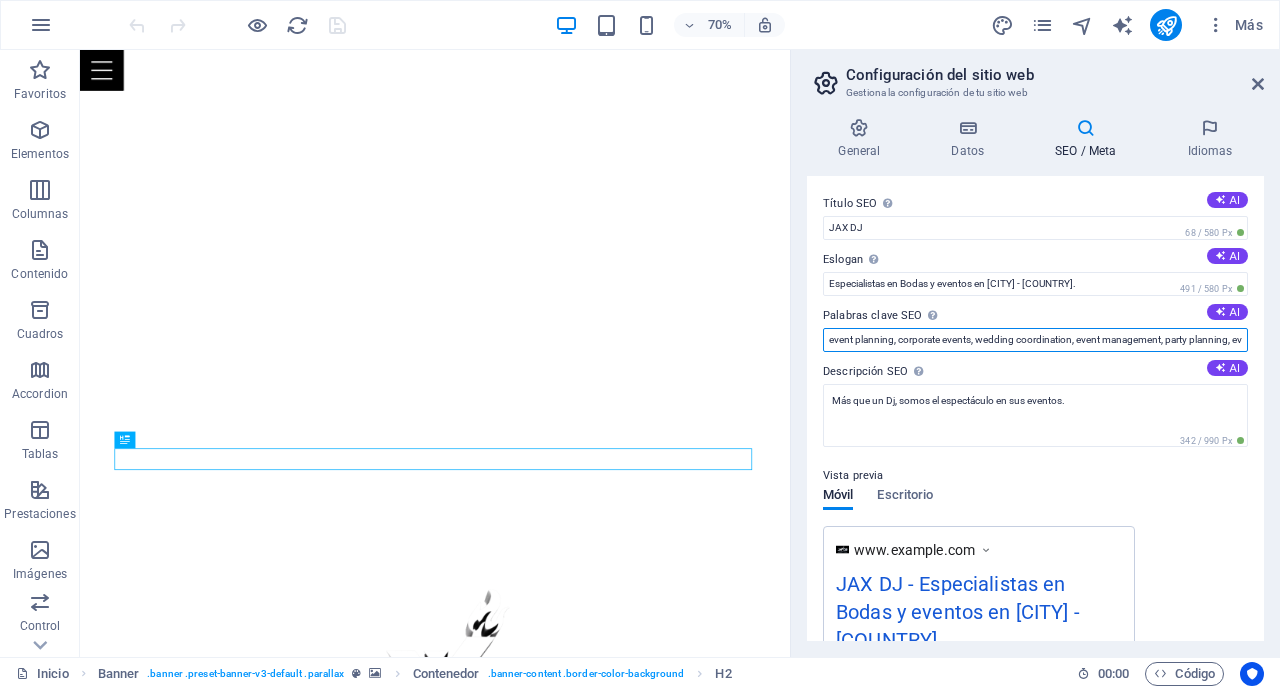 click on "event planning, corporate events, wedding coordination, event management, party planning, event solutions, special occasions, catering, jaxdj.com, dj de bodas en [CITY], jax, dj de bodas" at bounding box center (1035, 340) 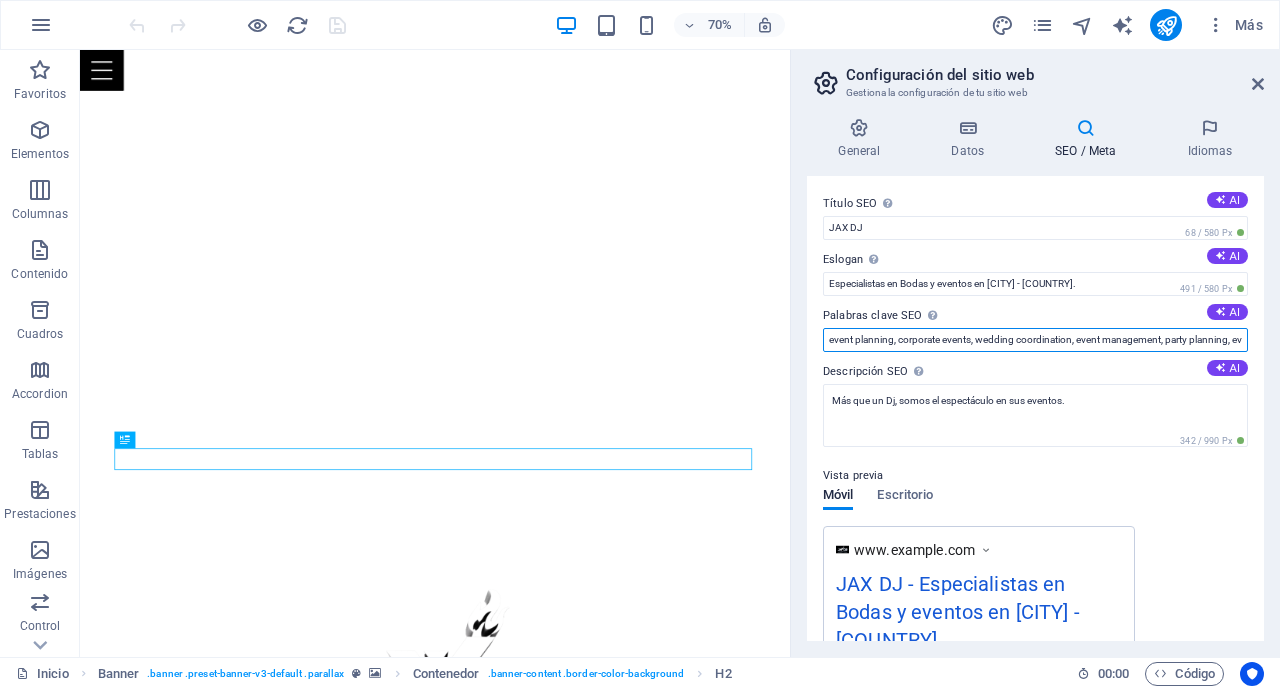 click on "event planning, corporate events, wedding coordination, event management, party planning, event solutions, special occasions, catering, jaxdj.com, dj de bodas en [CITY], jax, dj de bodas" at bounding box center (1035, 340) 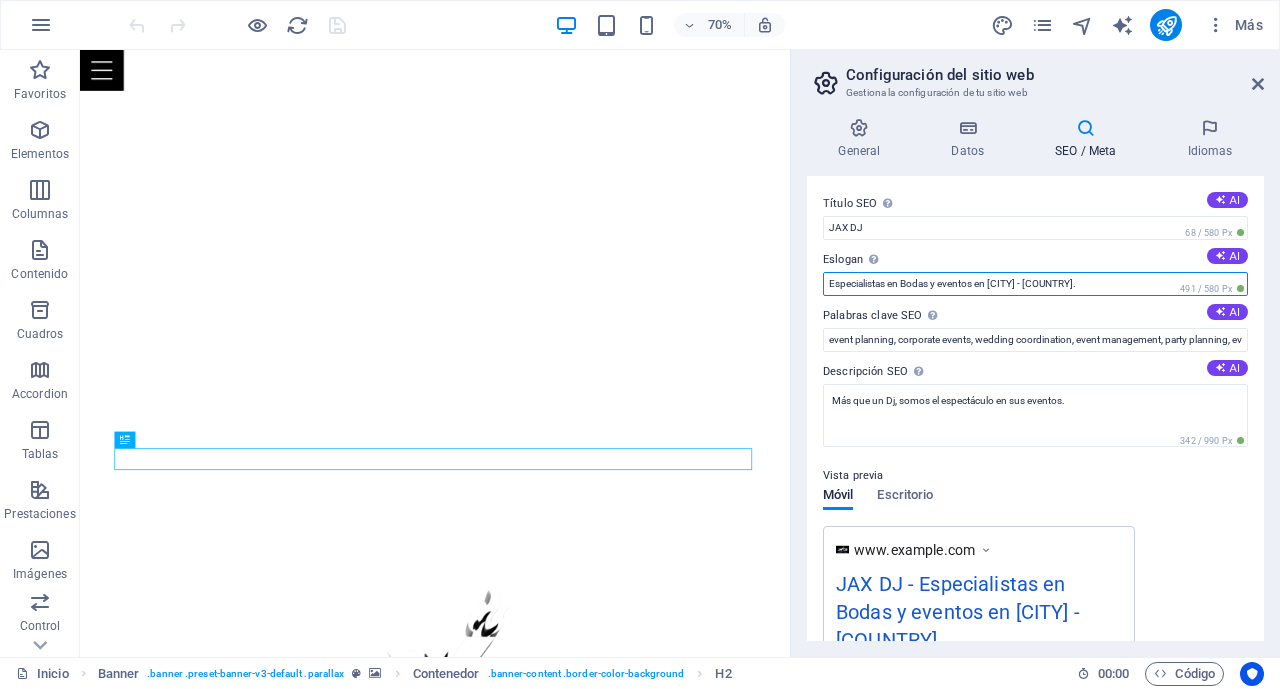 click on "Especialistas en Bodas y eventos en [CITY] - [COUNTRY]." at bounding box center [1035, 284] 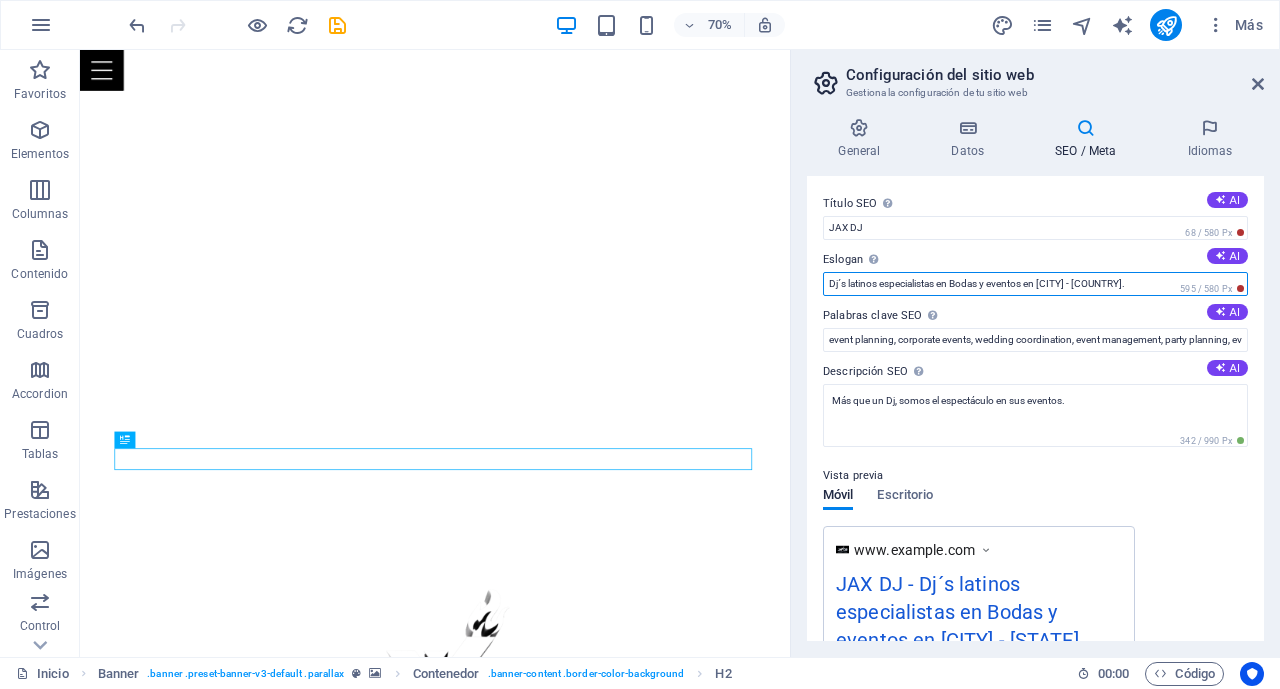click on "Dj´s latinos especialistas en Bodas y eventos en [CITY] - [COUNTRY]." at bounding box center (1035, 284) 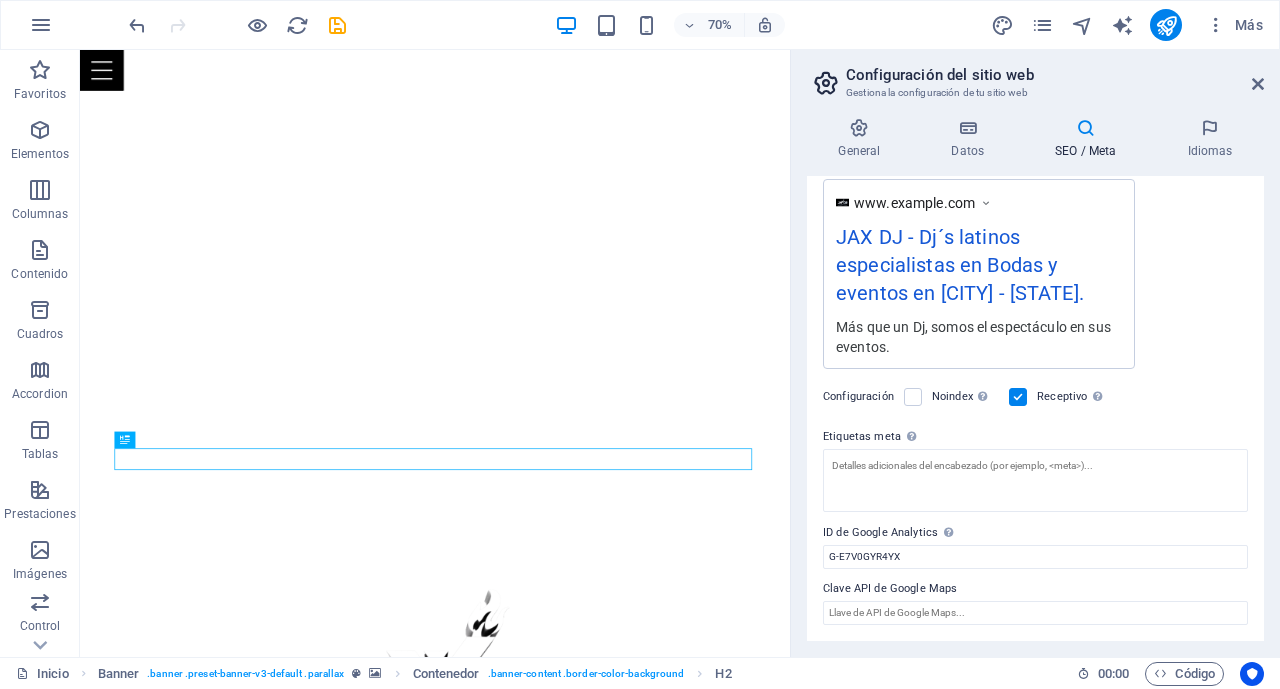 scroll, scrollTop: 346, scrollLeft: 0, axis: vertical 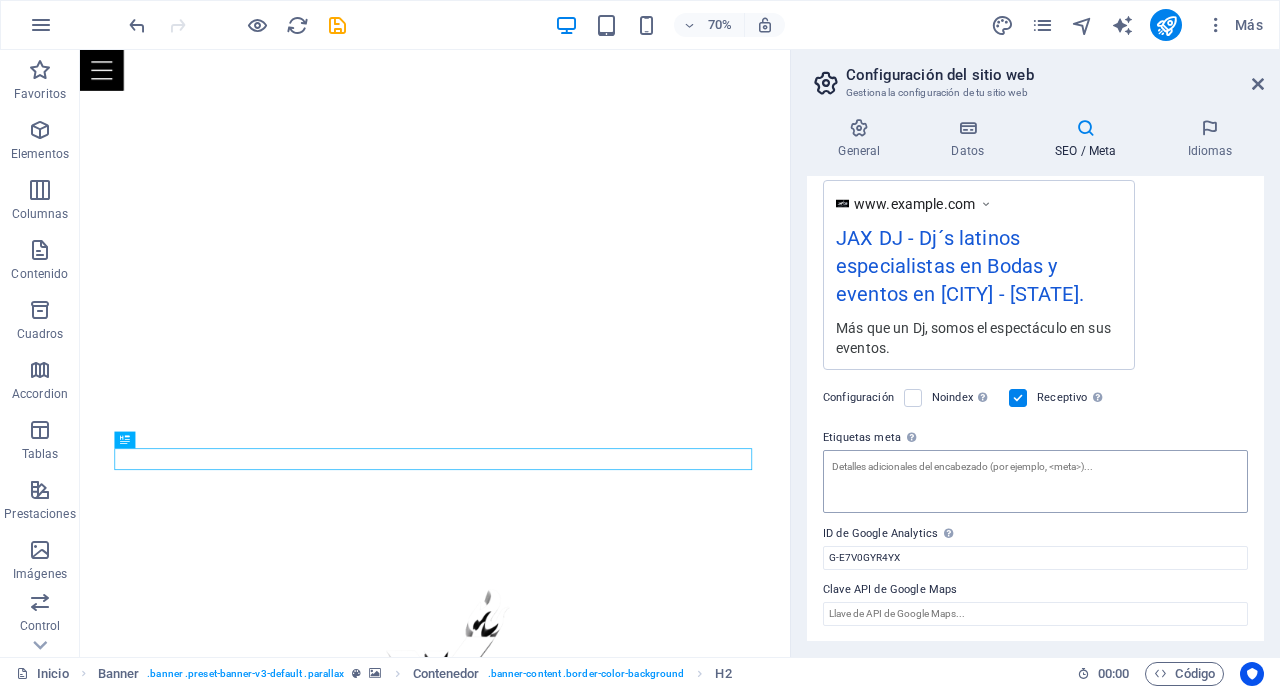 type on "Dj´s latinos especialistas en Bodas y eventos en [CITY] - [COUNTRY]." 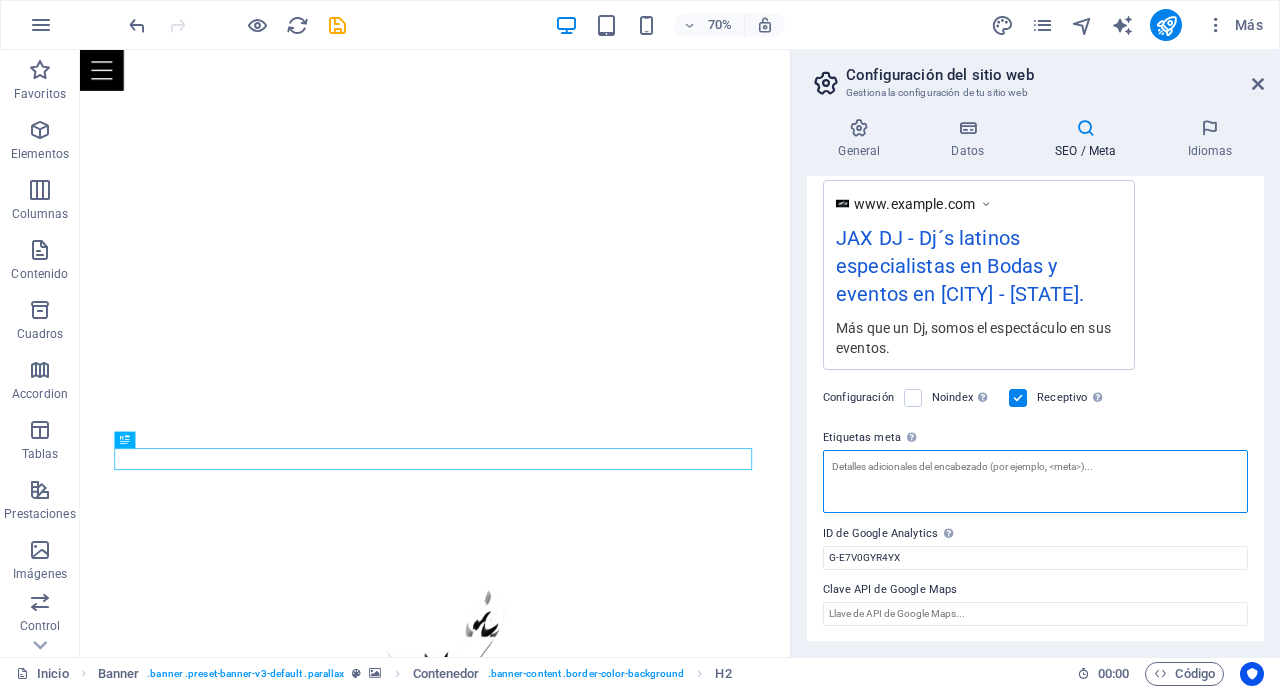 click on "Etiquetas meta Introduce aquí el código HTML que se incluirá en las etiquetas  de tu sitio web. Ten en cuenta que es posible que tu sitio web no funcione si incluye un código con errores." at bounding box center (1035, 481) 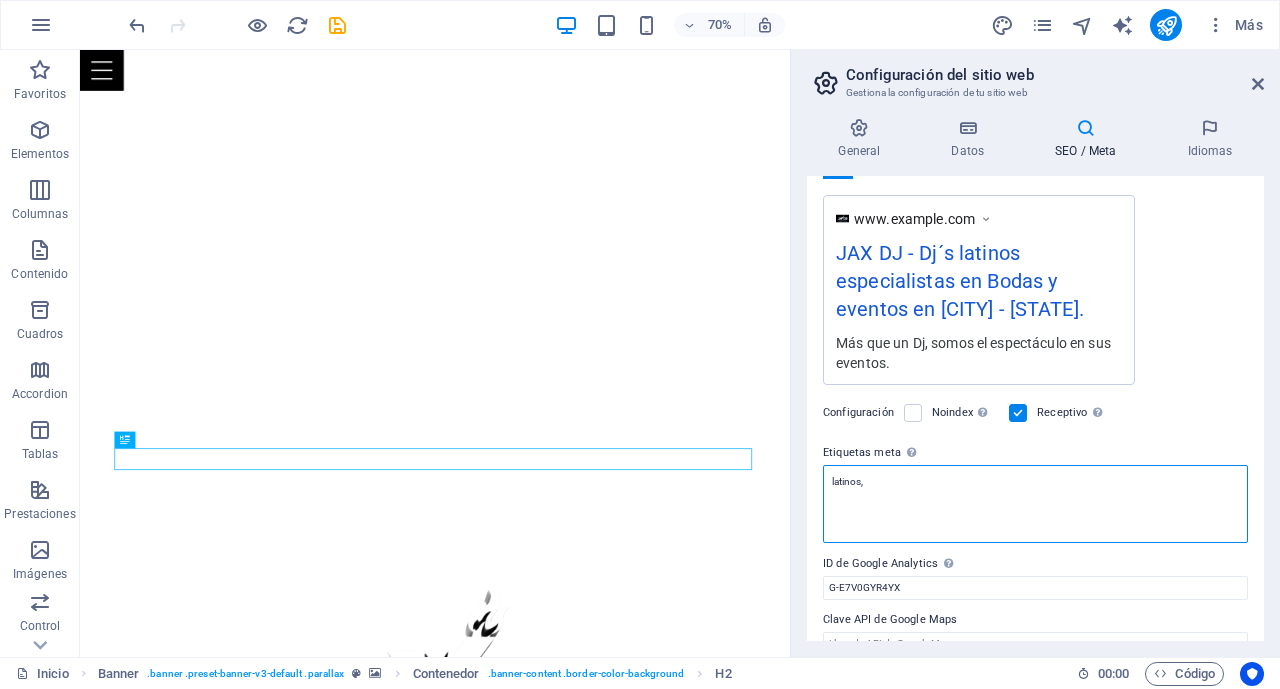 click on "latinos," at bounding box center [1035, 504] 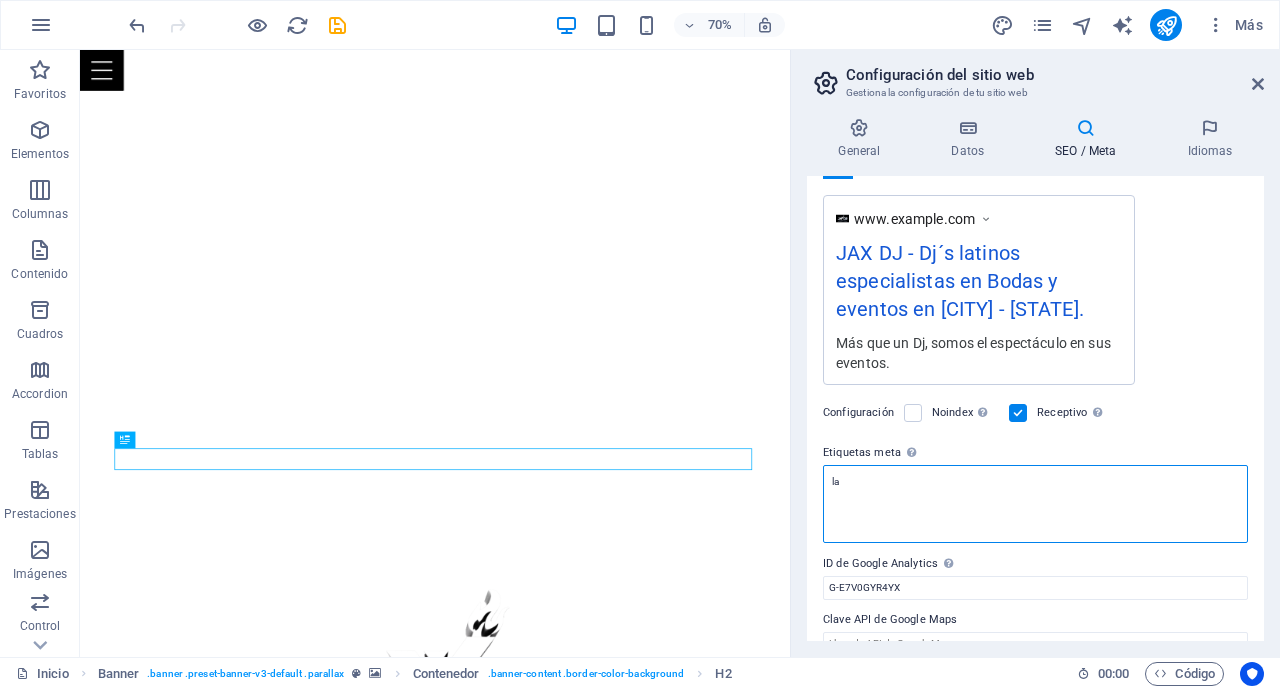 type on "l" 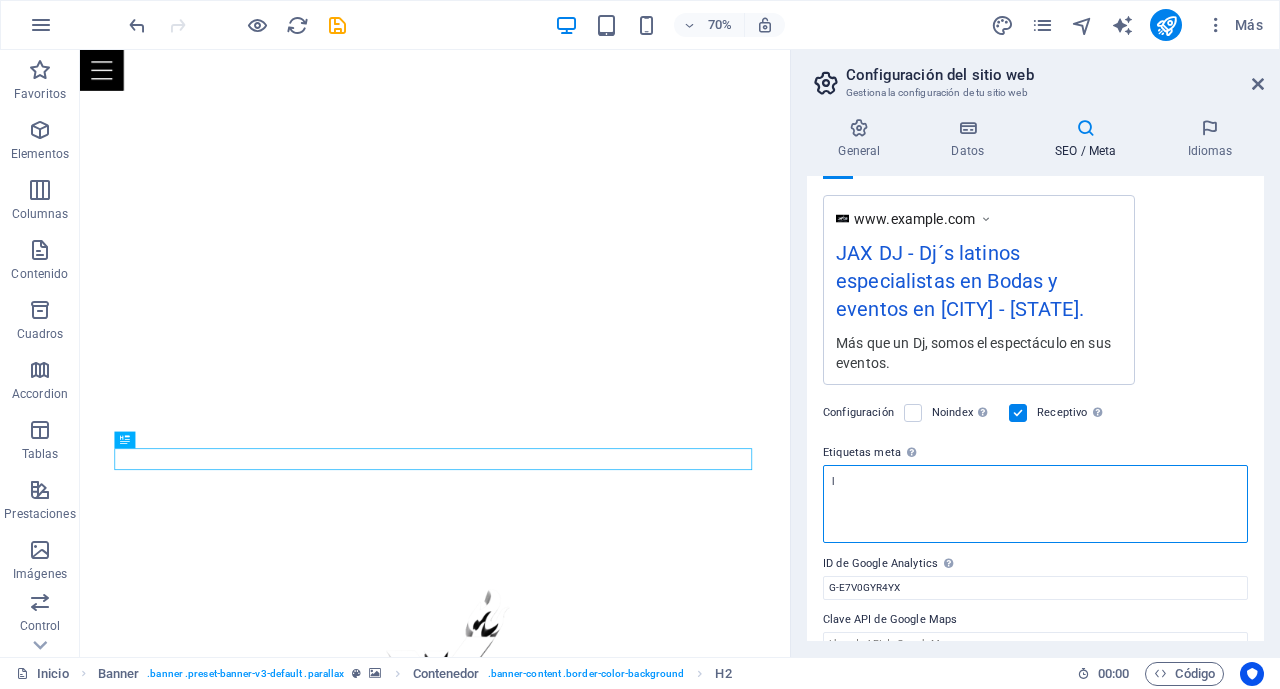 type 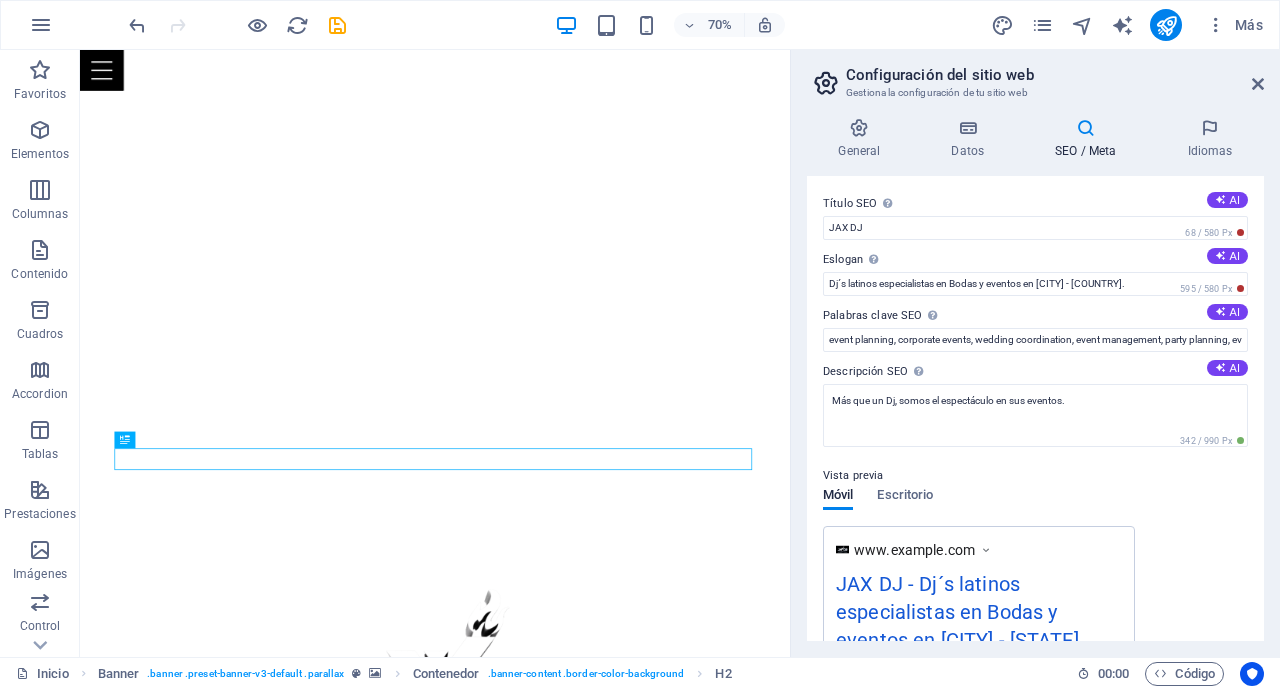 scroll, scrollTop: 0, scrollLeft: 0, axis: both 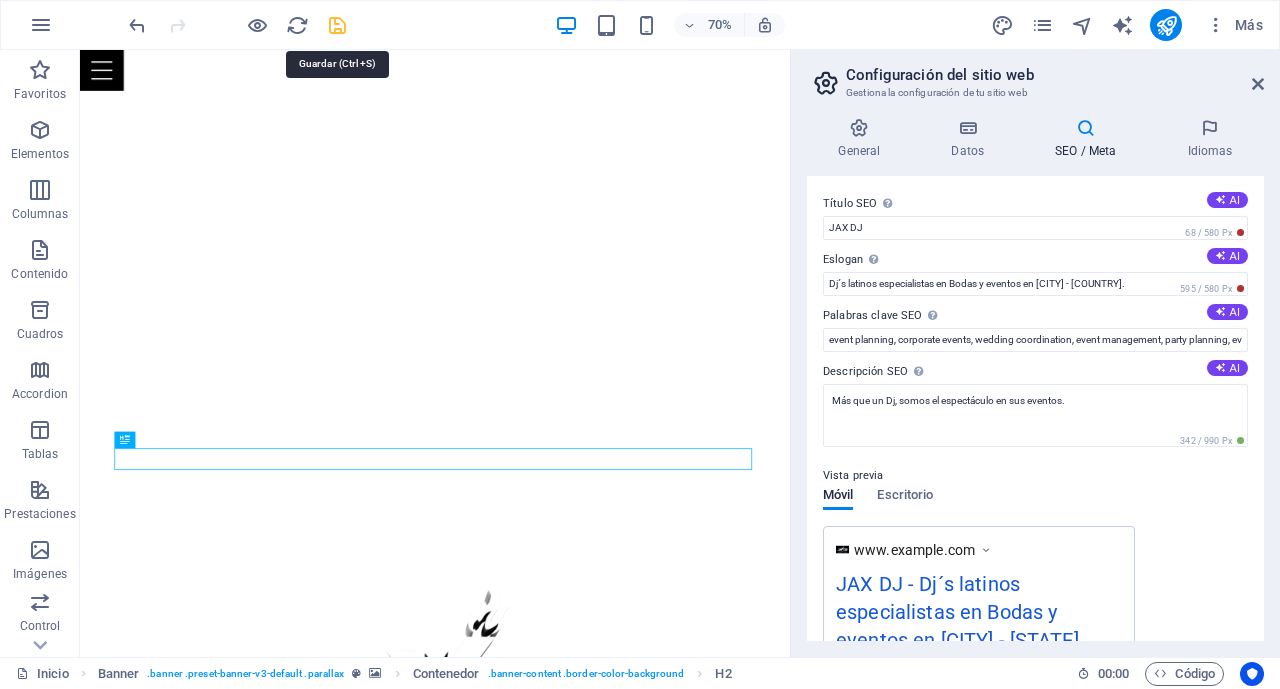 click at bounding box center [337, 25] 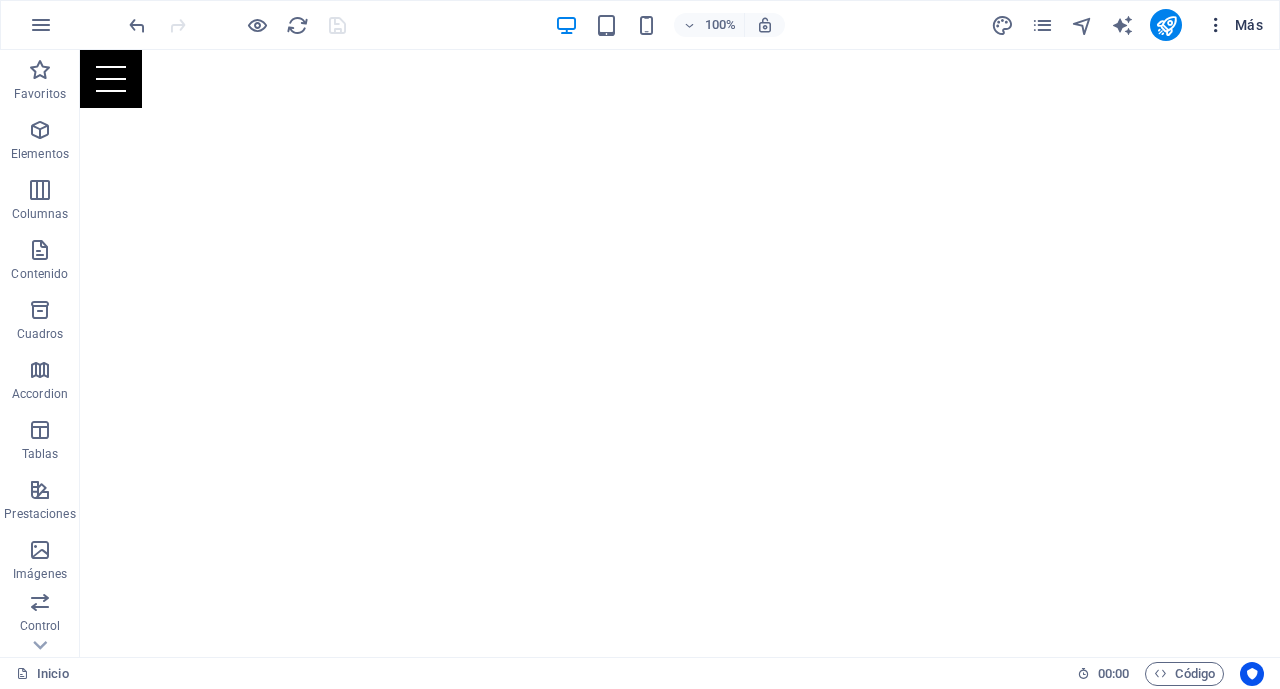 click on "Más" at bounding box center [1234, 25] 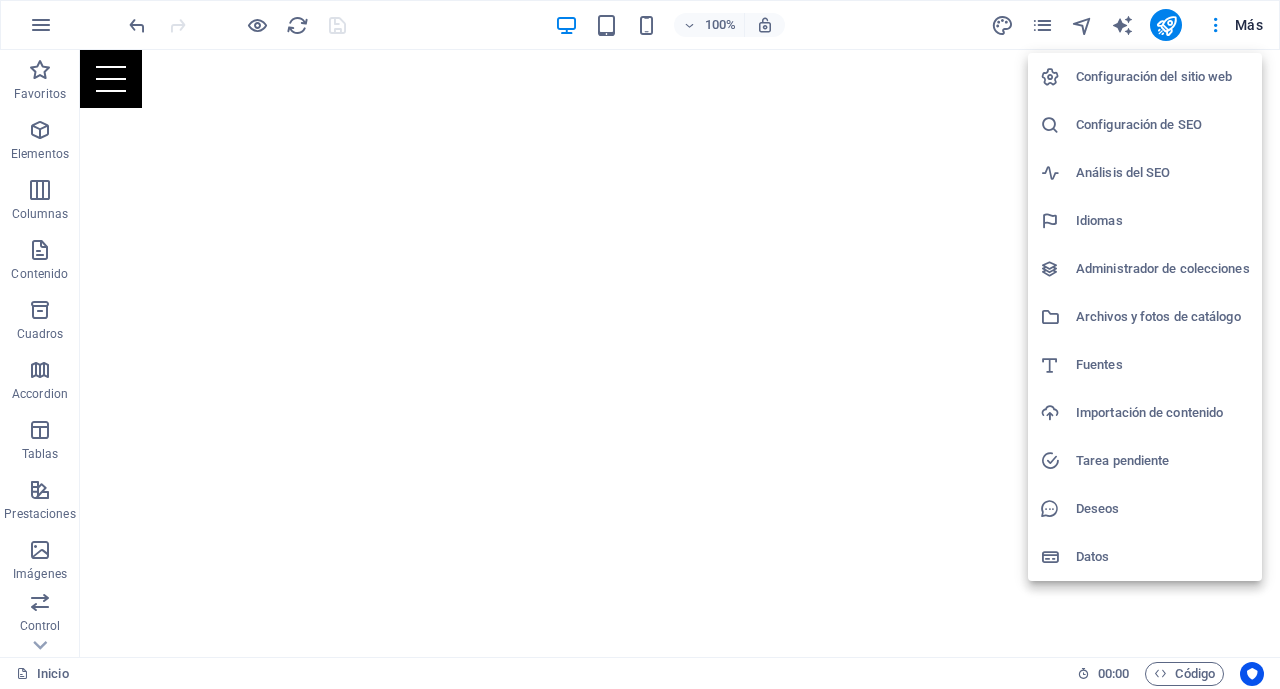 click on "Configuración de SEO" at bounding box center [1163, 125] 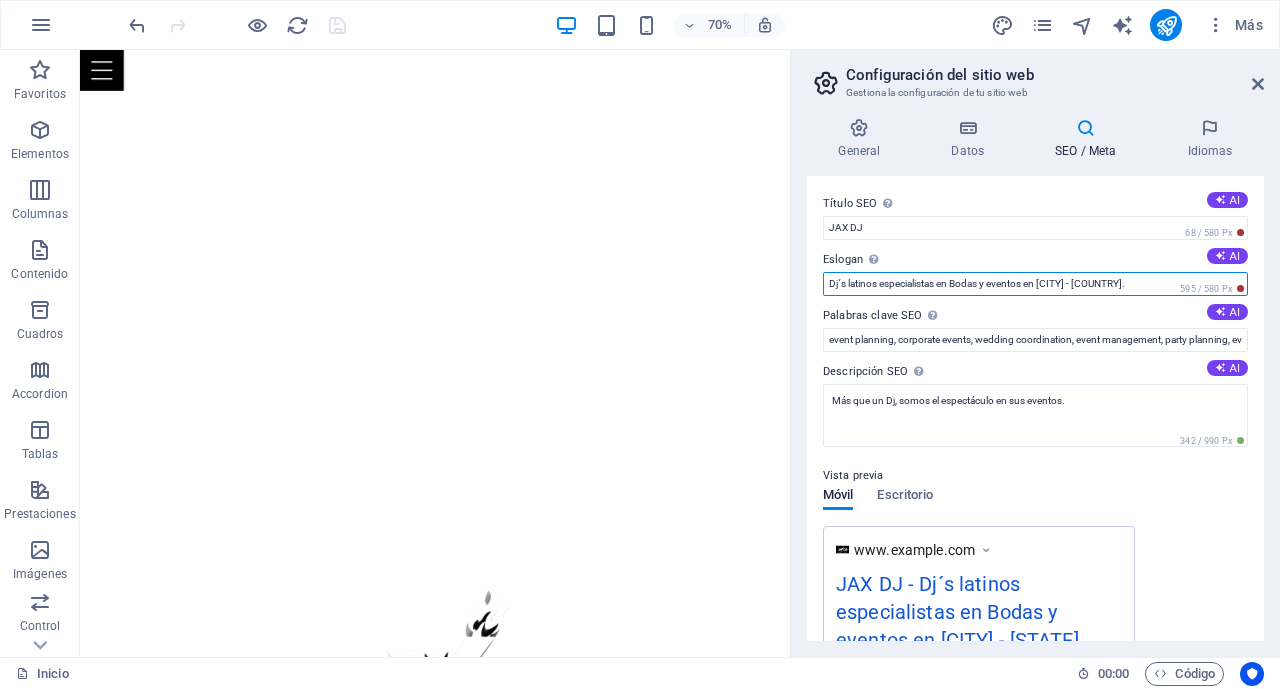 click on "Dj´s latinos especialistas en Bodas y eventos en [CITY] - [COUNTRY]." at bounding box center [1035, 284] 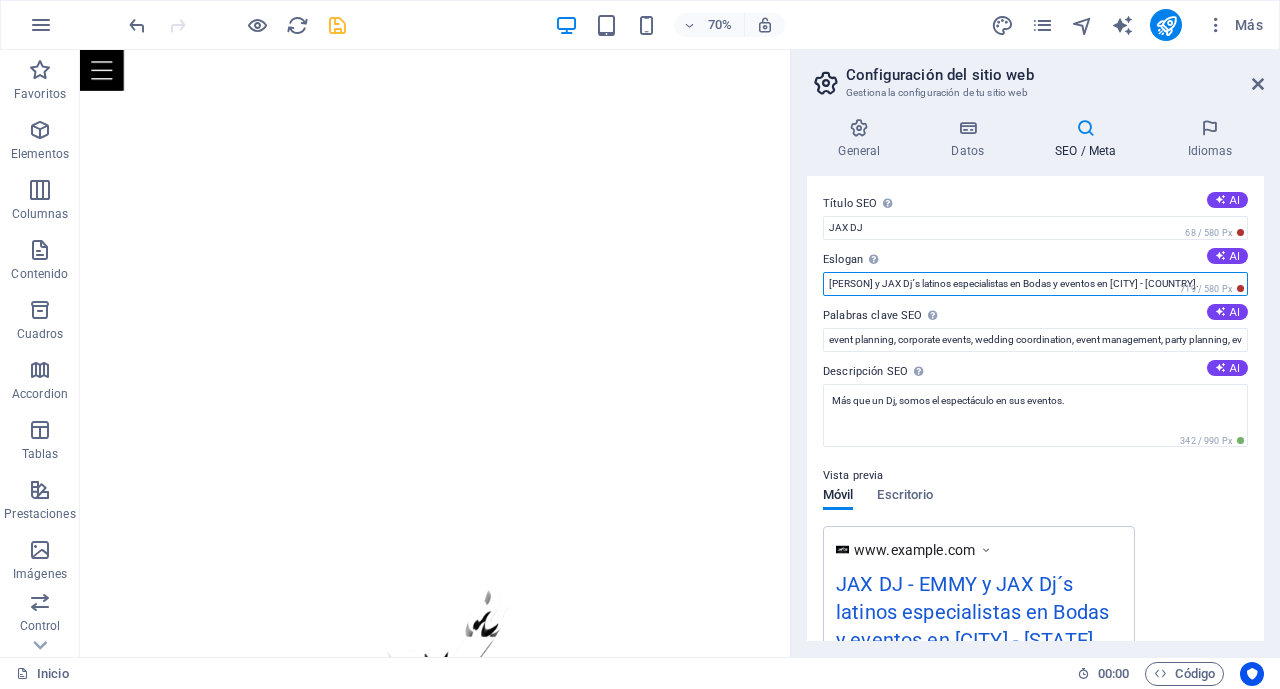 type on "[PERSON] y JAX Dj´s latinos especialistas en Bodas y eventos en [CITY] - [COUNTRY]." 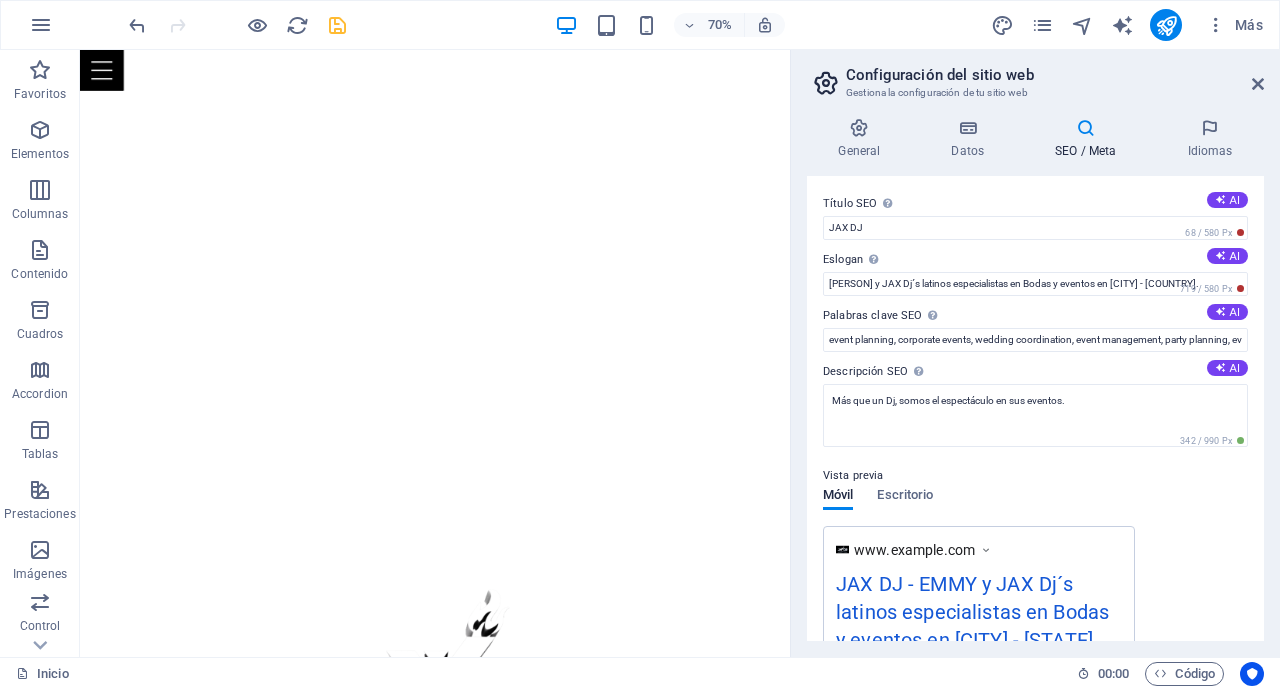 click on "Palabras clave SEO Lista de palabras clave separadas por comas que describen tu sitio web. AI" at bounding box center [1035, 316] 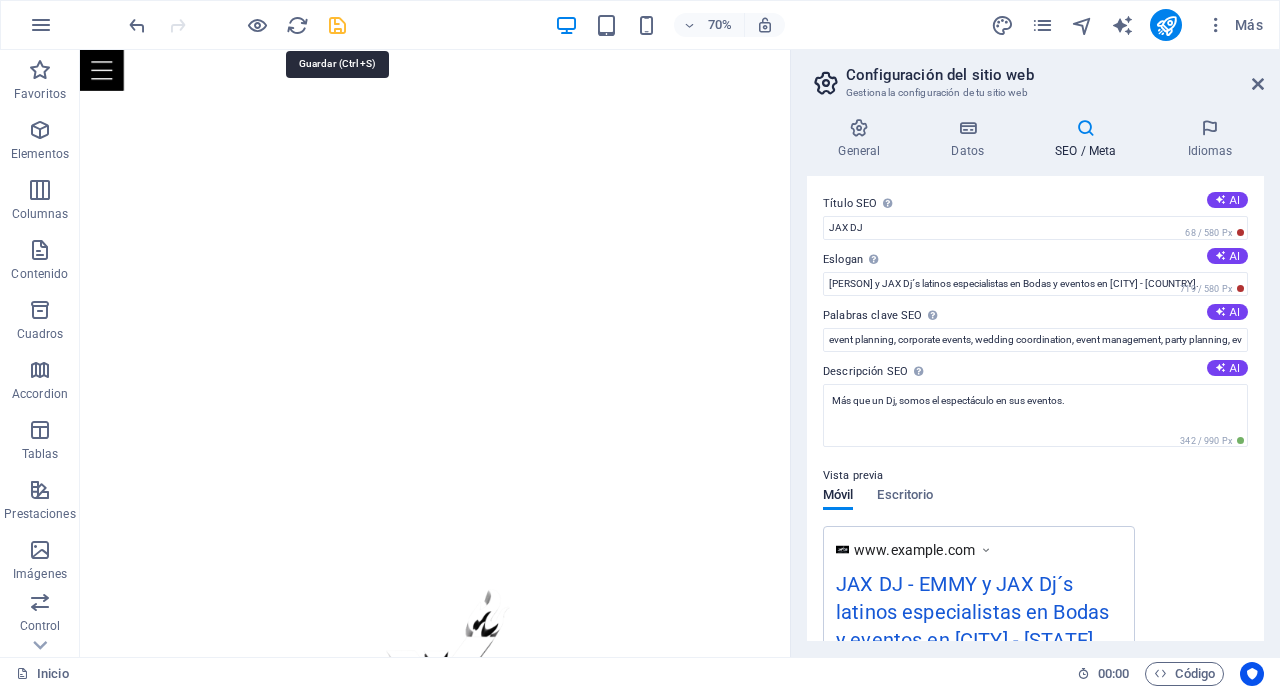 type 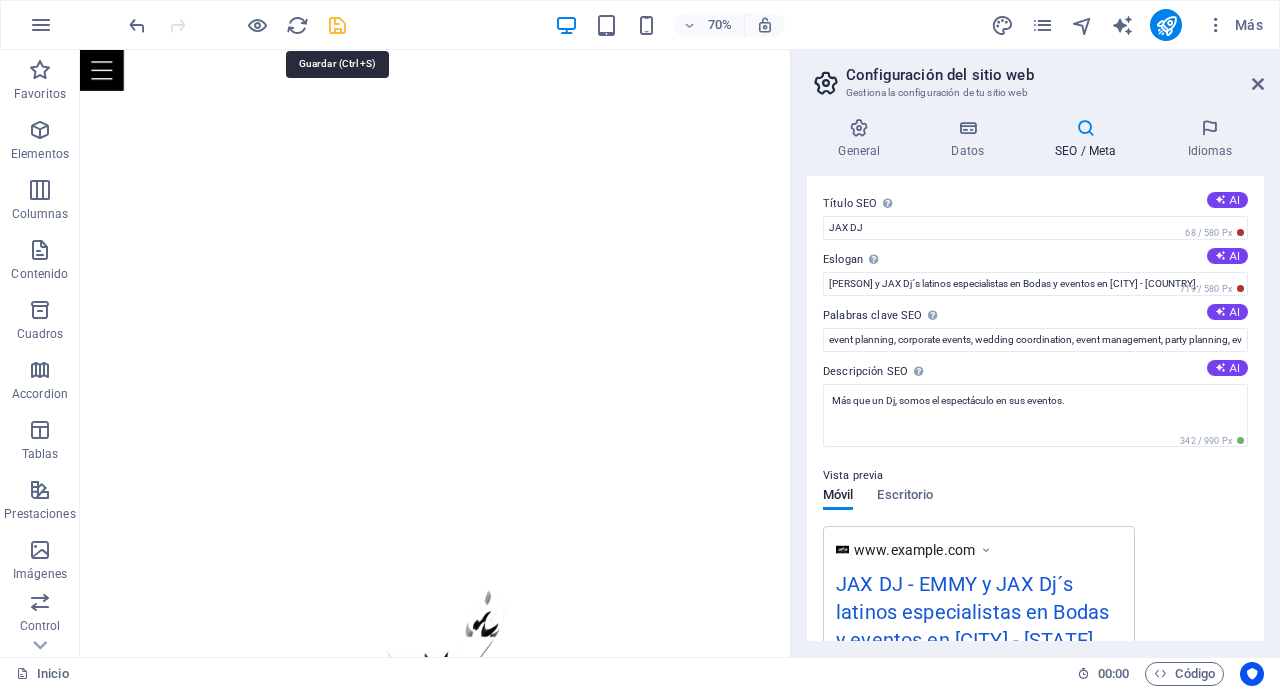 click on "JAX DJ - EMMY y JDj´s latinos especialistas en Bodas y eventos en [CITY] - [STATE]." at bounding box center [640, 344] 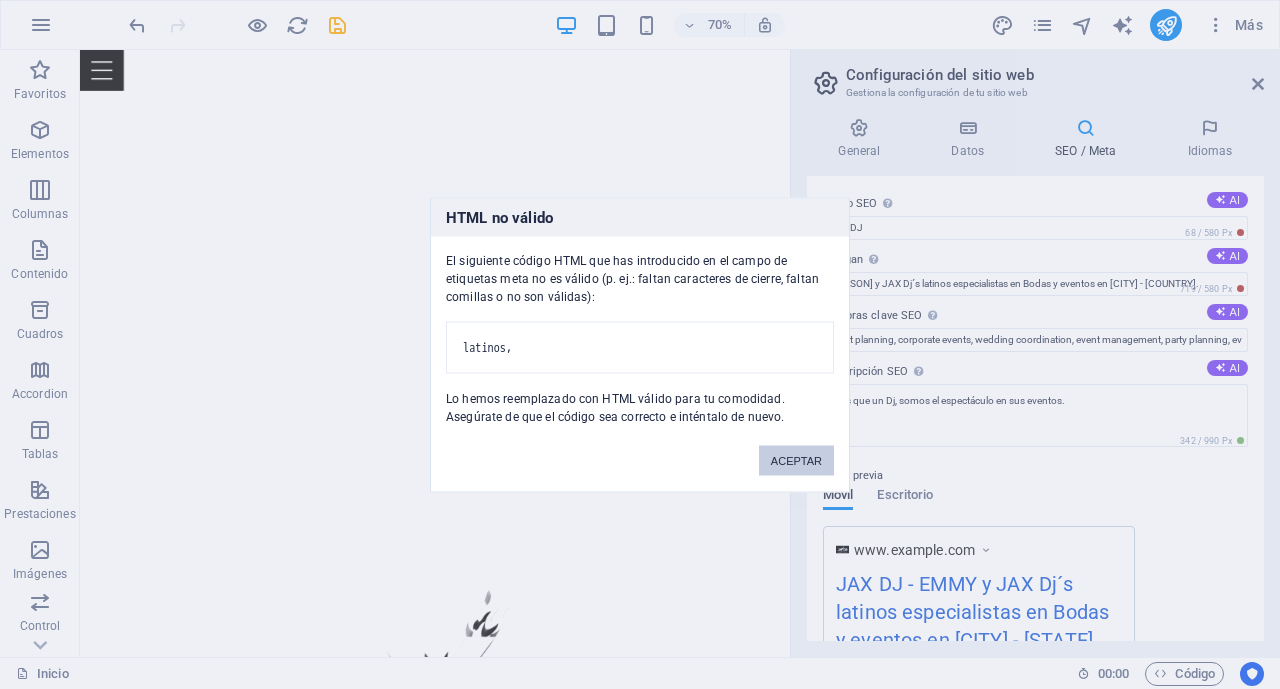 click on "ACEPTAR" at bounding box center [796, 460] 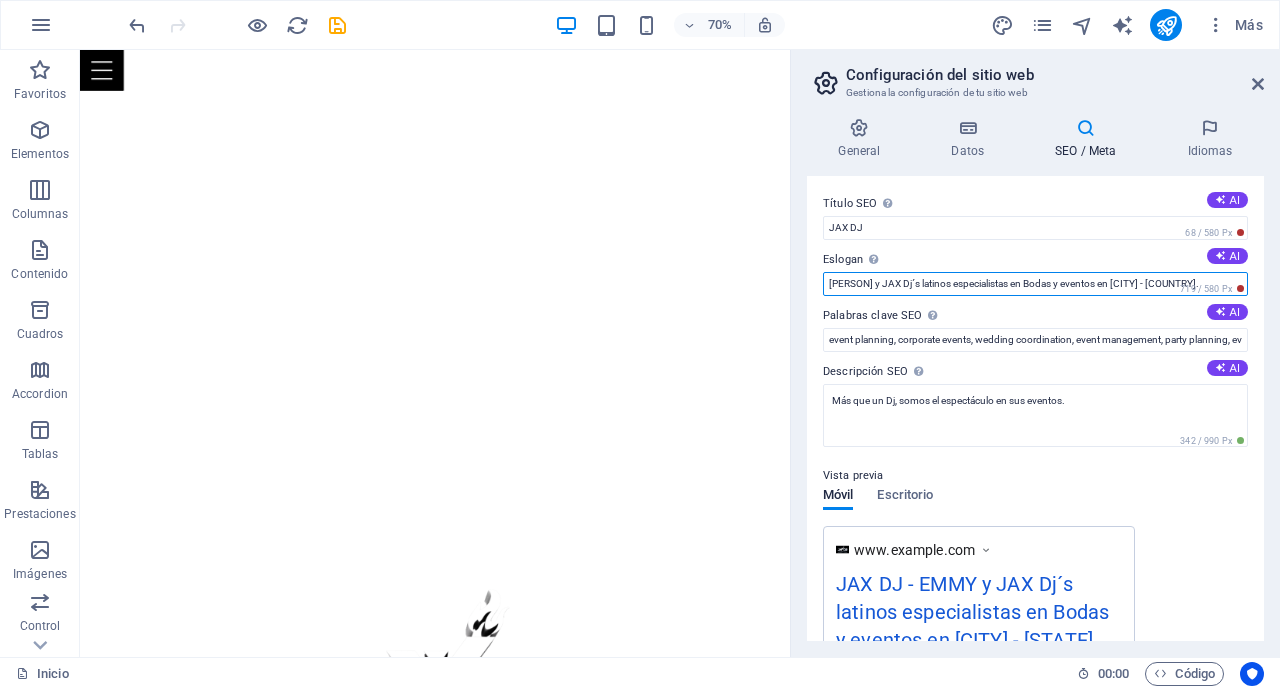click on "[PERSON] y JAX Dj´s latinos especialistas en Bodas y eventos en [CITY] - [COUNTRY]." at bounding box center [1035, 284] 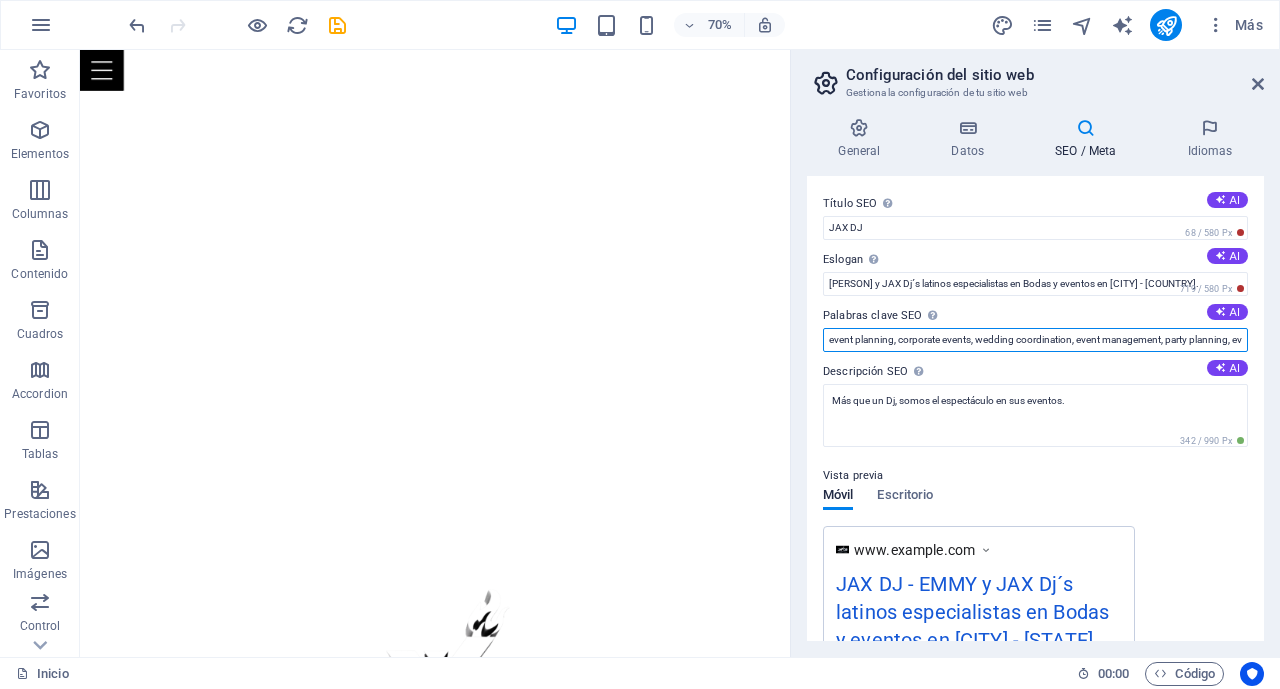 click on "event planning, corporate events, wedding coordination, event management, party planning, event solutions, special occasions, catering, jaxdj.com, dj de bodas en [CITY], jax, dj de bodas" at bounding box center [1035, 340] 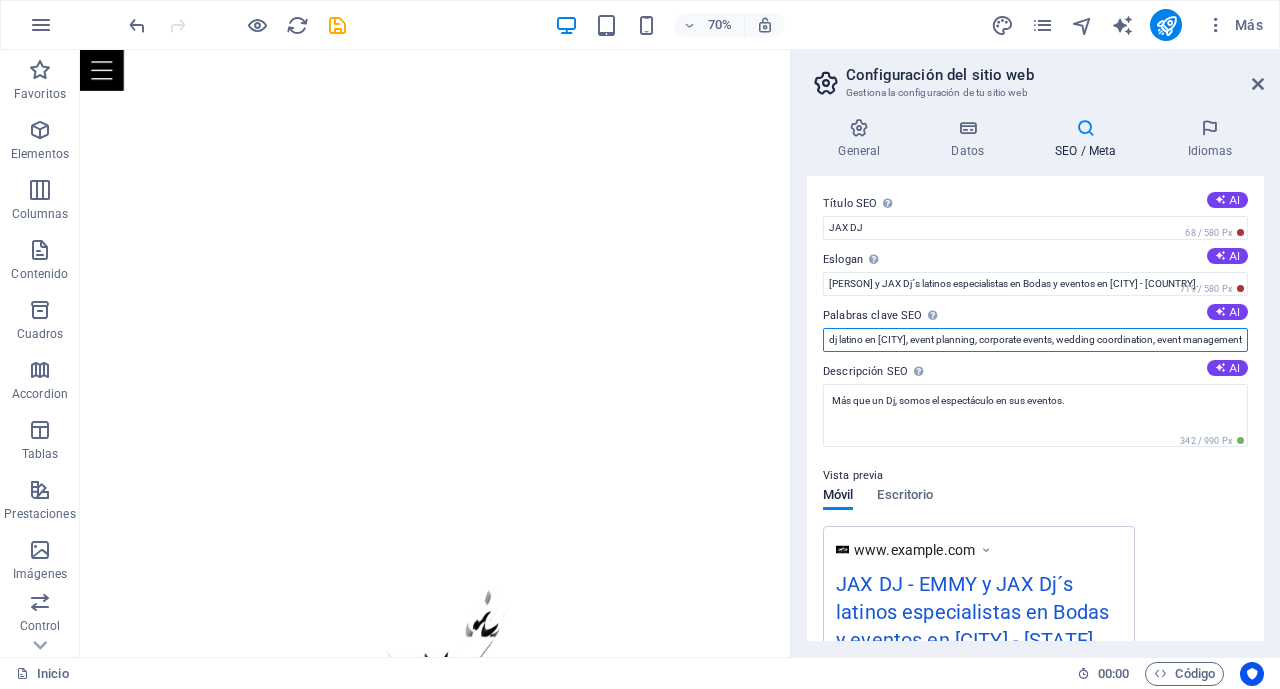 click on "dj latino en [CITY], event planning, corporate events, wedding coordination, event management, party planning, event solutions, special occasions, catering, [WEBSITE], dj de bodas en [CITY], jax, dj de bodas" at bounding box center (1035, 340) 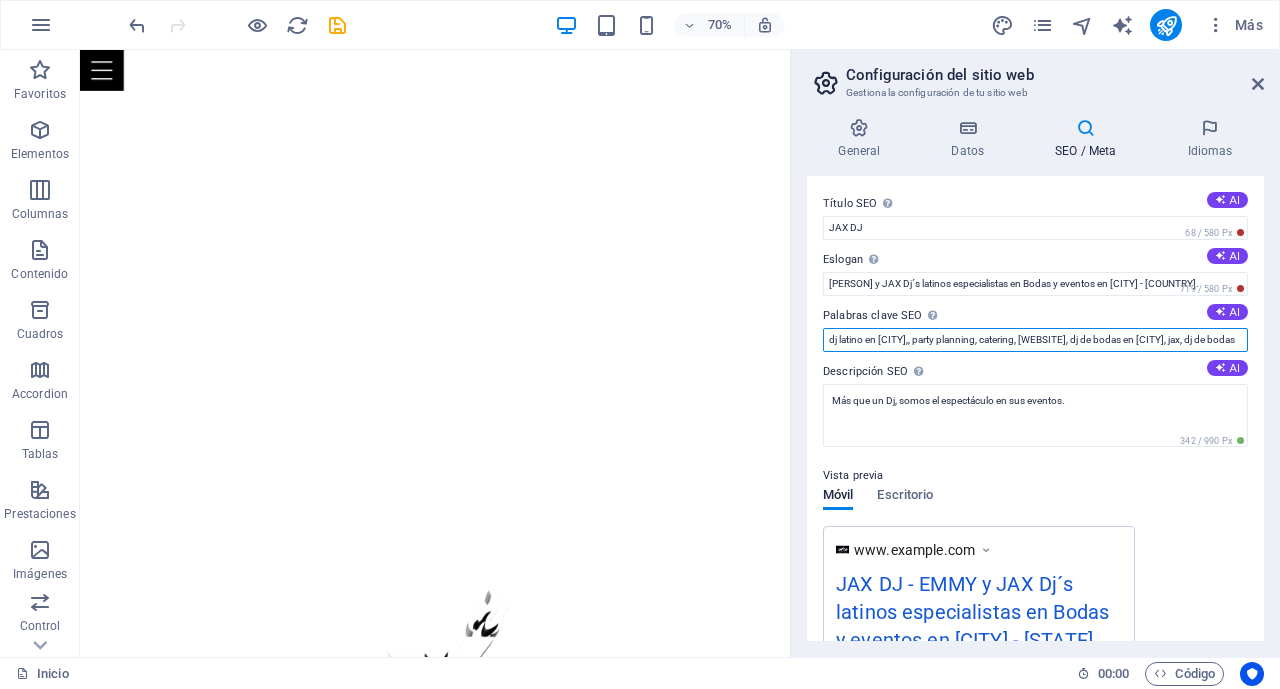 click on "dj latino en [CITY],, party planning, catering, [WEBSITE], dj de bodas en [CITY], jax, dj de bodas" at bounding box center [1035, 340] 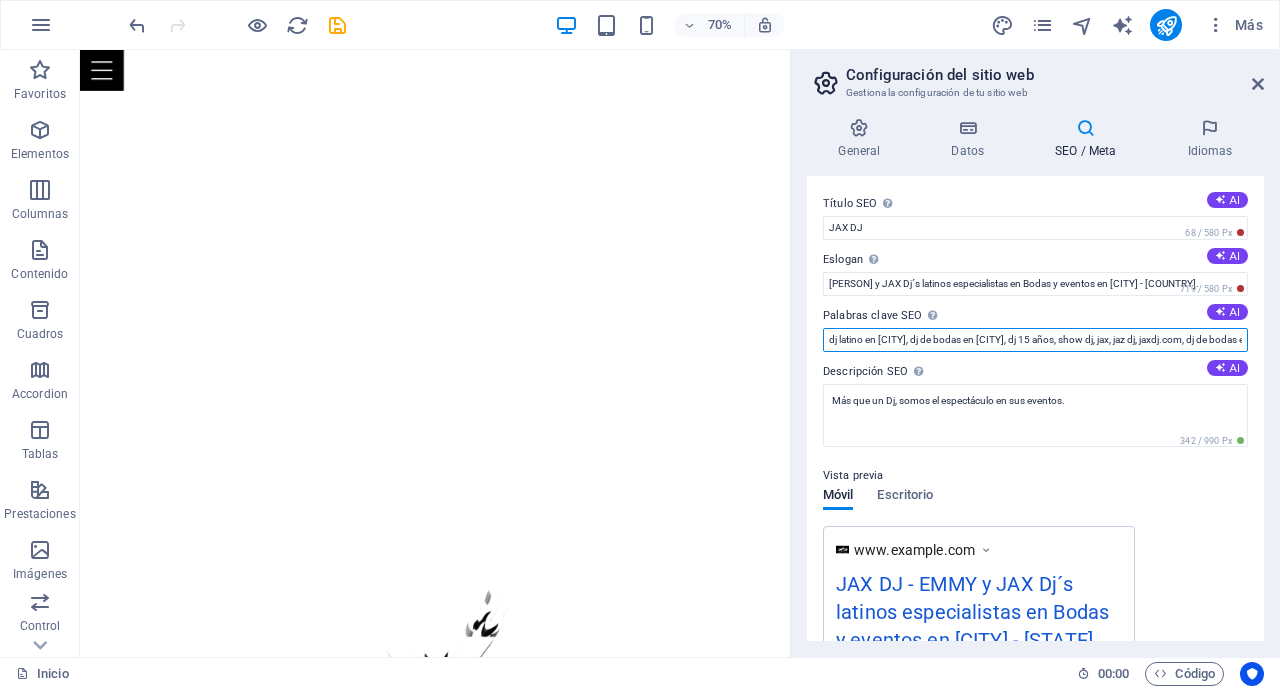 click on "dj latino en [CITY], dj de bodas en [CITY], dj 15 años, show dj, jax, jaz dj, jaxdj.com, dj de bodas en [CITY], jax, dj de bodas" at bounding box center [1035, 340] 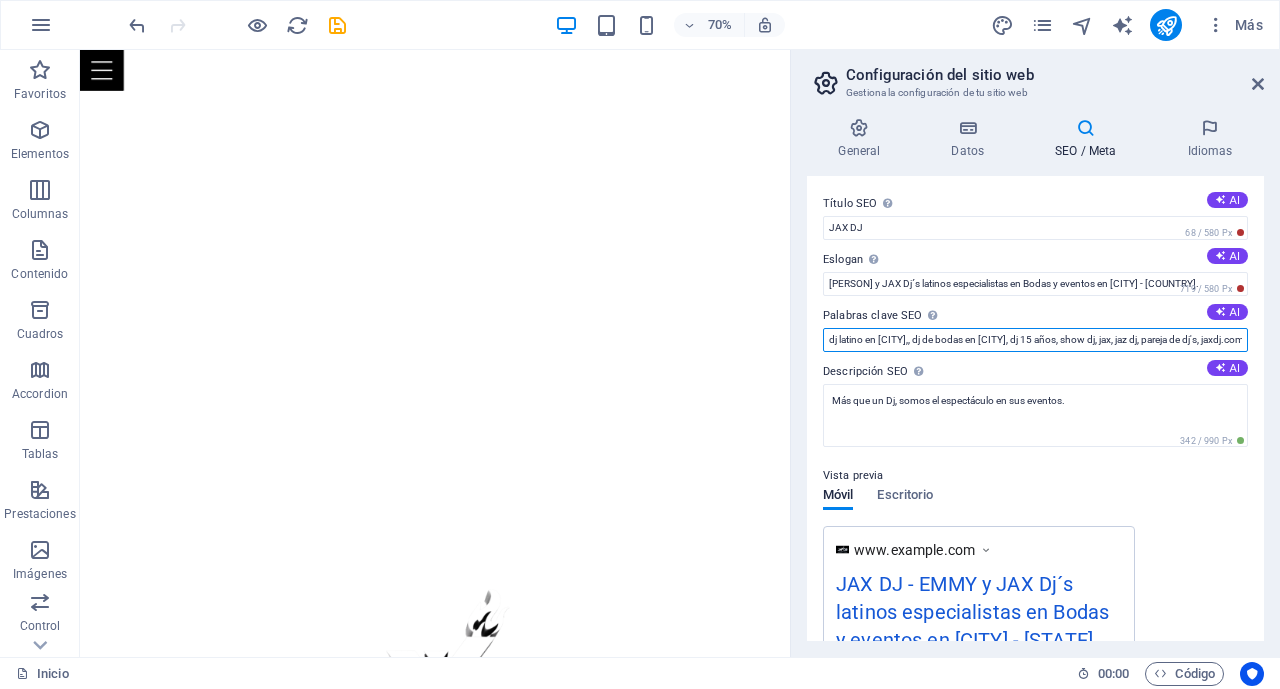 click on "dj latino en [CITY],, dj de bodas en [CITY], dj 15 años, show dj, jax, jaz dj, pareja de dj's, jaxdj.com, dj de bodas en [CITY], [STATE], dj de bodas" at bounding box center (1035, 340) 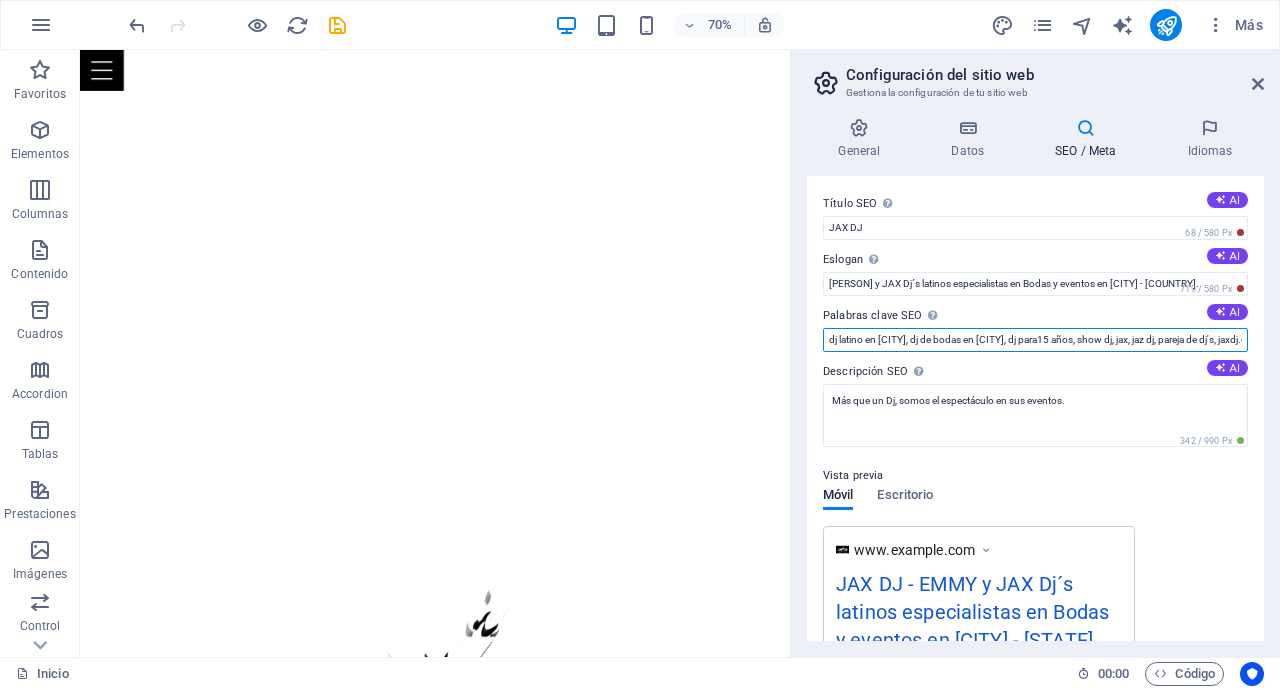 type on "dj latino en [CITY], dj de bodas en [CITY], dj para 15 años, show dj, jax, jaz dj, pareja de dj's, jaxdj.com, dj de bodas en [CITY], jax, dj de bodas" 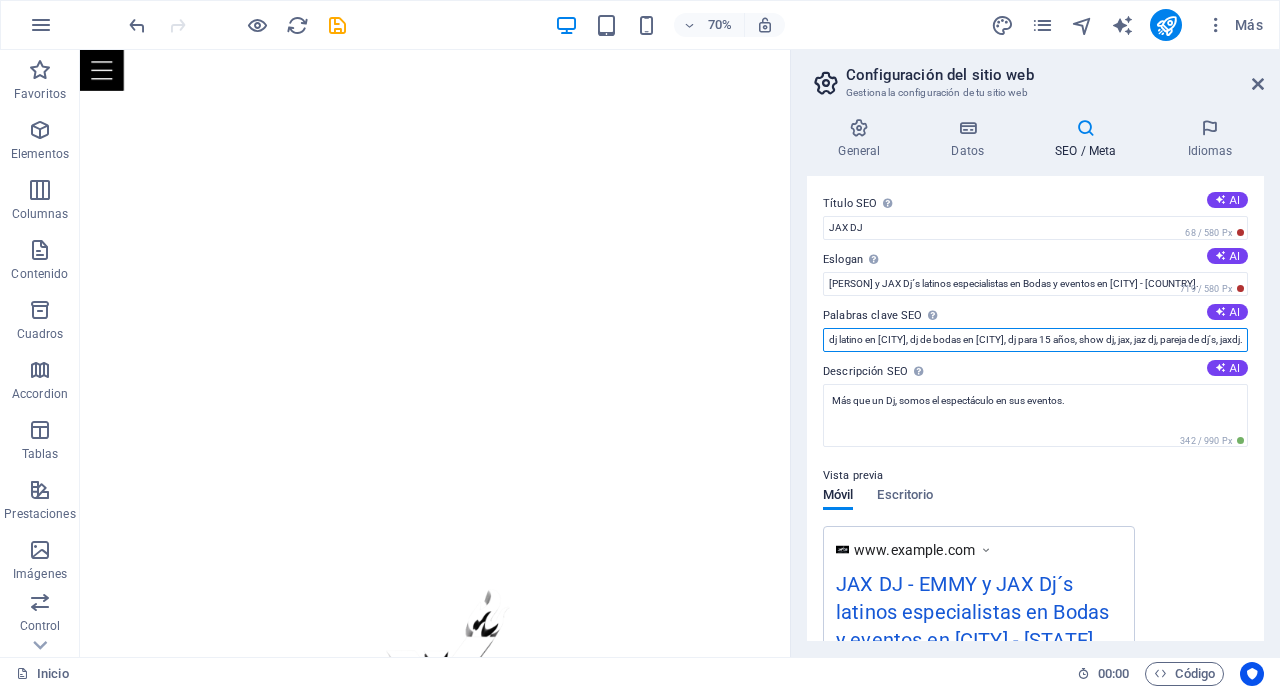 click on "dj latino en [CITY], dj de bodas en [CITY], dj para 15 años, show dj, jax, jaz dj, pareja de dj's, jaxdj.com, dj de bodas en [CITY], jax, dj de bodas" at bounding box center [1035, 340] 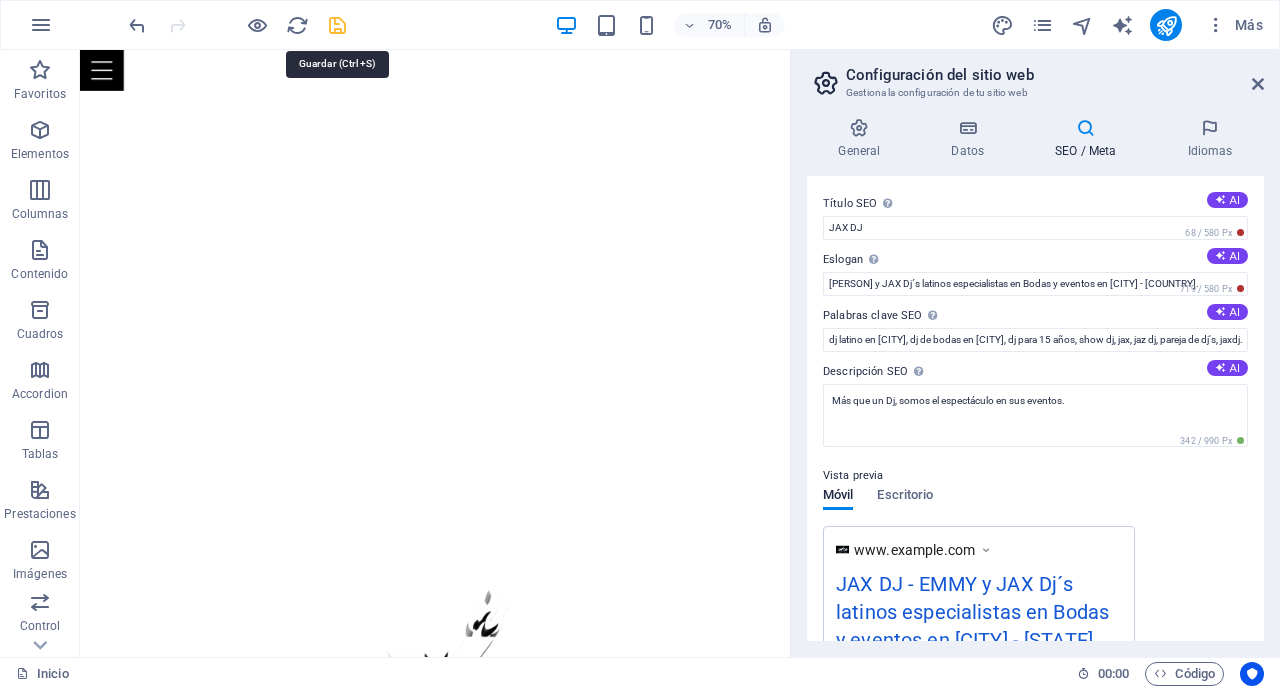 click at bounding box center (337, 25) 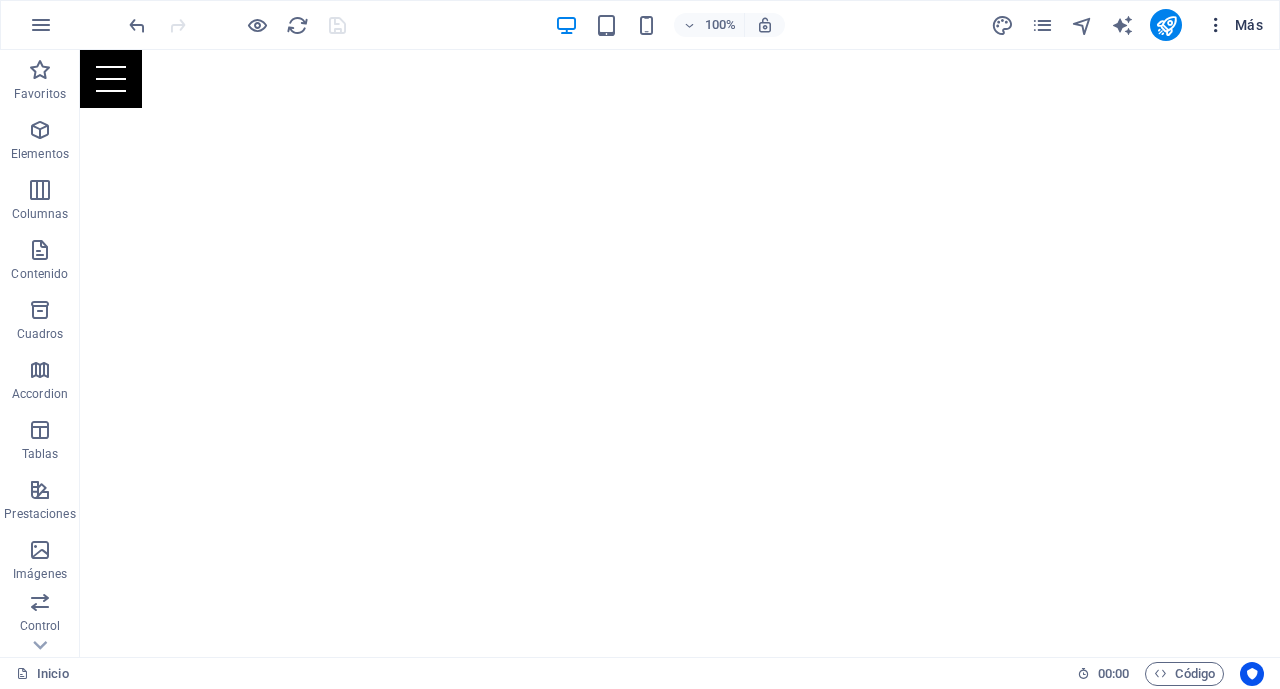 click on "Más" at bounding box center [1234, 25] 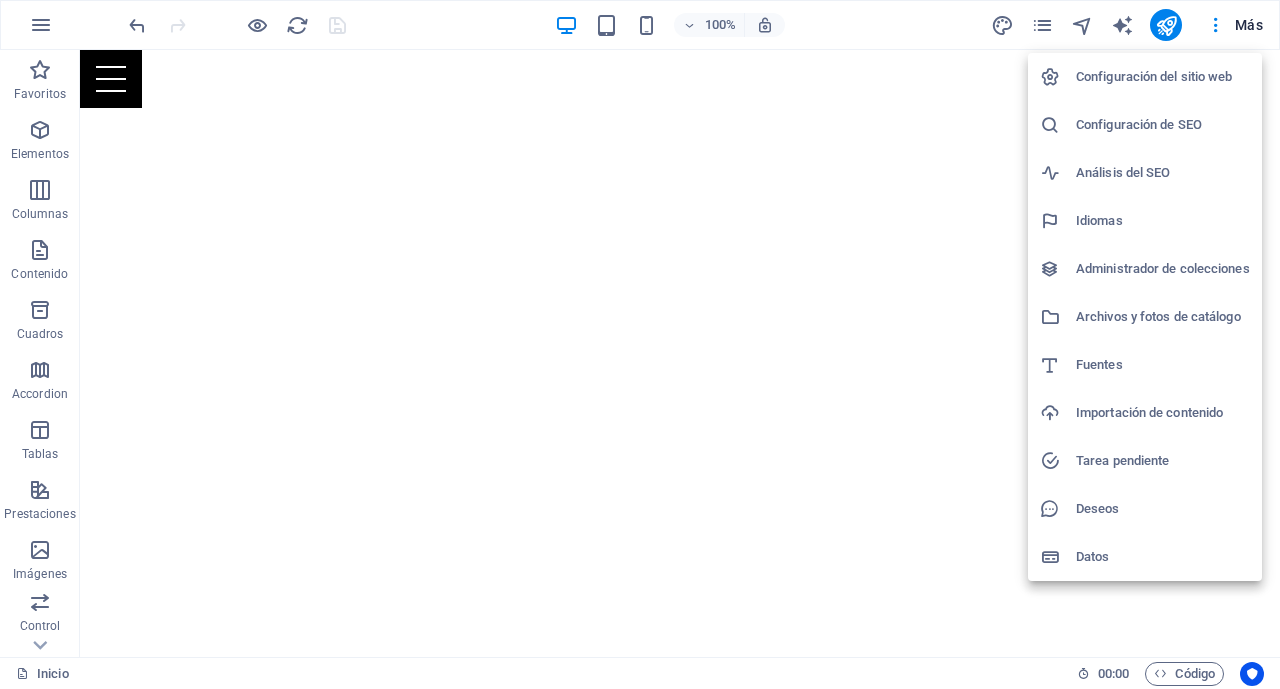 click on "Configuración de SEO" at bounding box center (1163, 125) 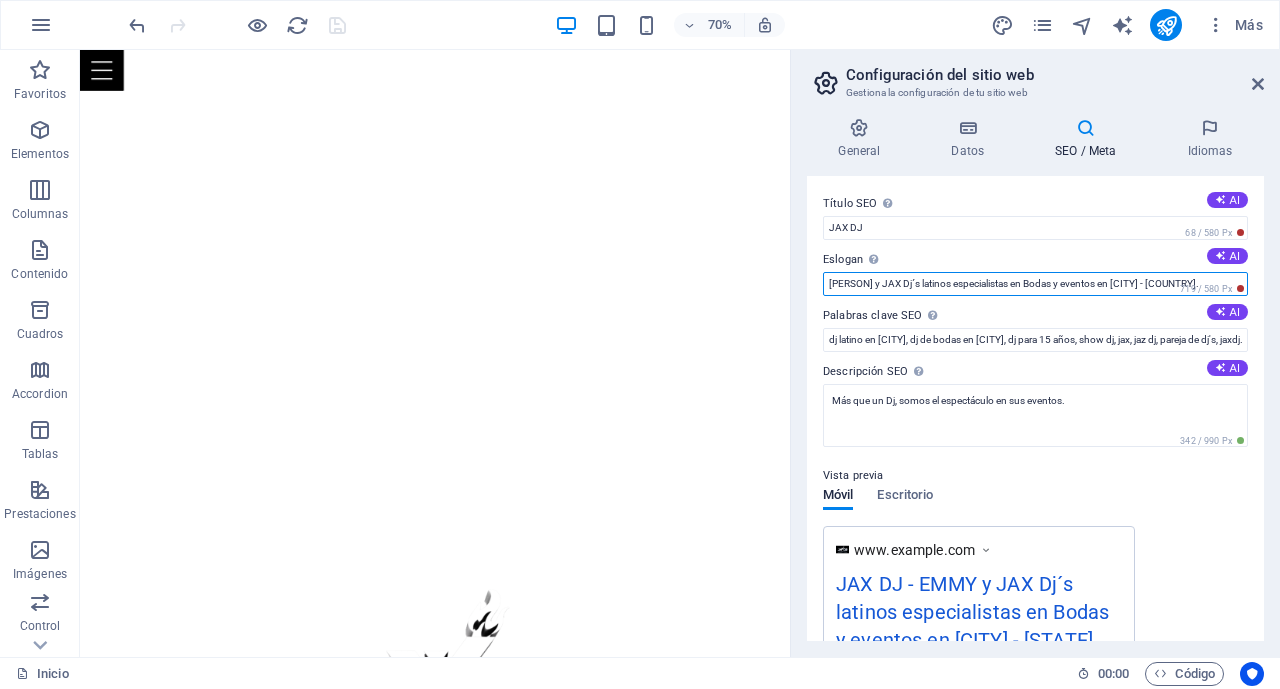 click on "[PERSON] y JAX Dj´s latinos especialistas en Bodas y eventos en [CITY] - [COUNTRY]." at bounding box center (1035, 284) 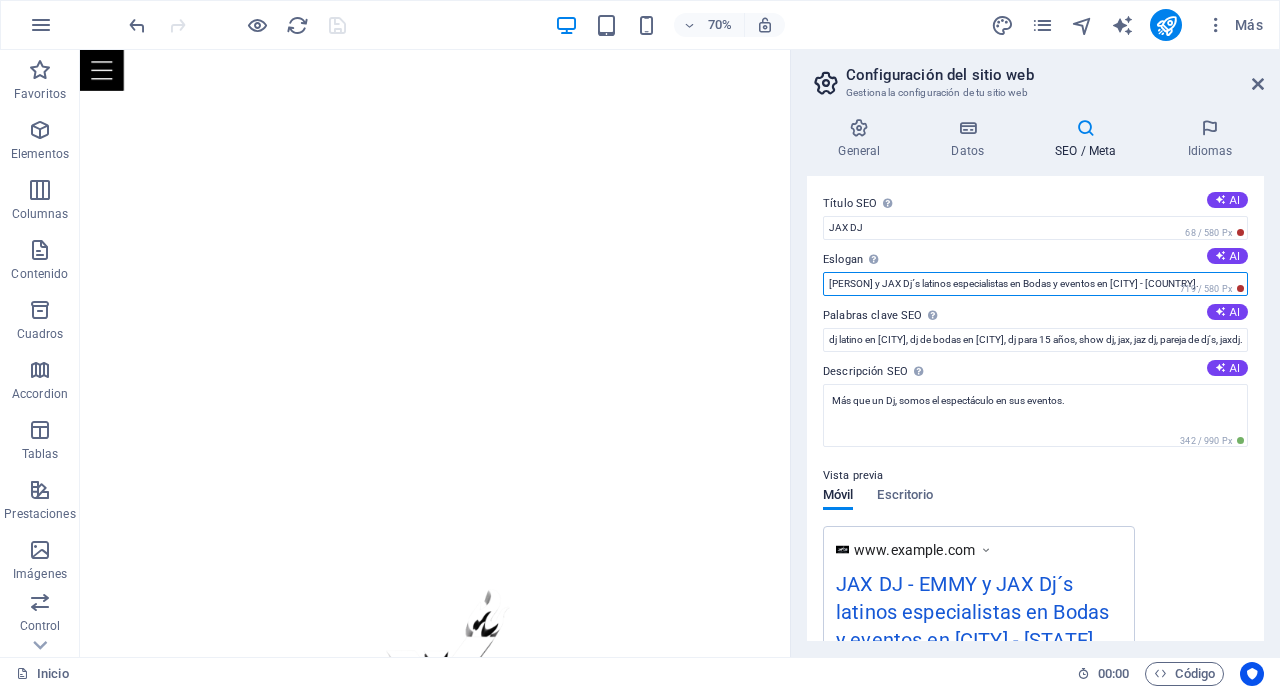 click on "[PERSON] y JAX Dj´s latinos especialistas en Bodas y eventos en [CITY] - [COUNTRY]." at bounding box center (1035, 284) 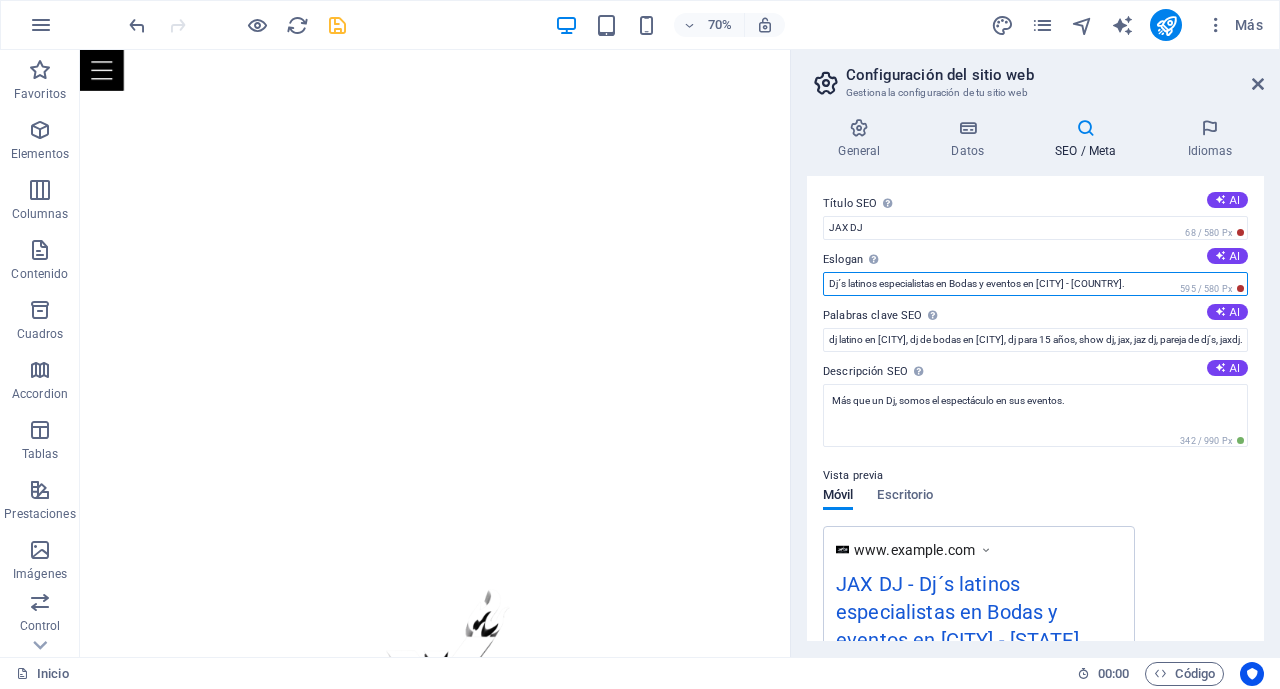 click on "Dj´s latinos especialistas en Bodas y eventos en [CITY] - [COUNTRY]." at bounding box center [1035, 284] 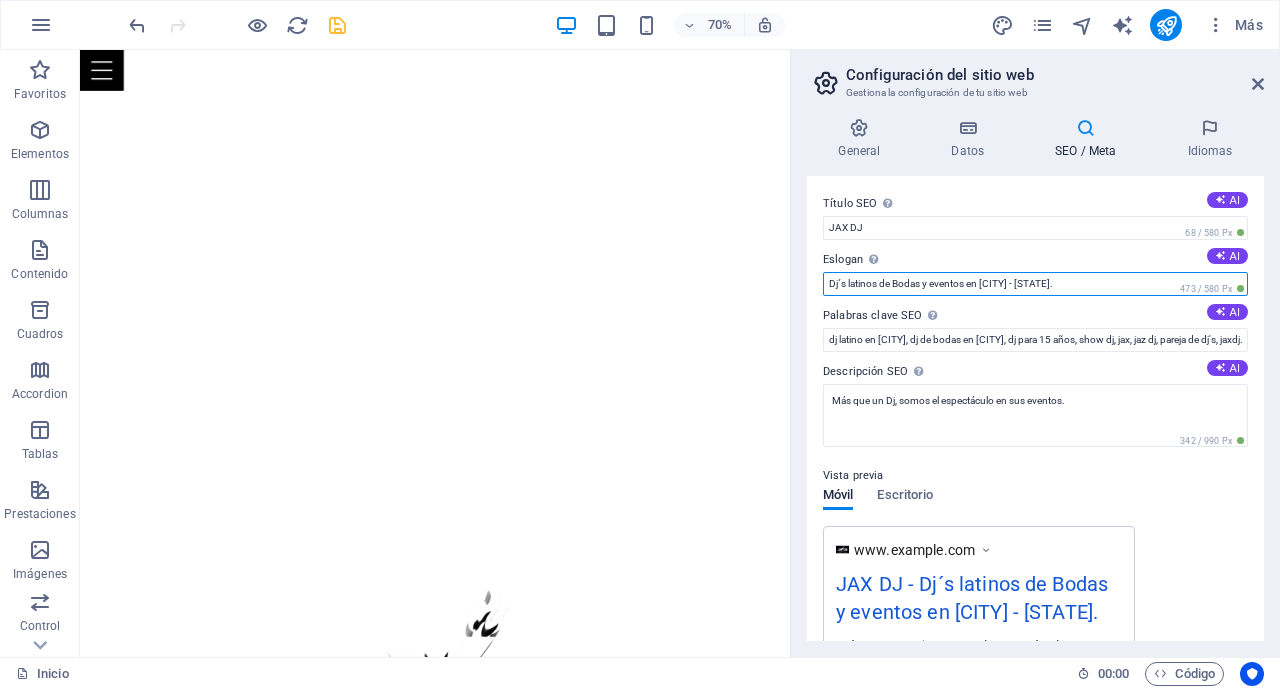 click on "Dj´s latinos de Bodas y eventos en [CITY] - [STATE]." at bounding box center (1035, 284) 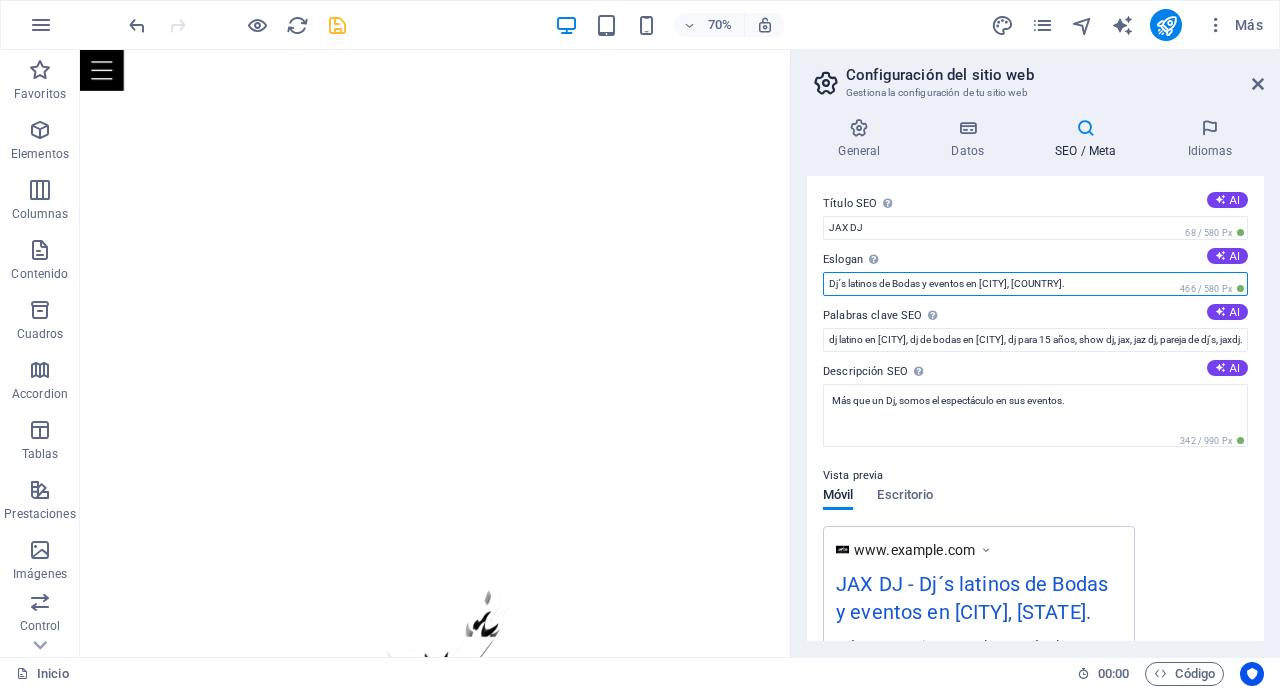 click on "Dj´s latinos de Bodas y eventos en [CITY], [COUNTRY]." at bounding box center (1035, 284) 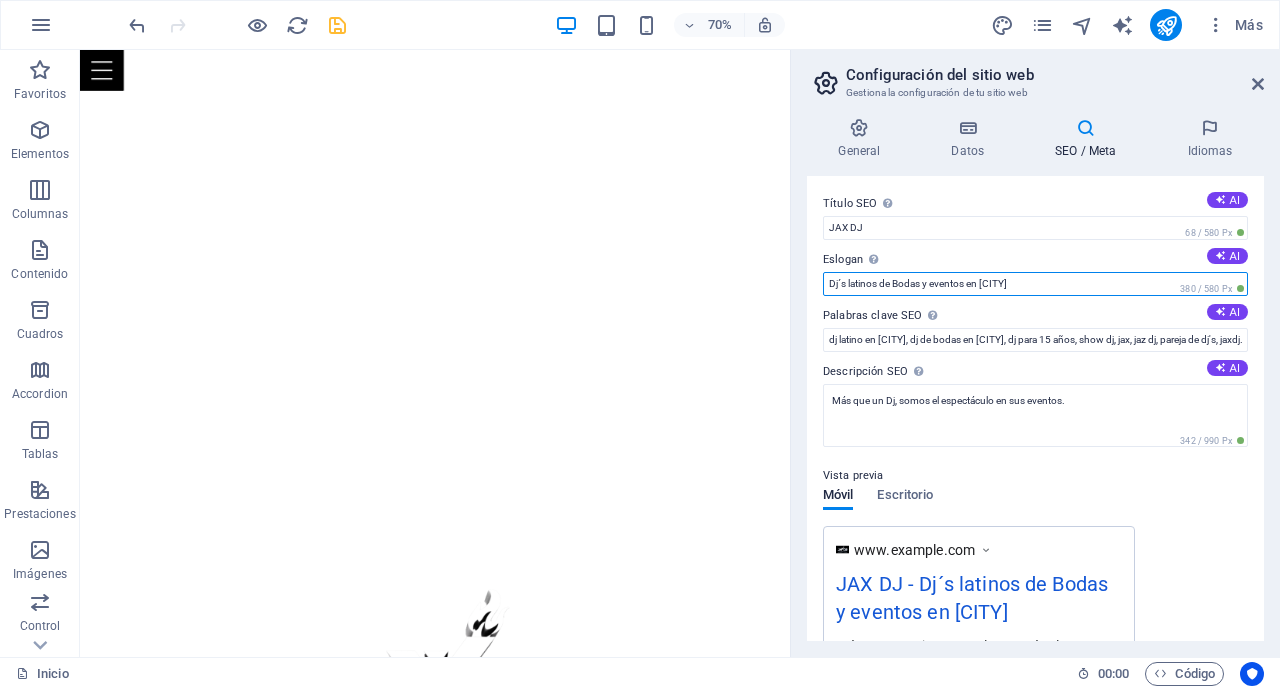 click on "Dj´s latinos de Bodas y eventos en [CITY]" at bounding box center (1035, 284) 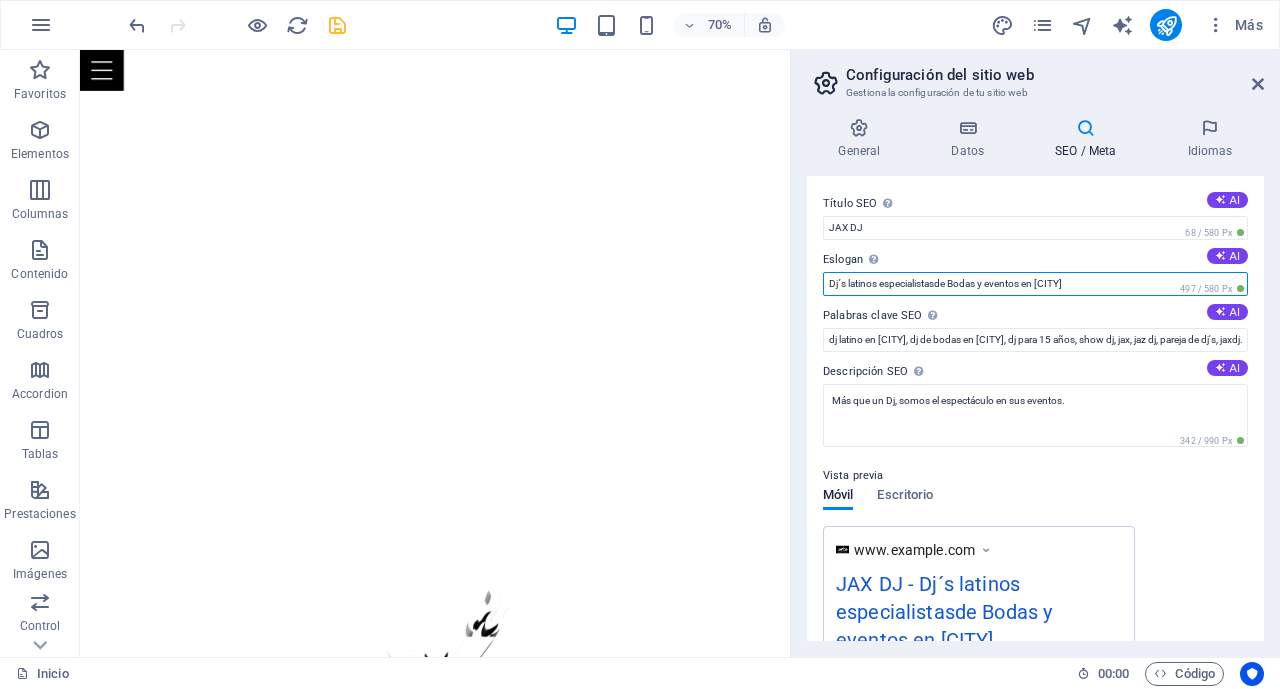 click on "Dj´s latinos especialistasde Bodas y eventos en [CITY]" at bounding box center (1035, 284) 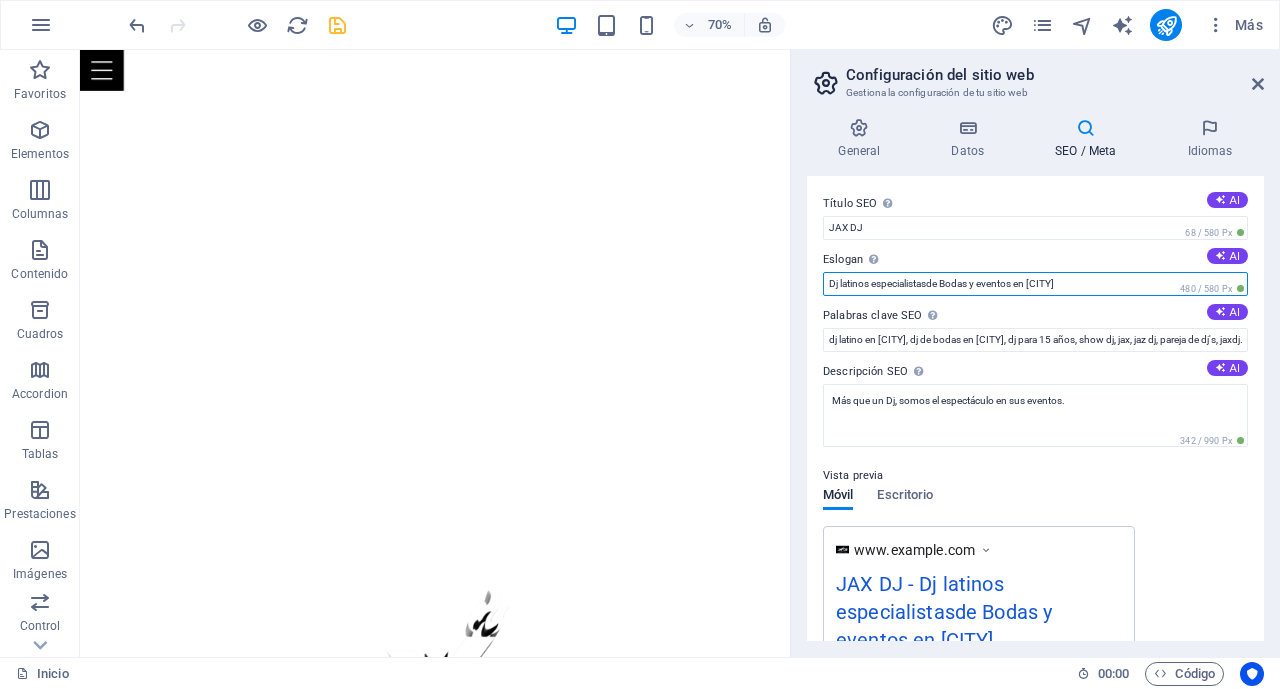 click on "Dj latinos especialistasde Bodas y eventos en [CITY]" at bounding box center [1035, 284] 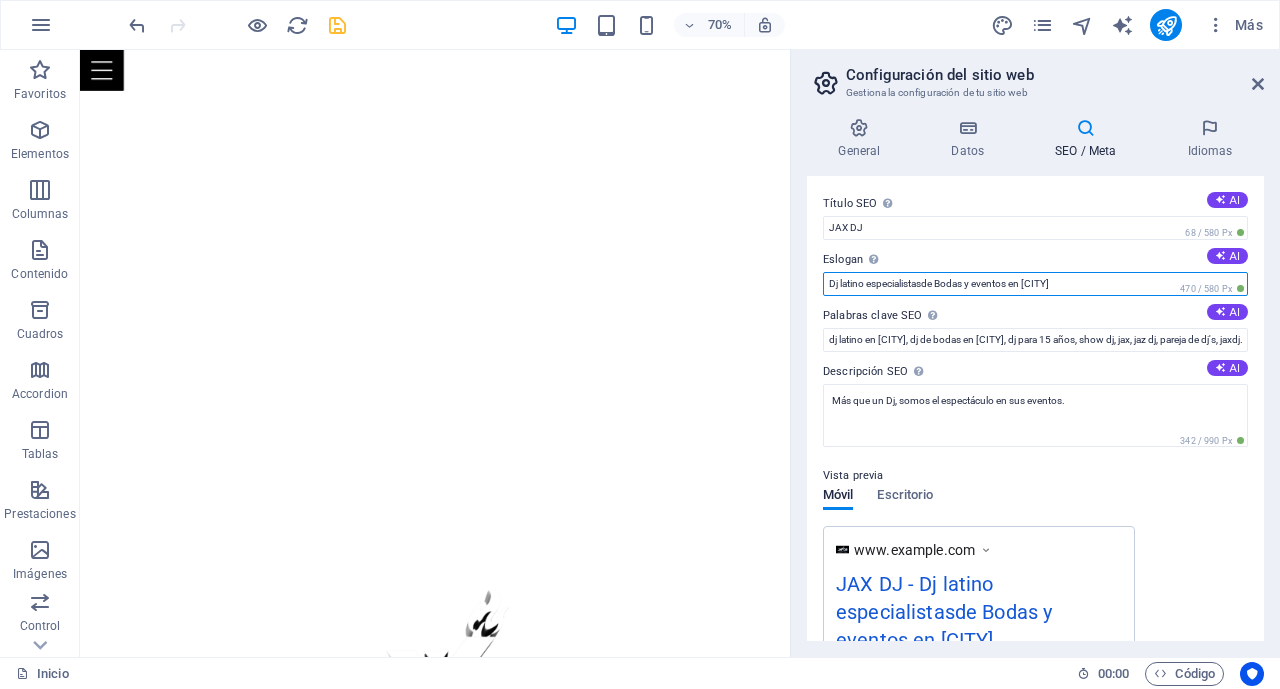 click on "Dj latino especialistasde Bodas y eventos en [CITY]" at bounding box center (1035, 284) 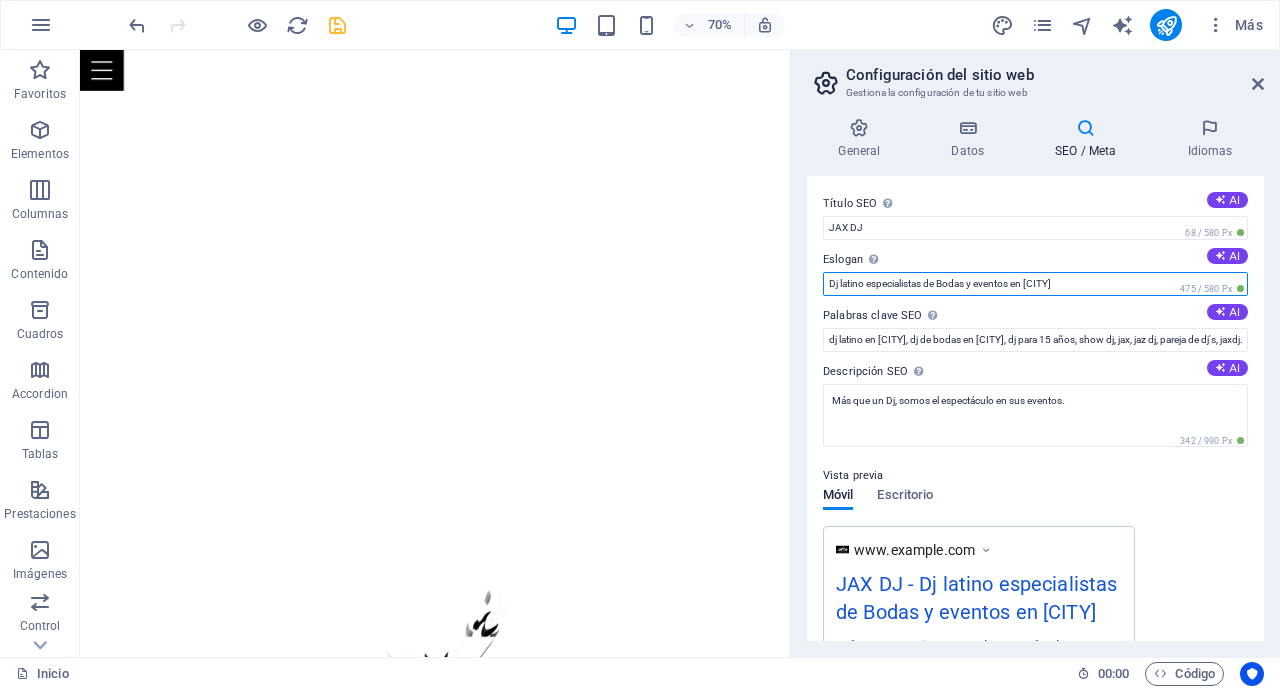 click on "Dj latino especialistas de Bodas y eventos en [CITY]" at bounding box center [1035, 284] 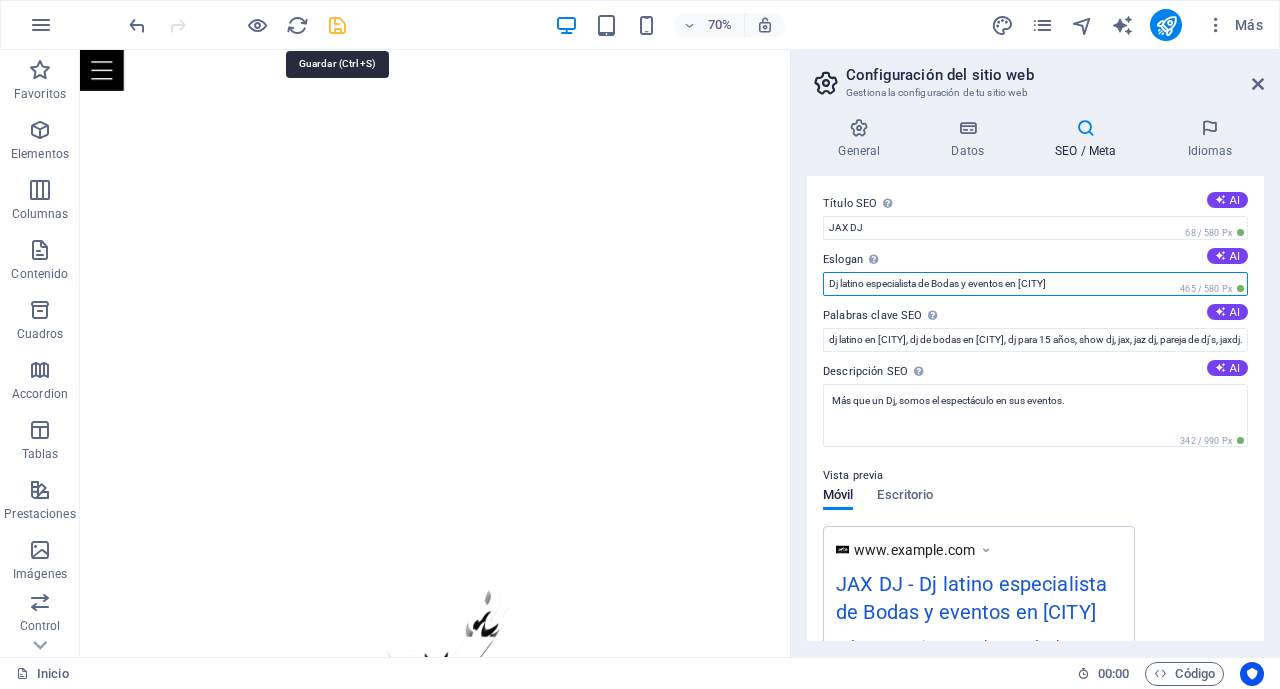 type on "Dj latino especialista de Bodas y eventos en [CITY]" 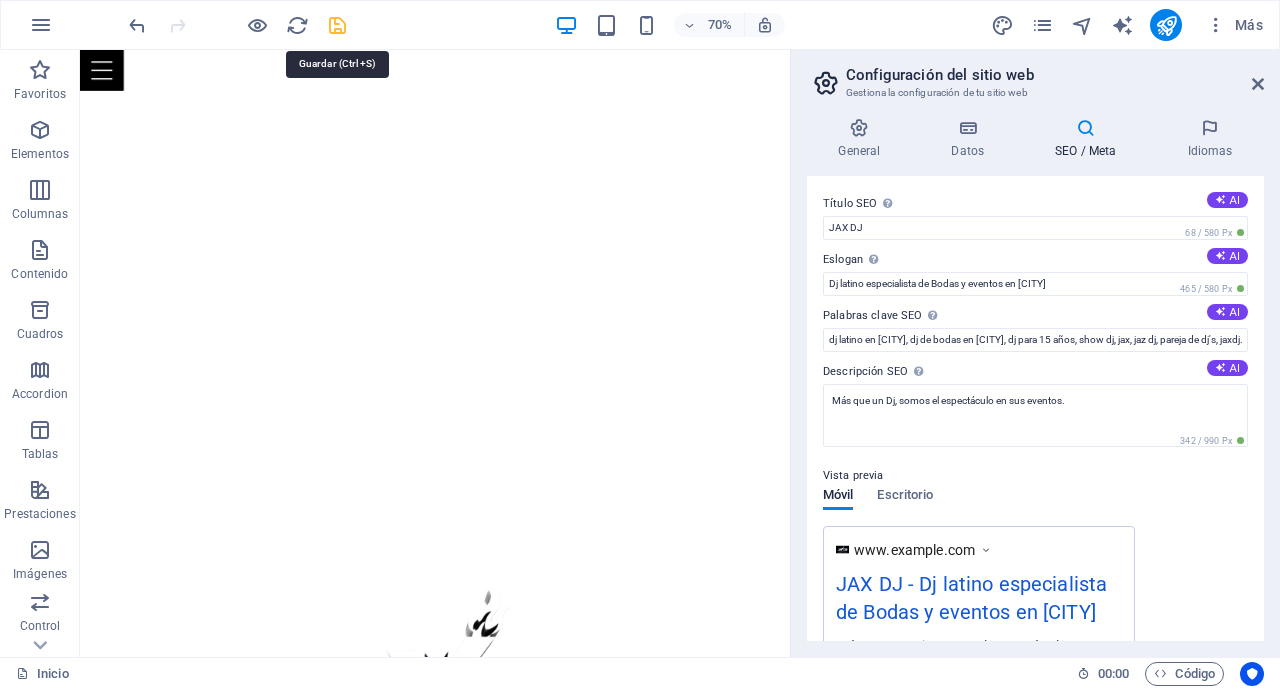 type 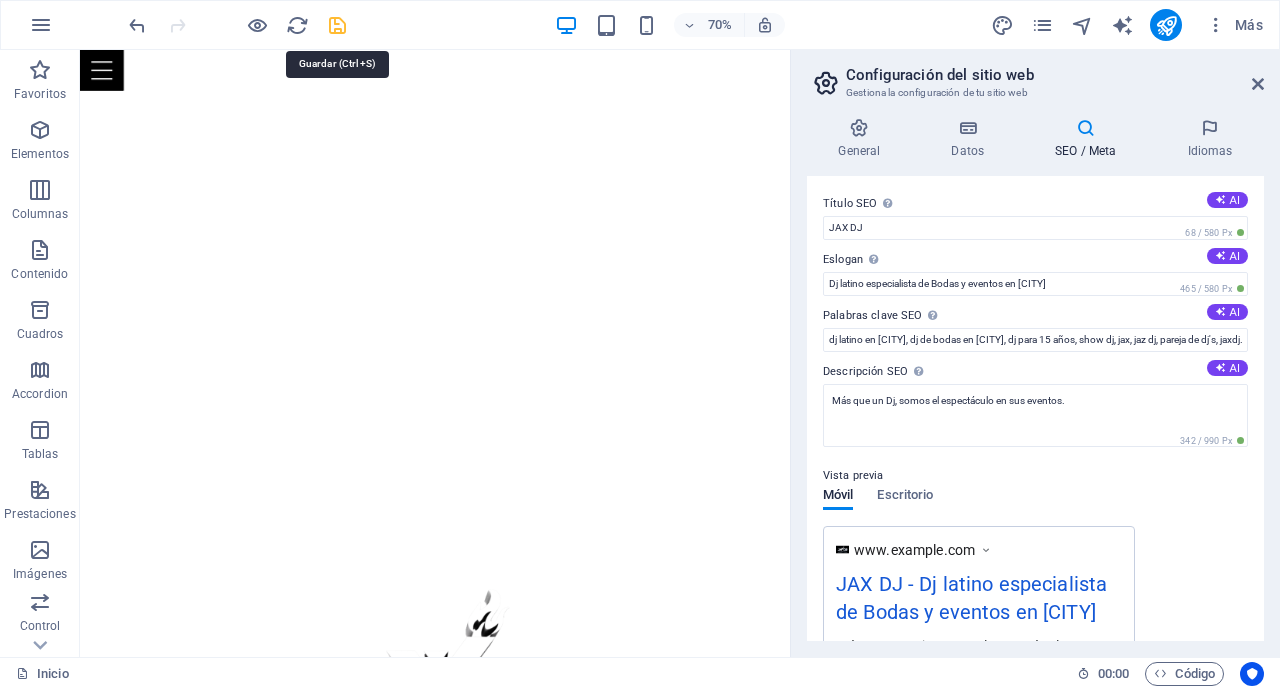 click on "JAX DJ - EMMY y JDj´s latinos especialistas en Bodas y eventos en [CITY] - [STATE]." at bounding box center (640, 344) 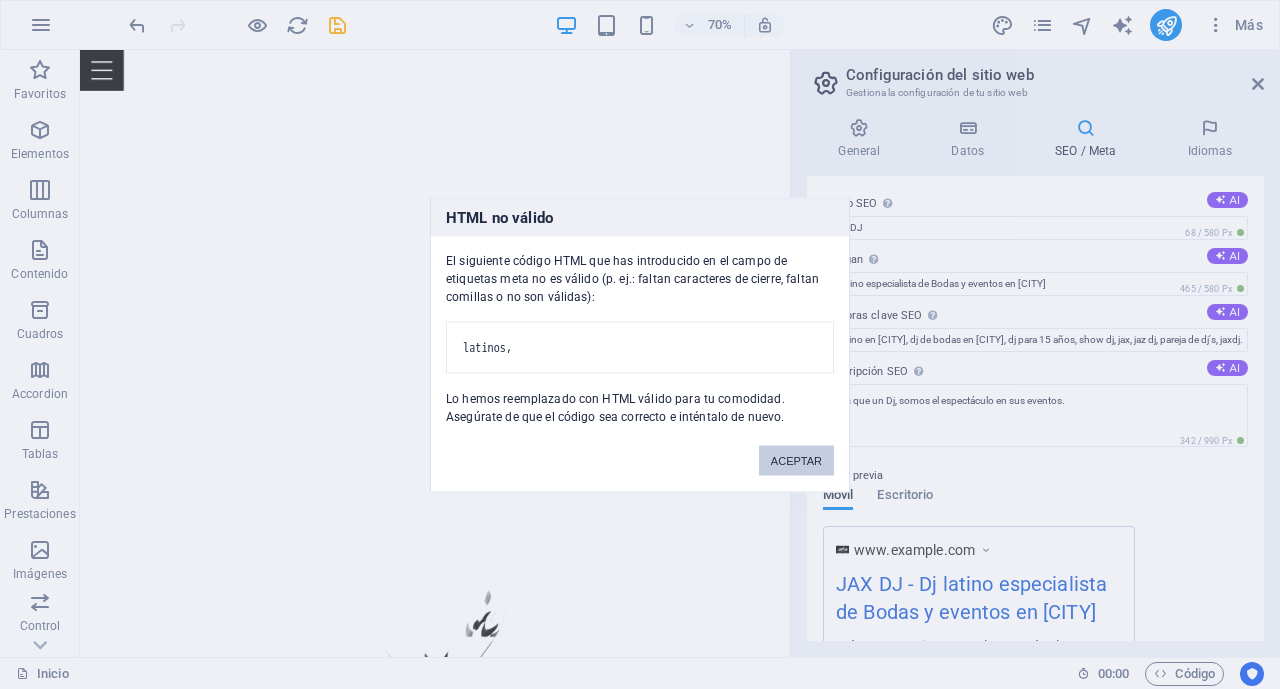 click on "ACEPTAR" at bounding box center (796, 460) 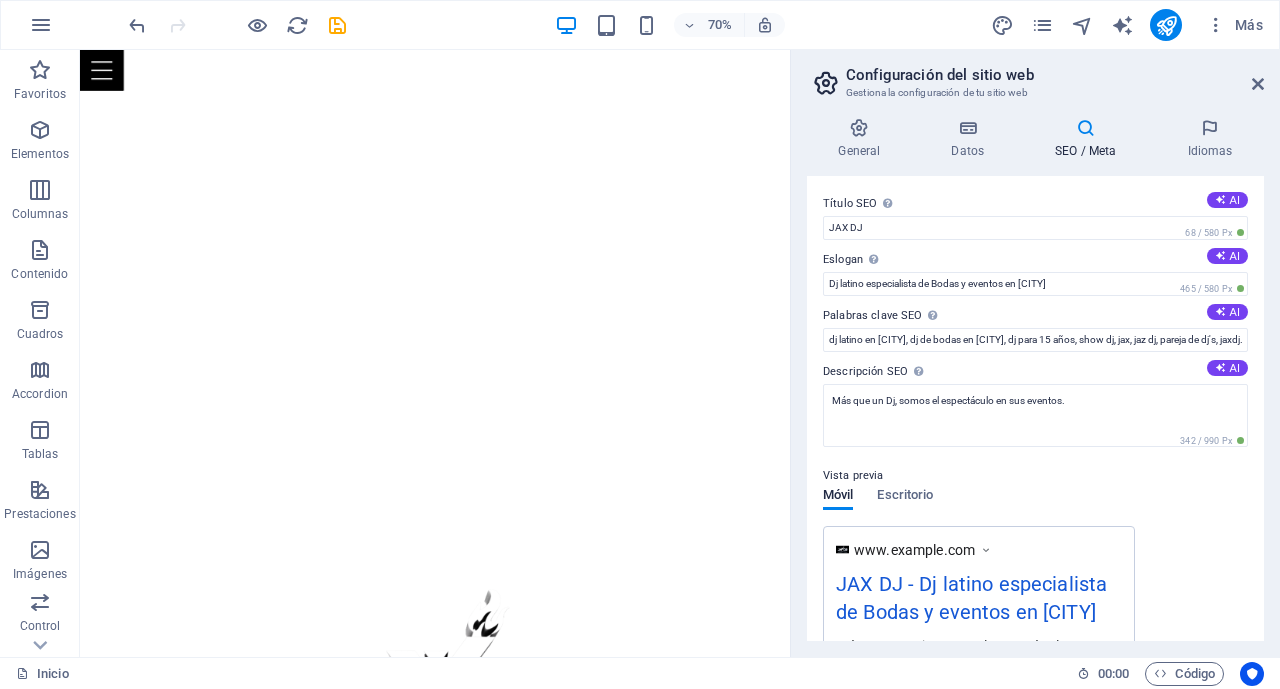 scroll, scrollTop: 0, scrollLeft: 0, axis: both 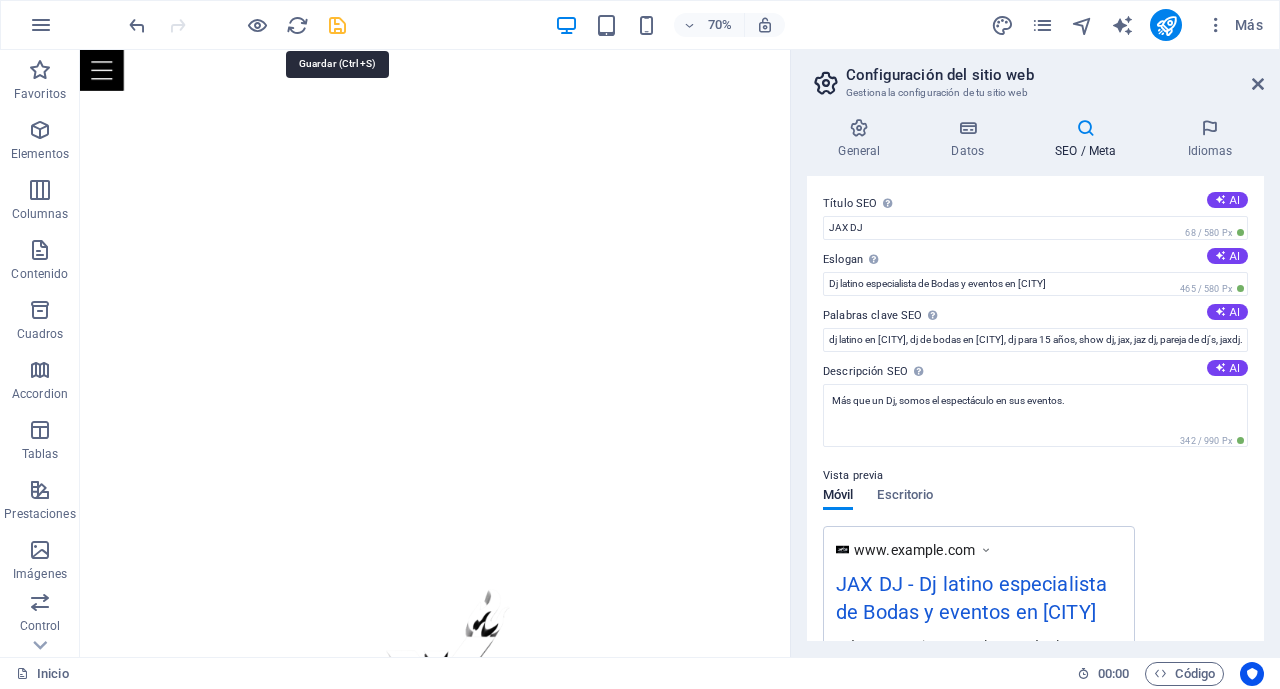 click at bounding box center [337, 25] 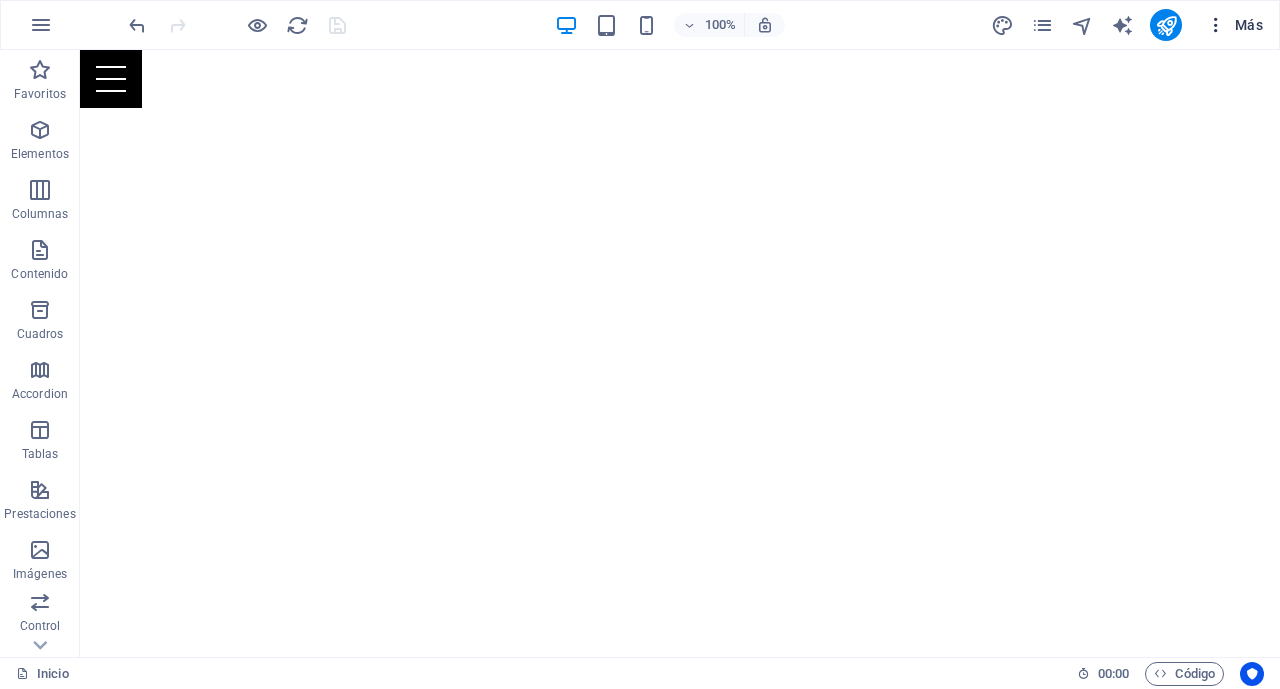 click on "Más" at bounding box center (1234, 25) 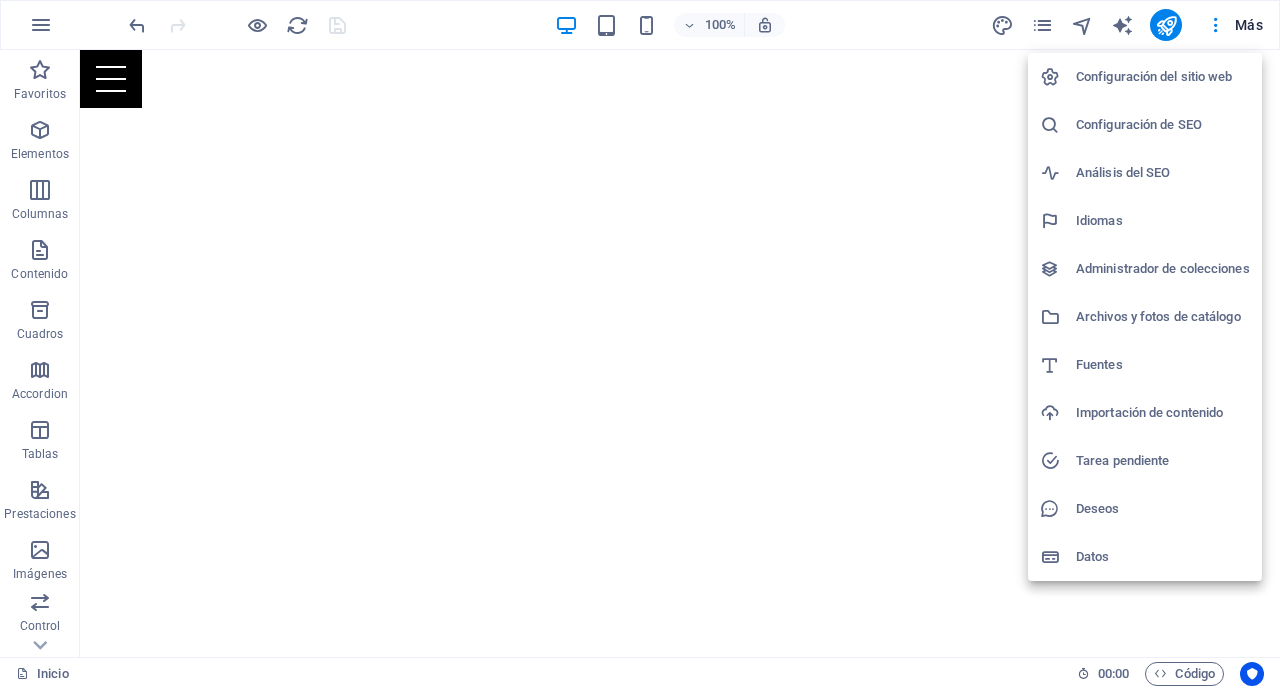 click on "Configuración de SEO" at bounding box center (1163, 125) 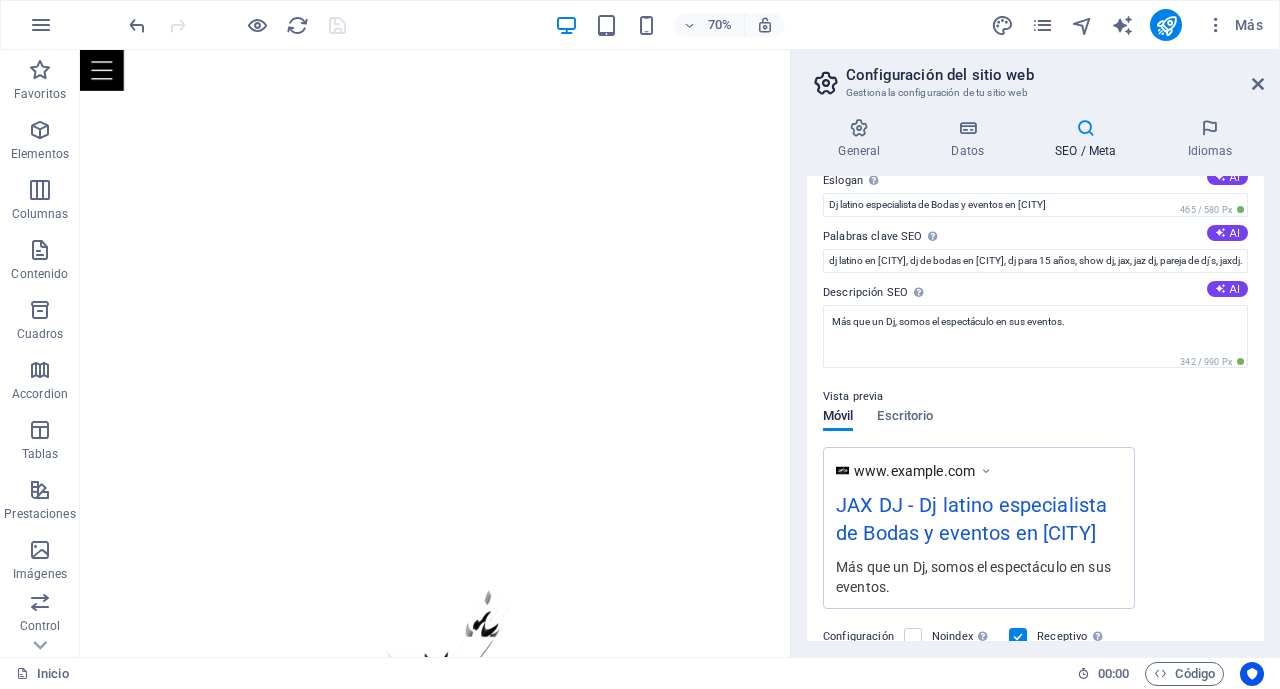 scroll, scrollTop: 75, scrollLeft: 0, axis: vertical 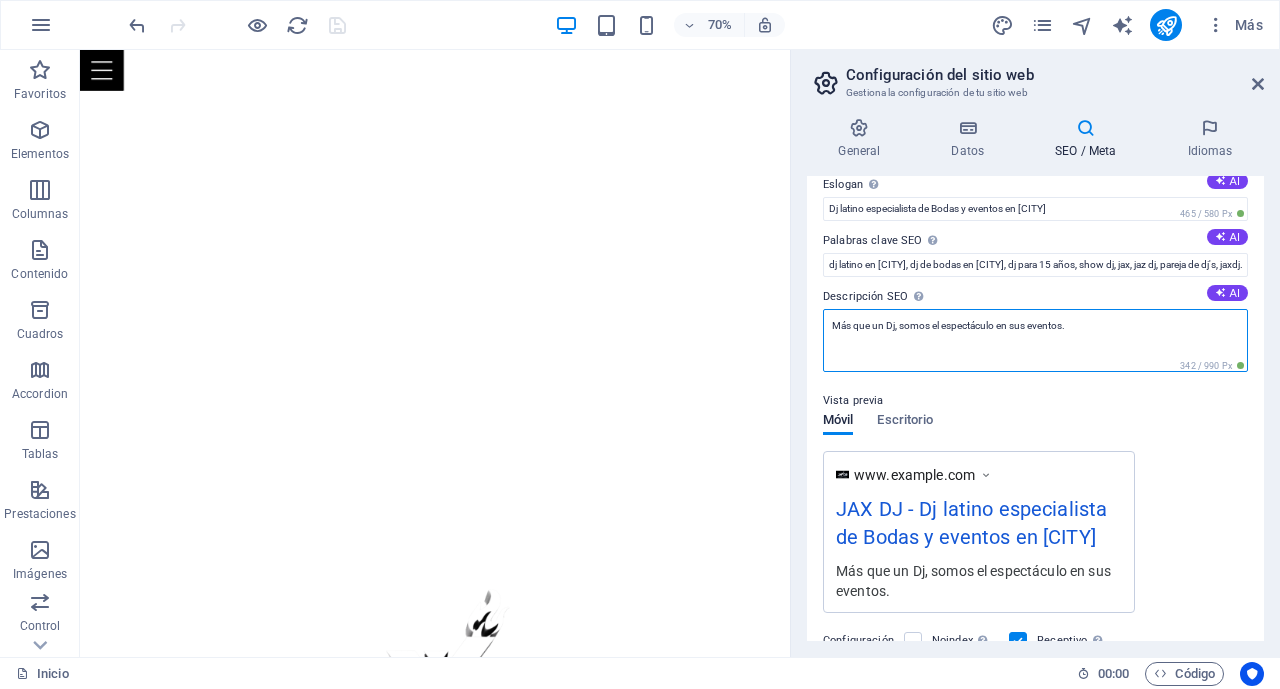click on "Más que un Dj, somos el espectáculo en sus eventos." at bounding box center [1035, 340] 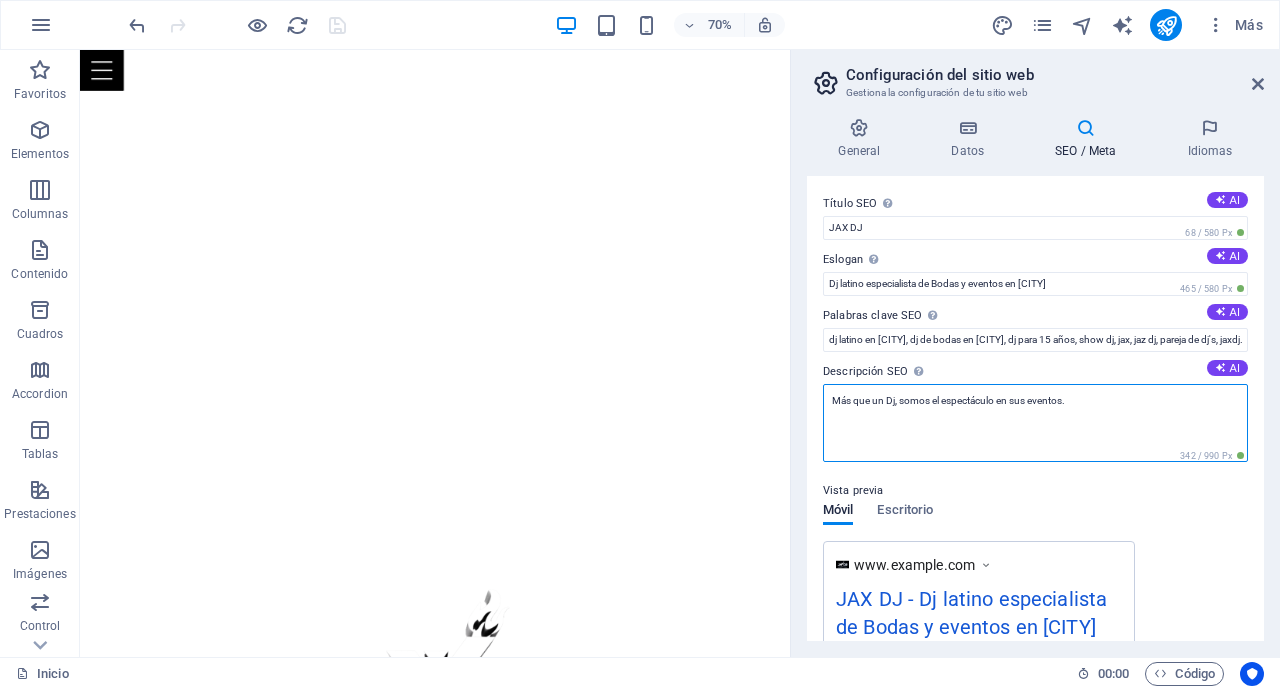 scroll, scrollTop: 0, scrollLeft: 0, axis: both 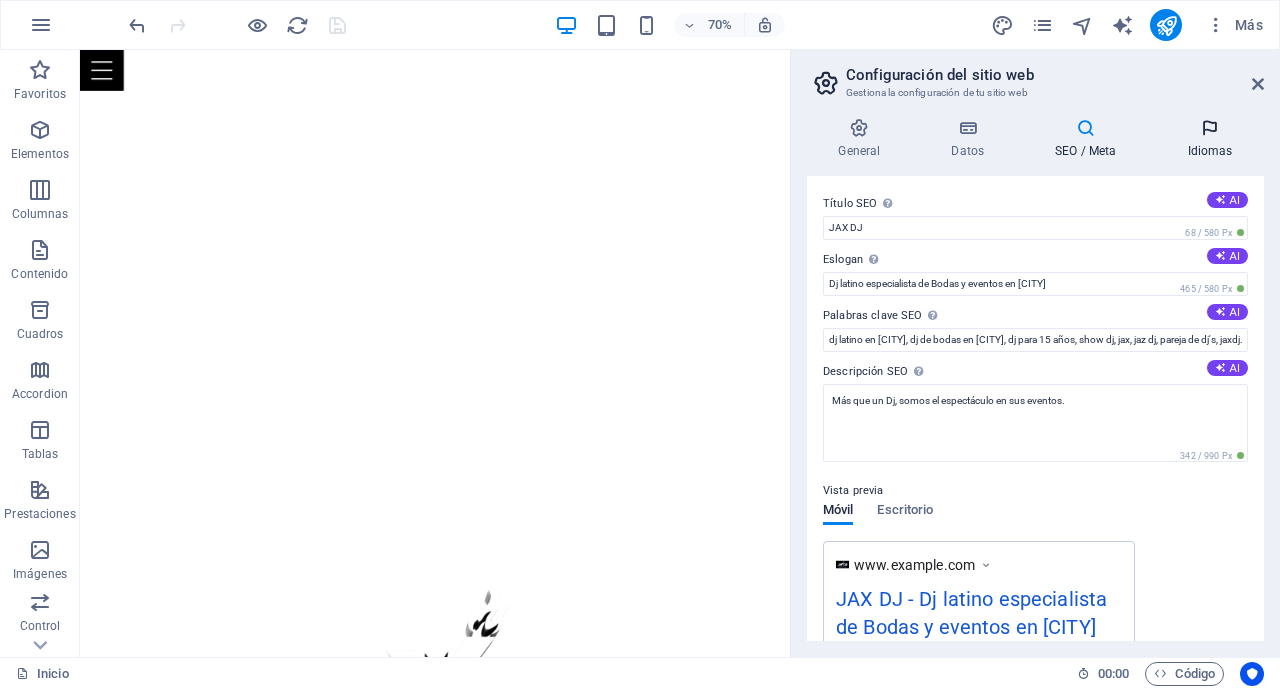 click at bounding box center [1210, 128] 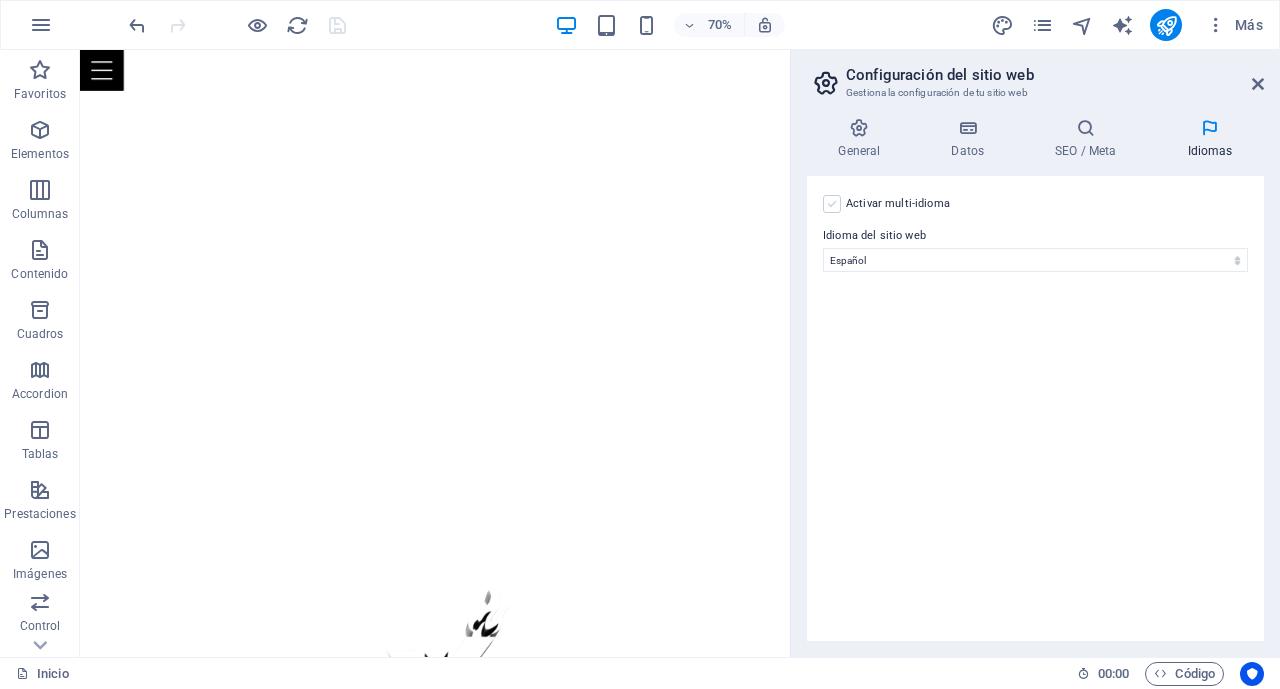 click at bounding box center (832, 204) 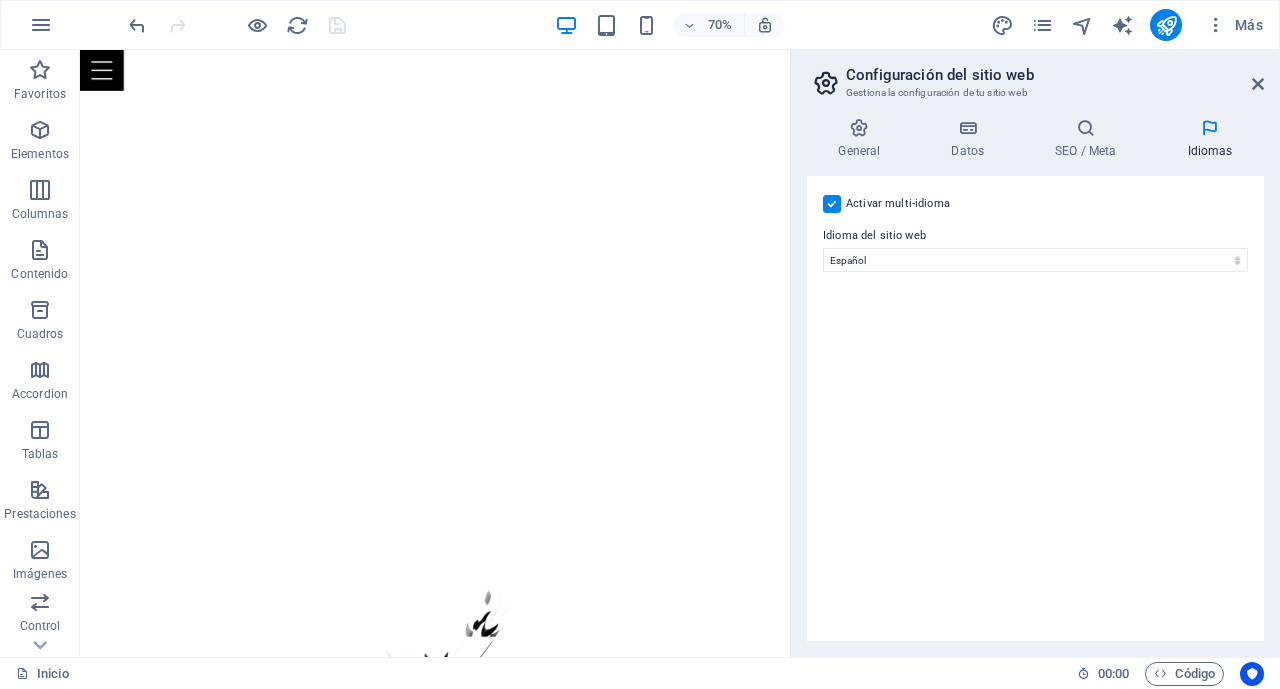 select 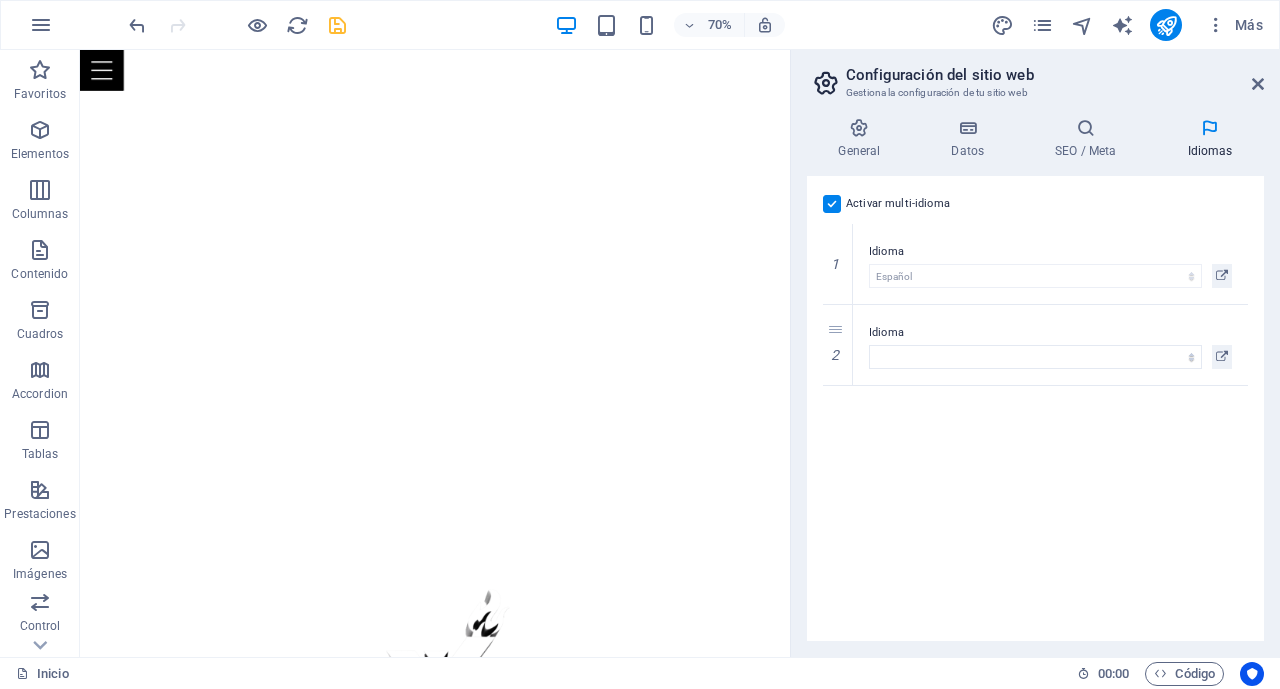 click at bounding box center (832, 204) 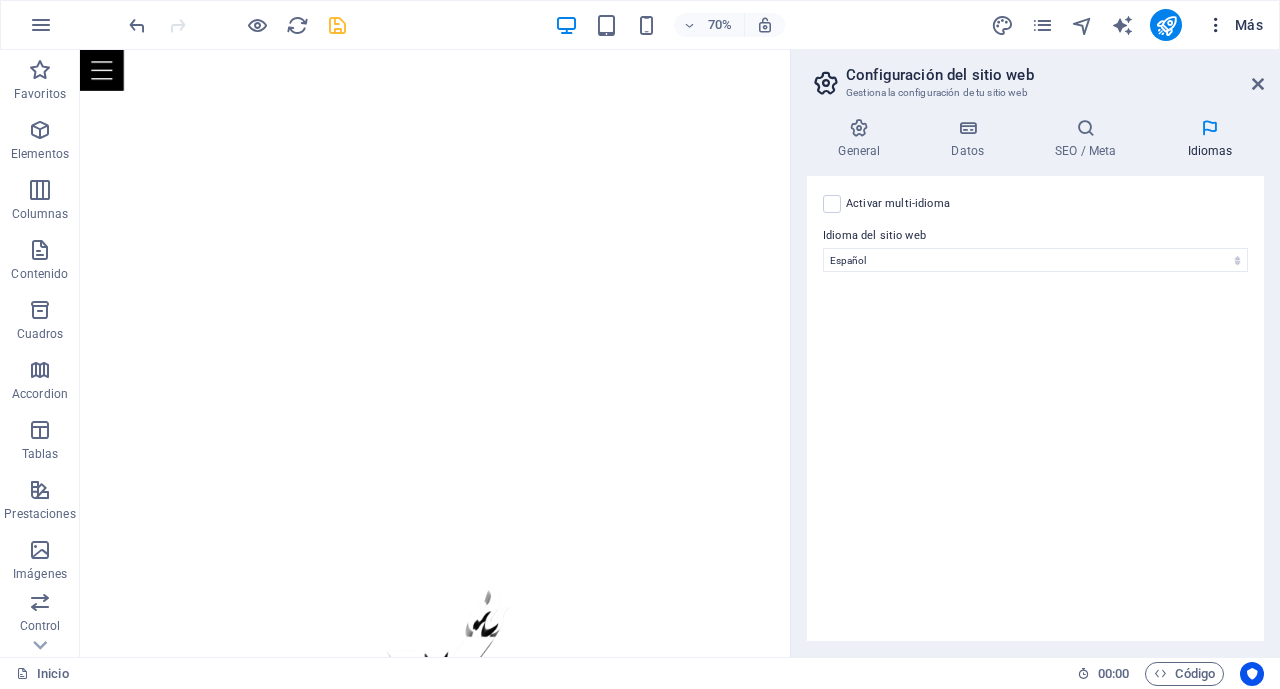 click on "JAX DJ - EMMY y JDj´s latinos especialistas en Bodas y eventos en [CITY] - [STATE]." at bounding box center [640, 344] 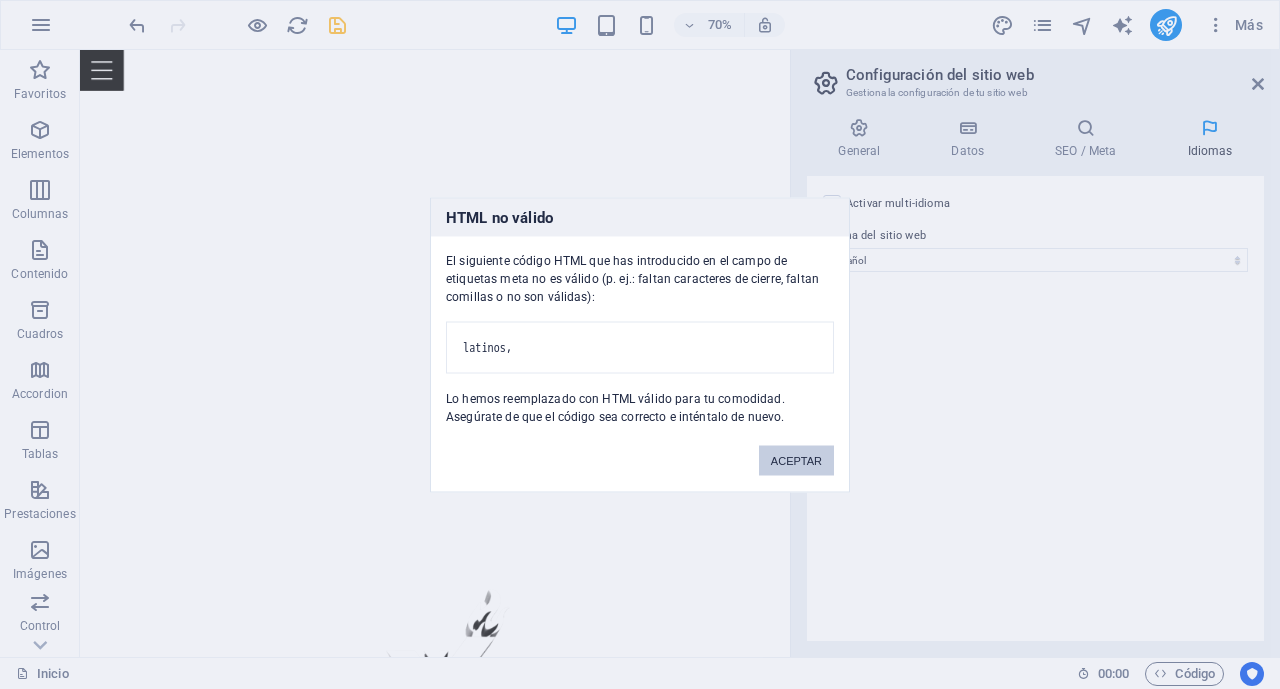 click on "ACEPTAR" at bounding box center (796, 460) 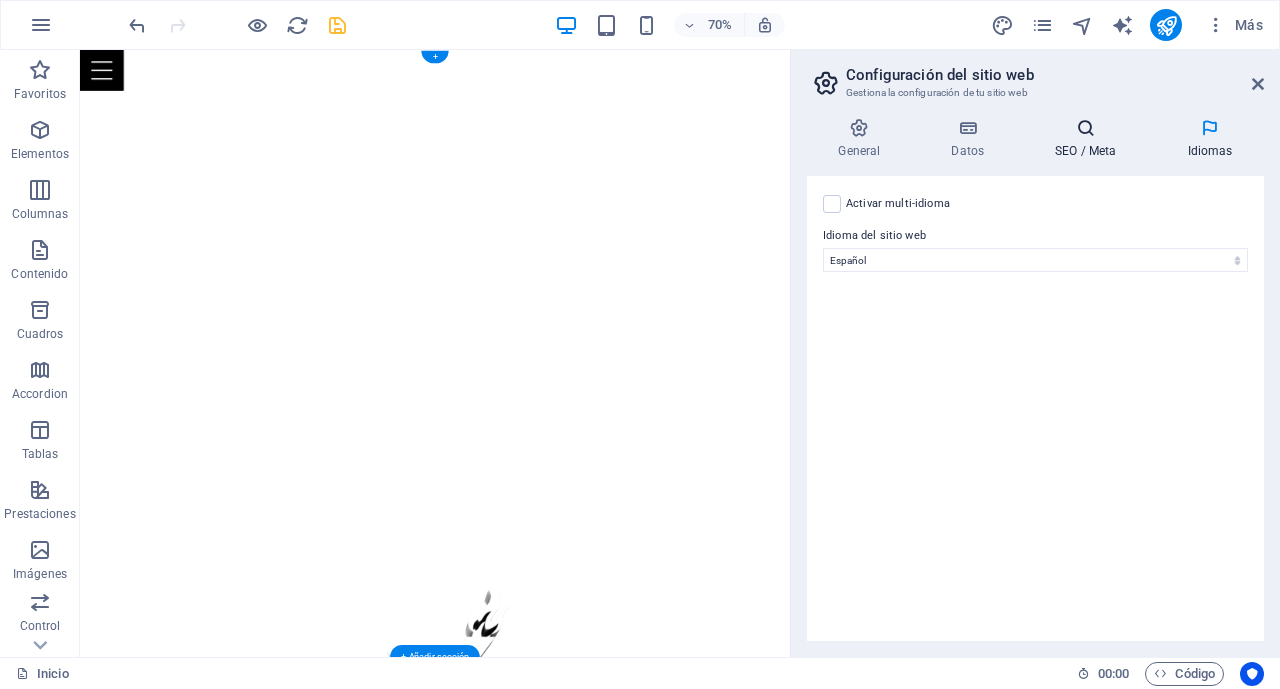click on "SEO / Meta" at bounding box center [1090, 139] 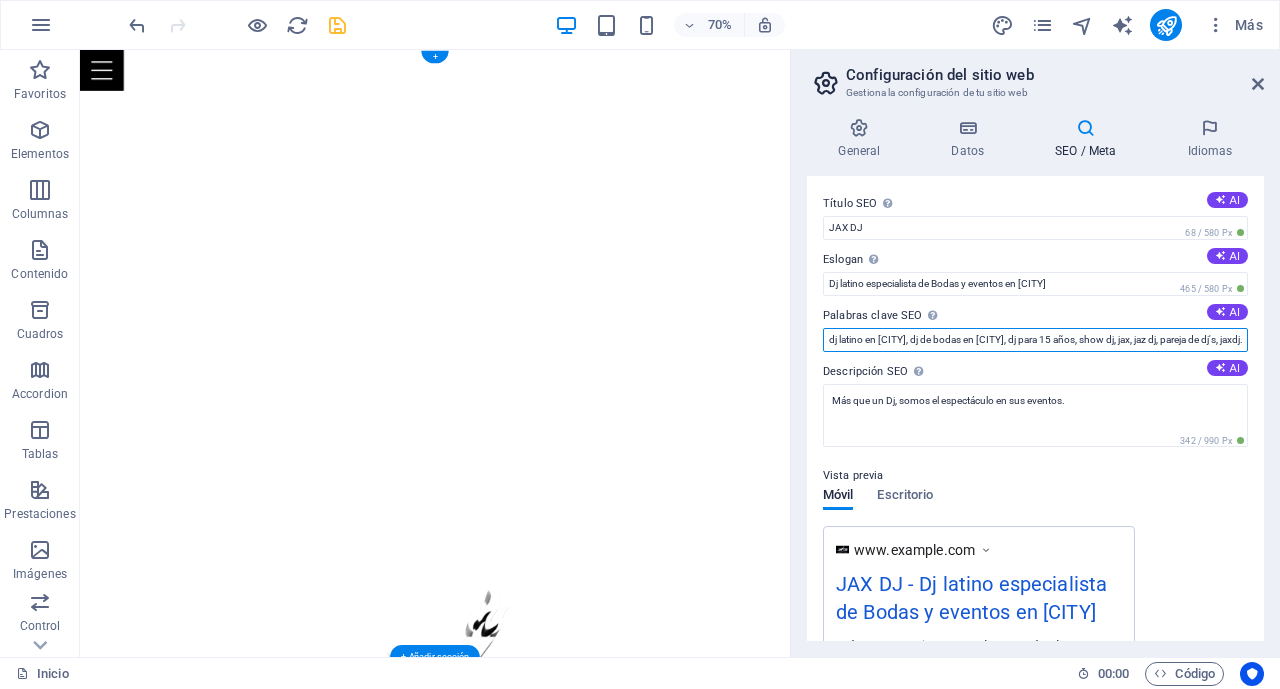 click on "dj latino en [CITY], dj de bodas en [CITY], dj para 15 años, show dj, jax, jaz dj, pareja de dj's, jaxdj.com, dj de bodas en [CITY], jax, dj de bodas" at bounding box center (1035, 340) 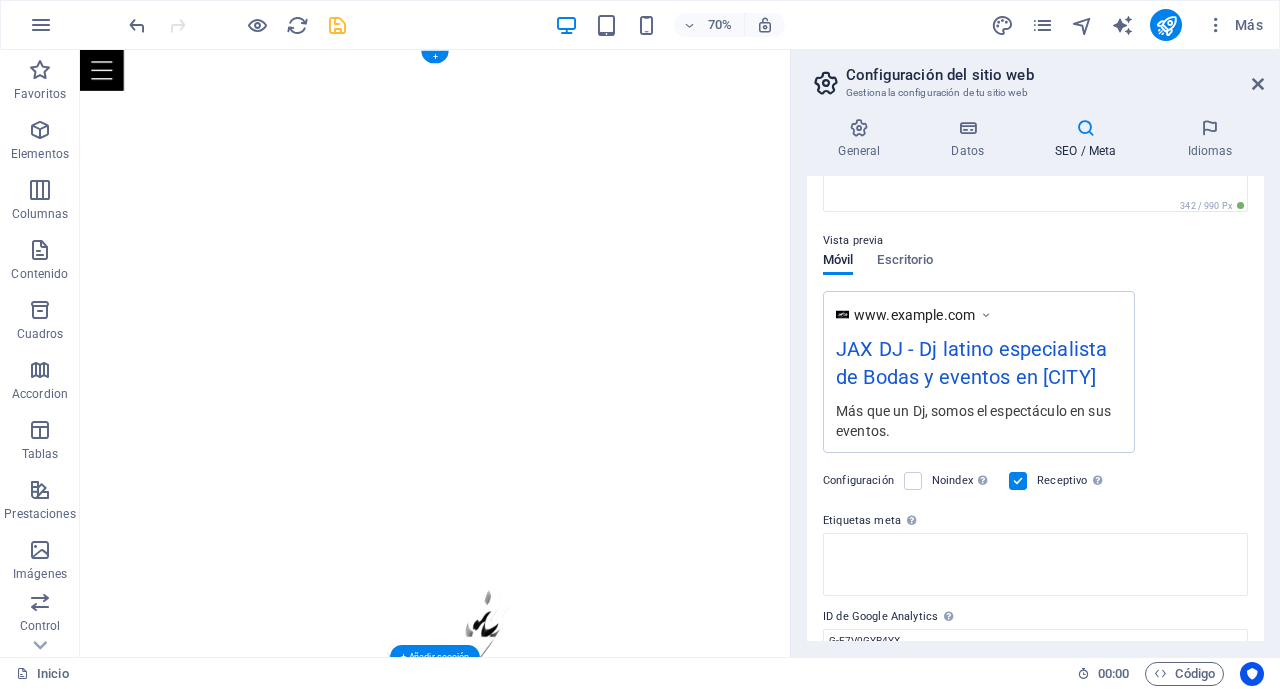 scroll, scrollTop: 247, scrollLeft: 0, axis: vertical 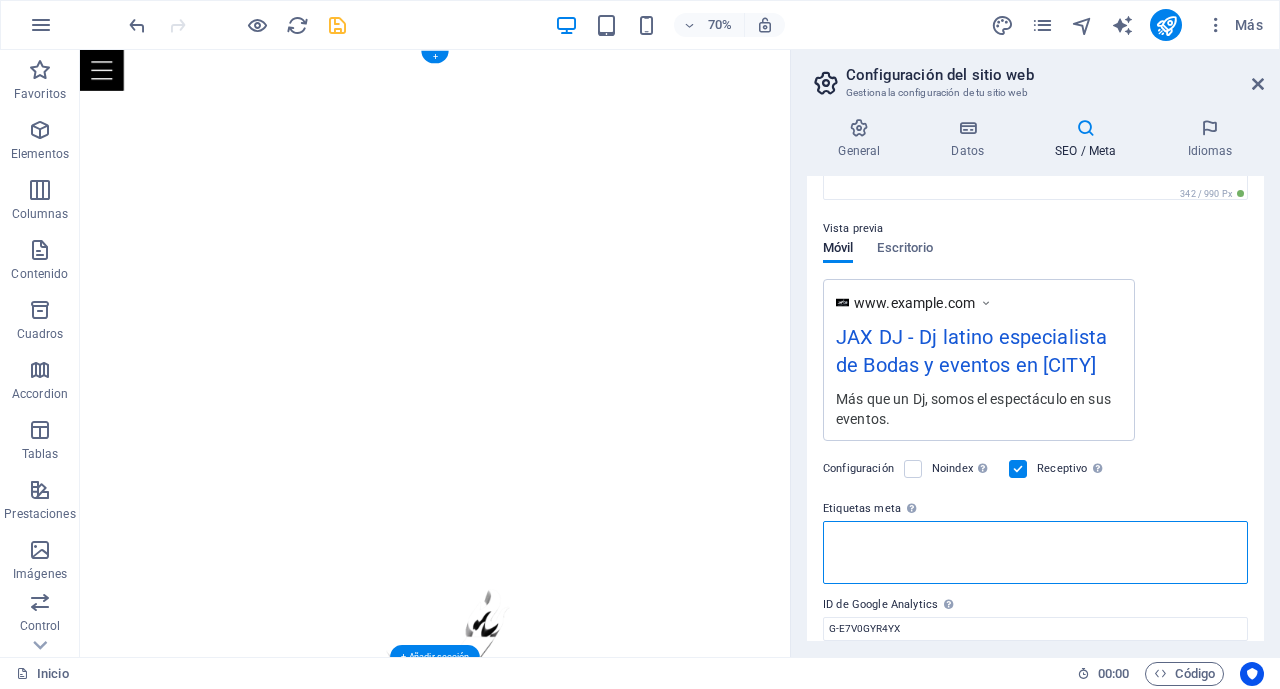 click on "Etiquetas meta Introduce aquí el código HTML que se incluirá en las etiquetas  de tu sitio web. Ten en cuenta que es posible que tu sitio web no funcione si incluye un código con errores." at bounding box center (1035, 552) 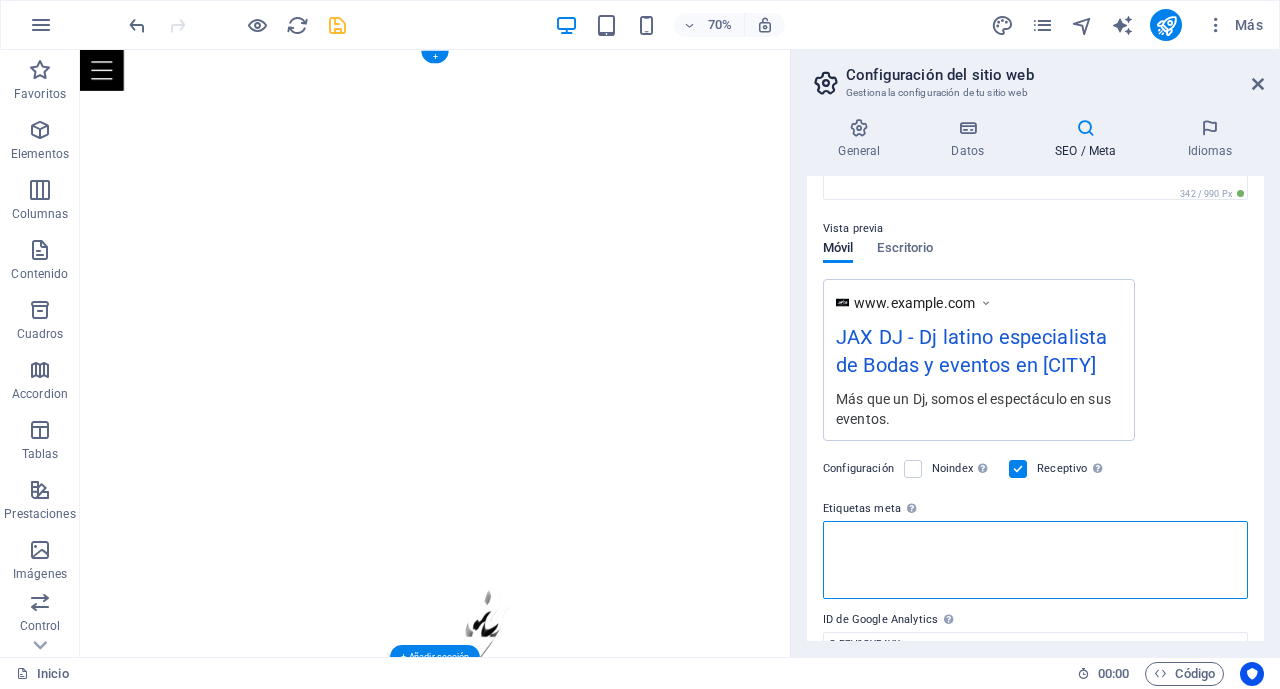 click on "Etiquetas meta Introduce aquí el código HTML que se incluirá en las etiquetas  de tu sitio web. Ten en cuenta que es posible que tu sitio web no funcione si incluye un código con errores." at bounding box center [1035, 560] 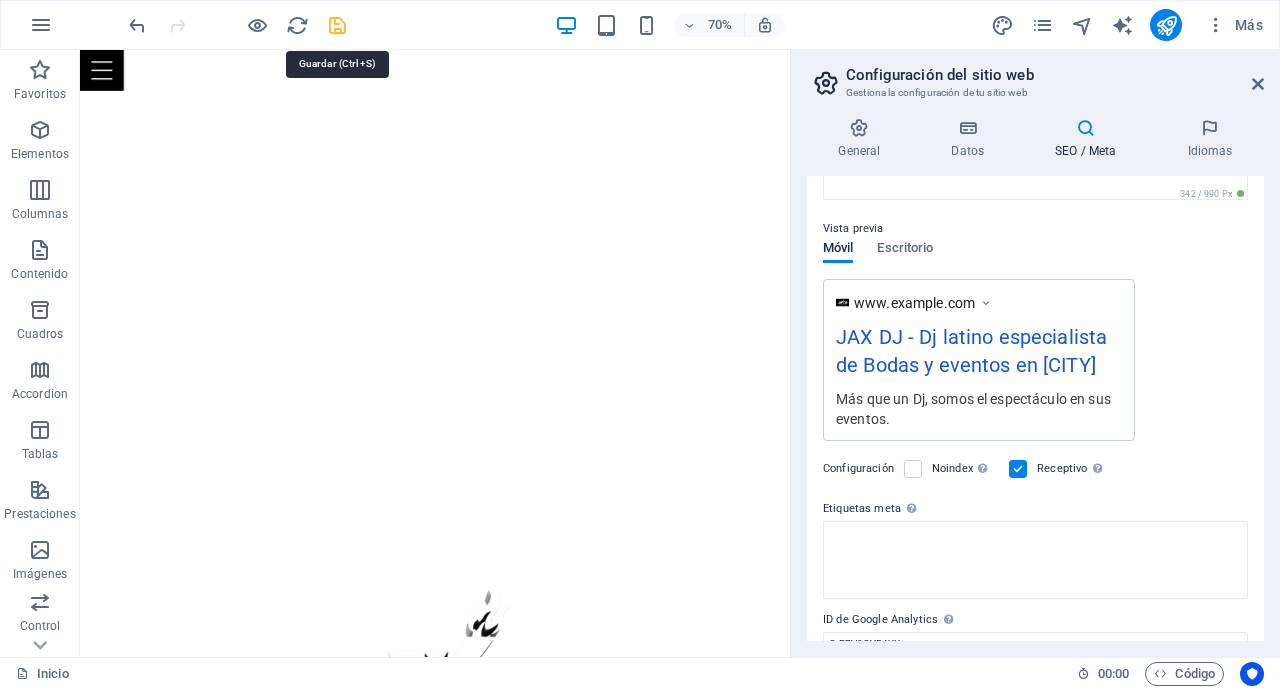click at bounding box center [337, 25] 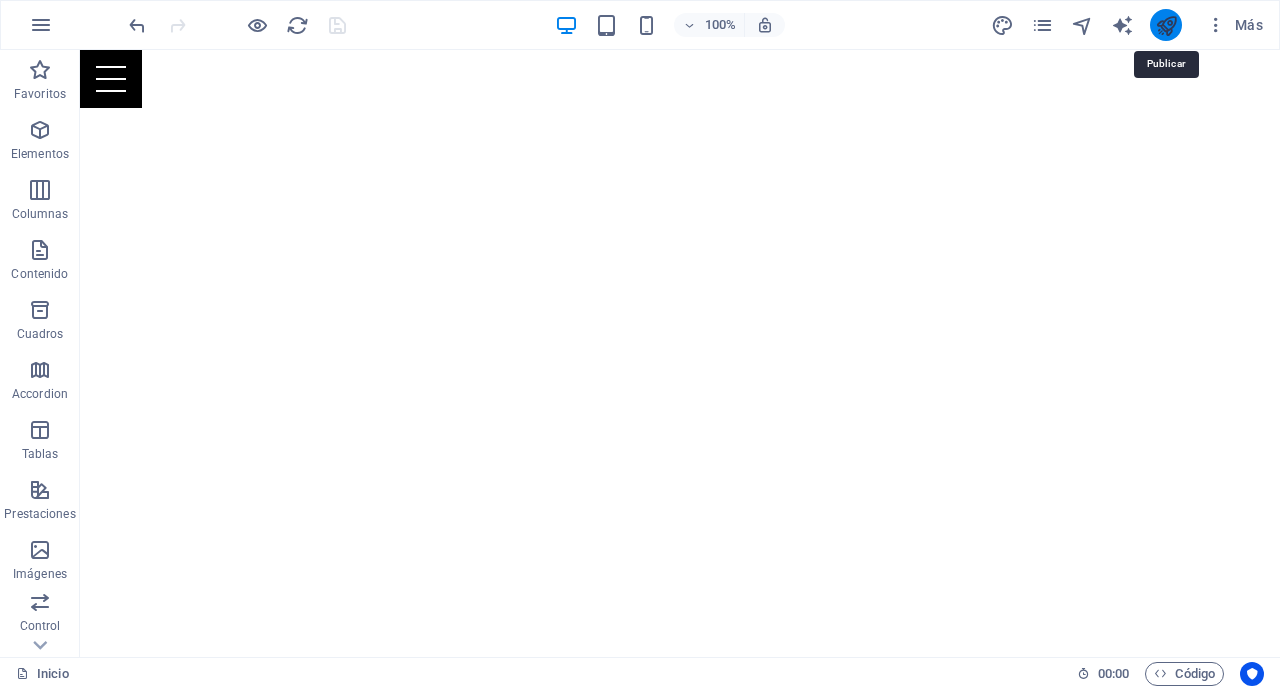 click at bounding box center [1166, 25] 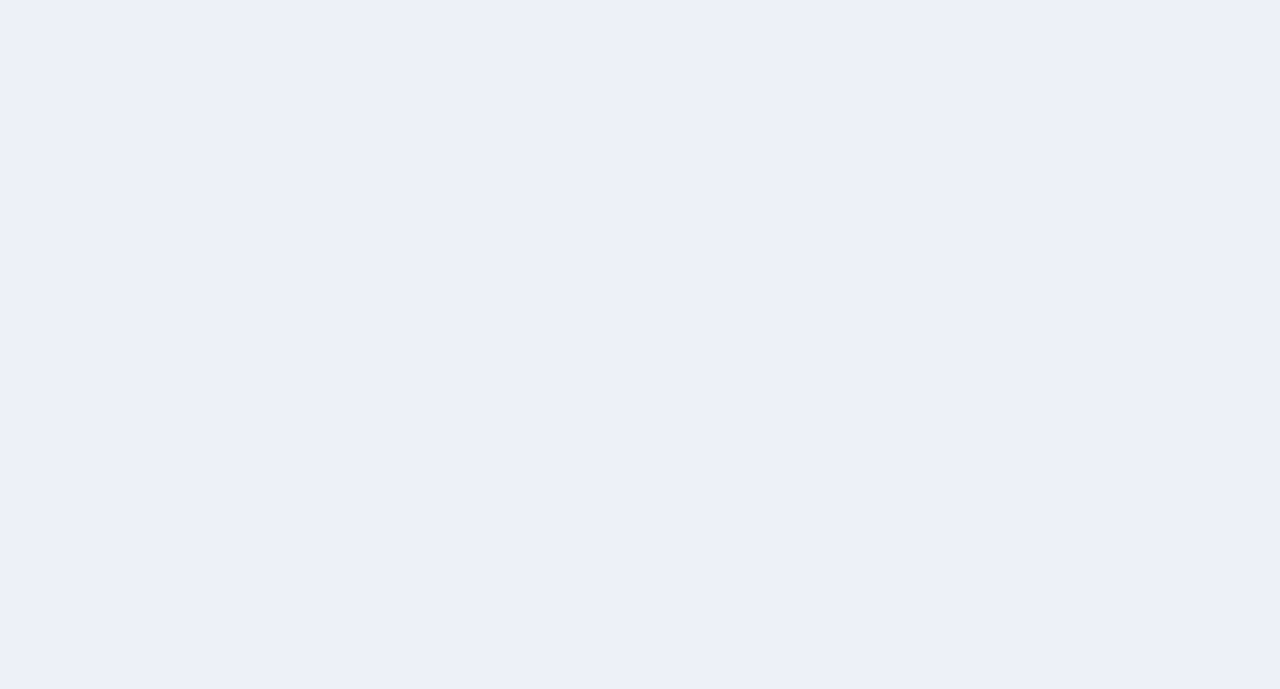 scroll, scrollTop: 0, scrollLeft: 0, axis: both 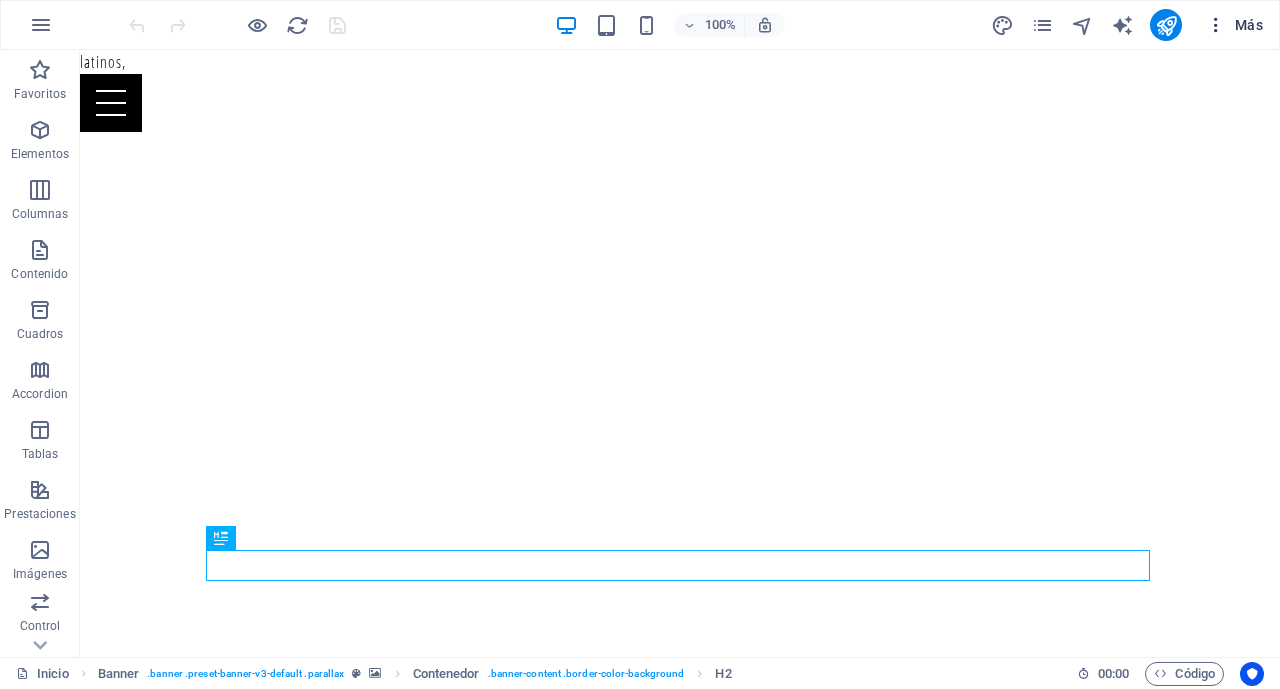 click on "Más" at bounding box center [1234, 25] 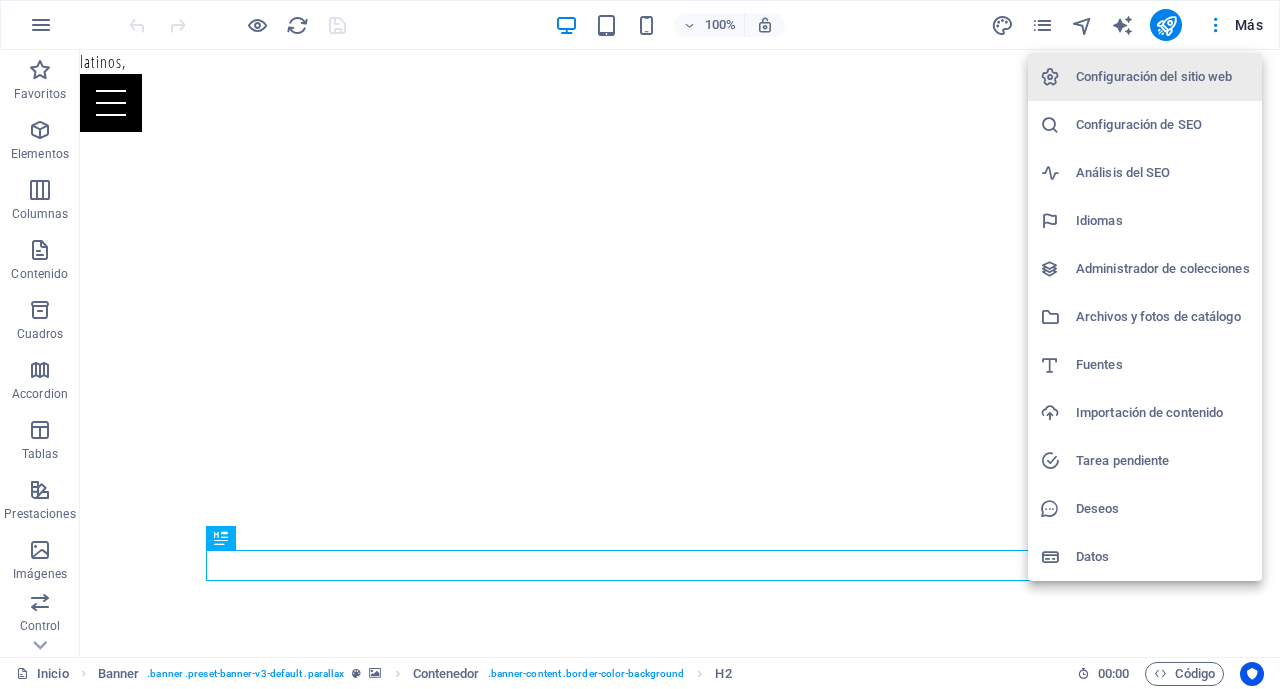 click on "Análisis del SEO" at bounding box center [1163, 173] 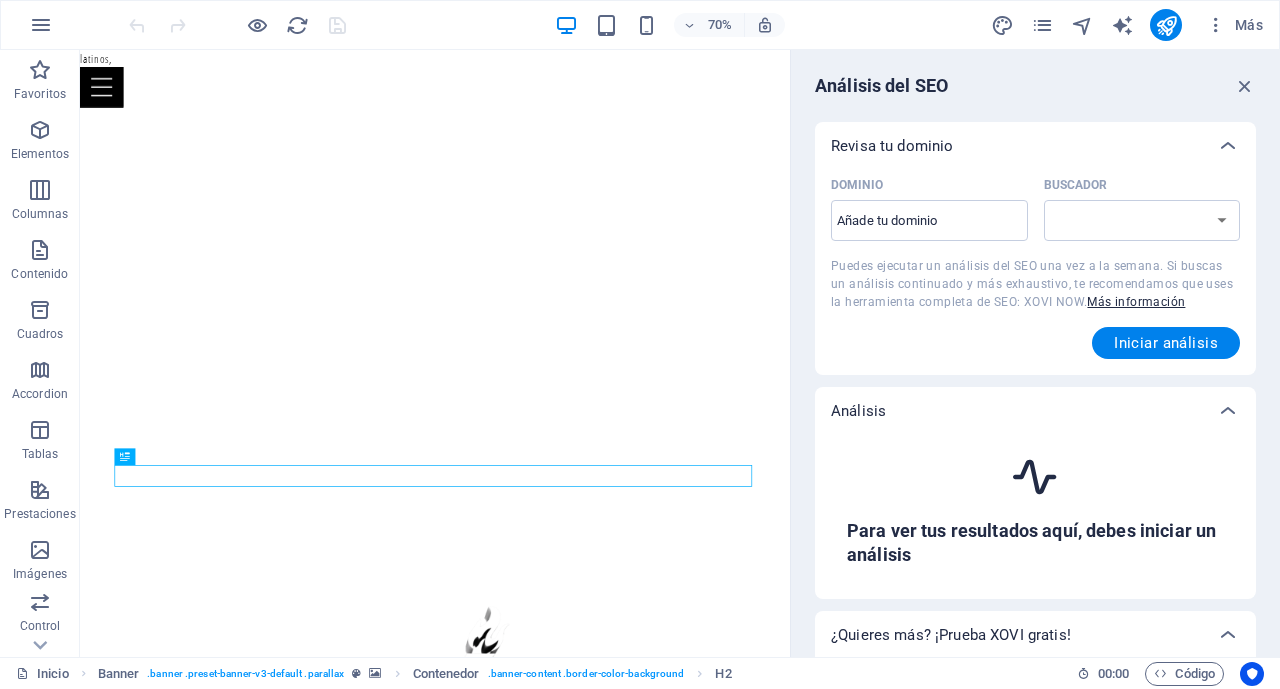 select on "google.com" 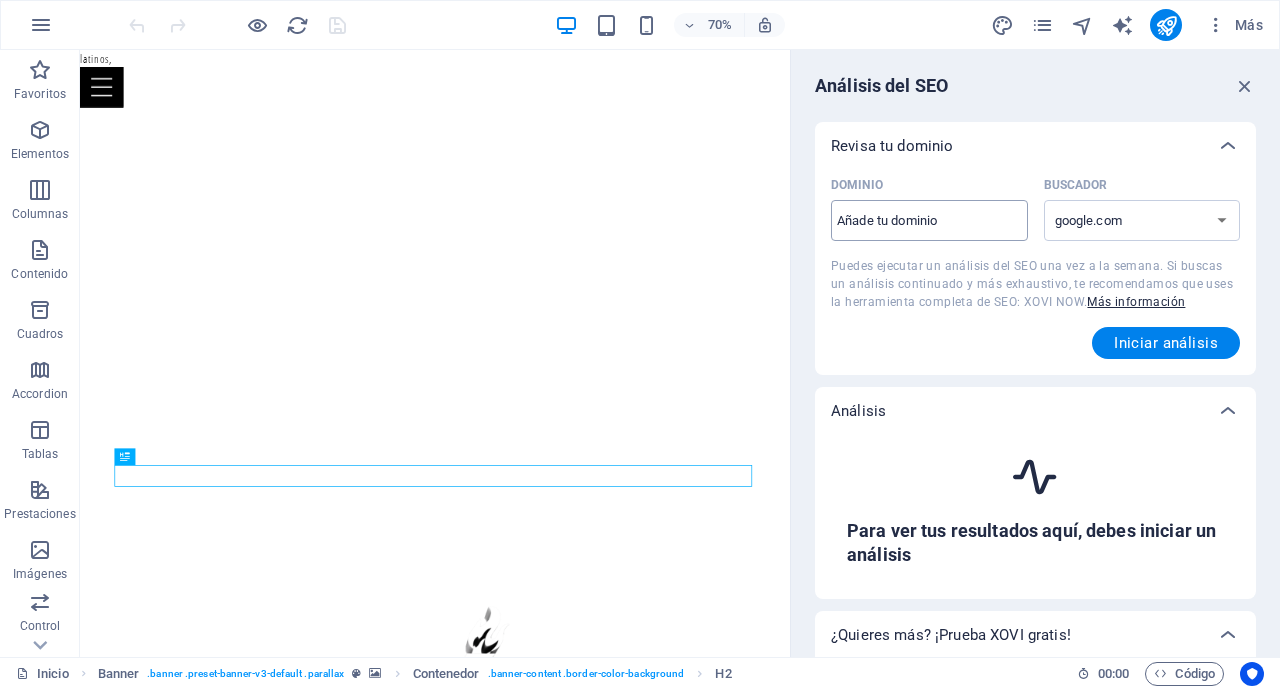 click on "Dominio ​" at bounding box center [929, 221] 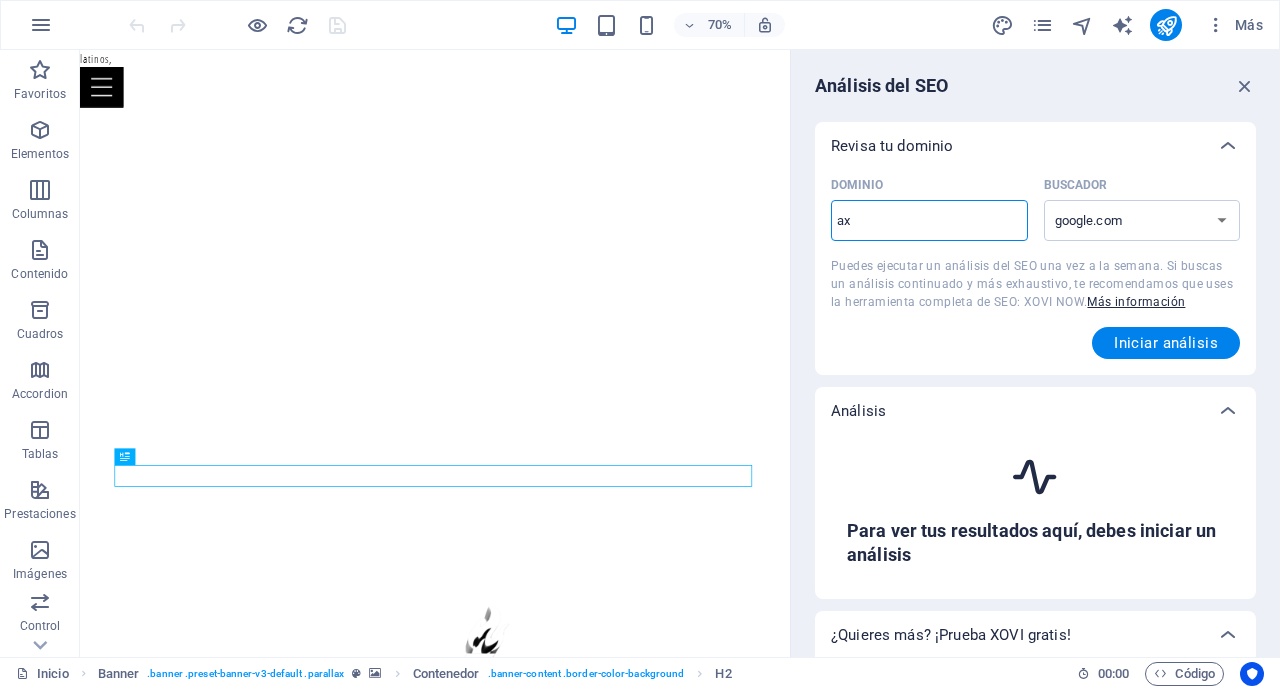 type on "a" 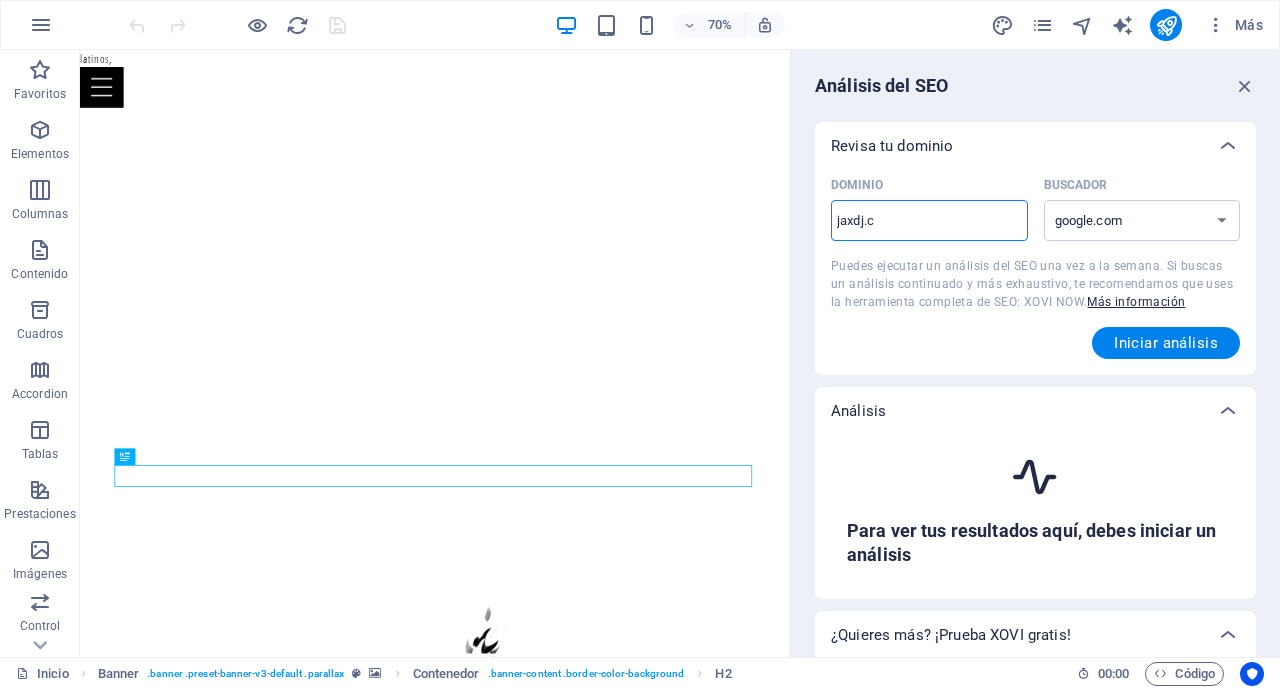 type on "jaxdj.com" 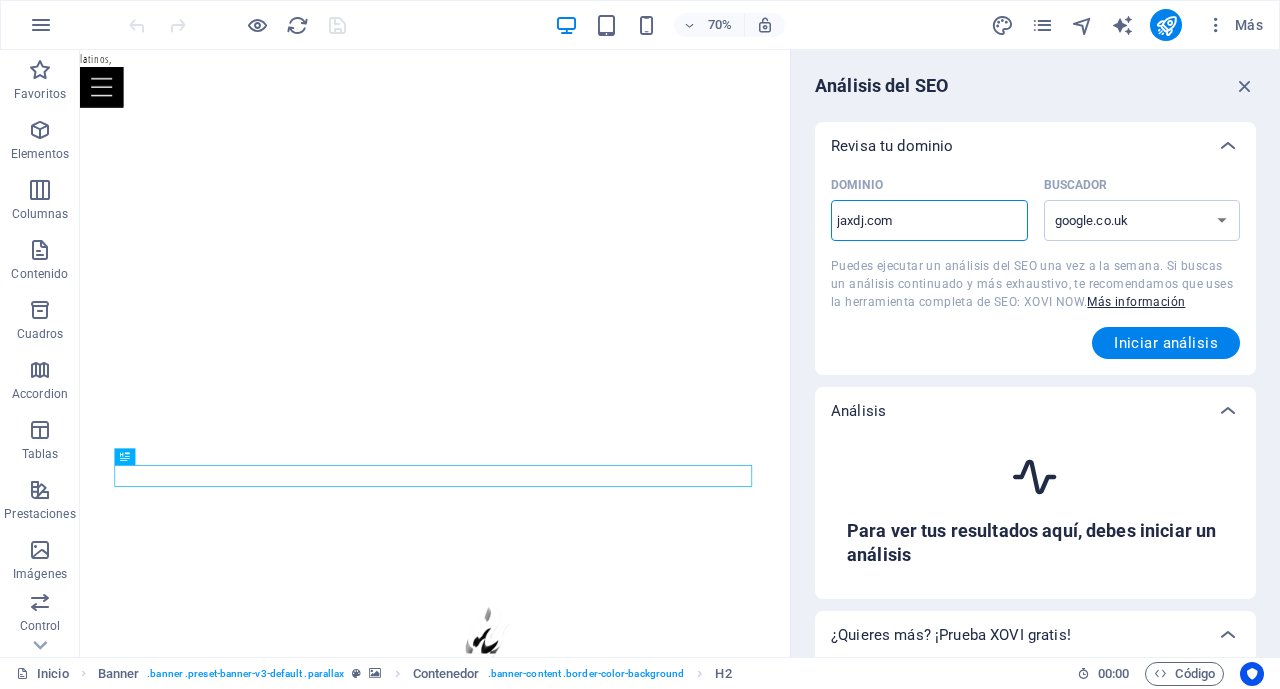 type on "jaxdj.com" 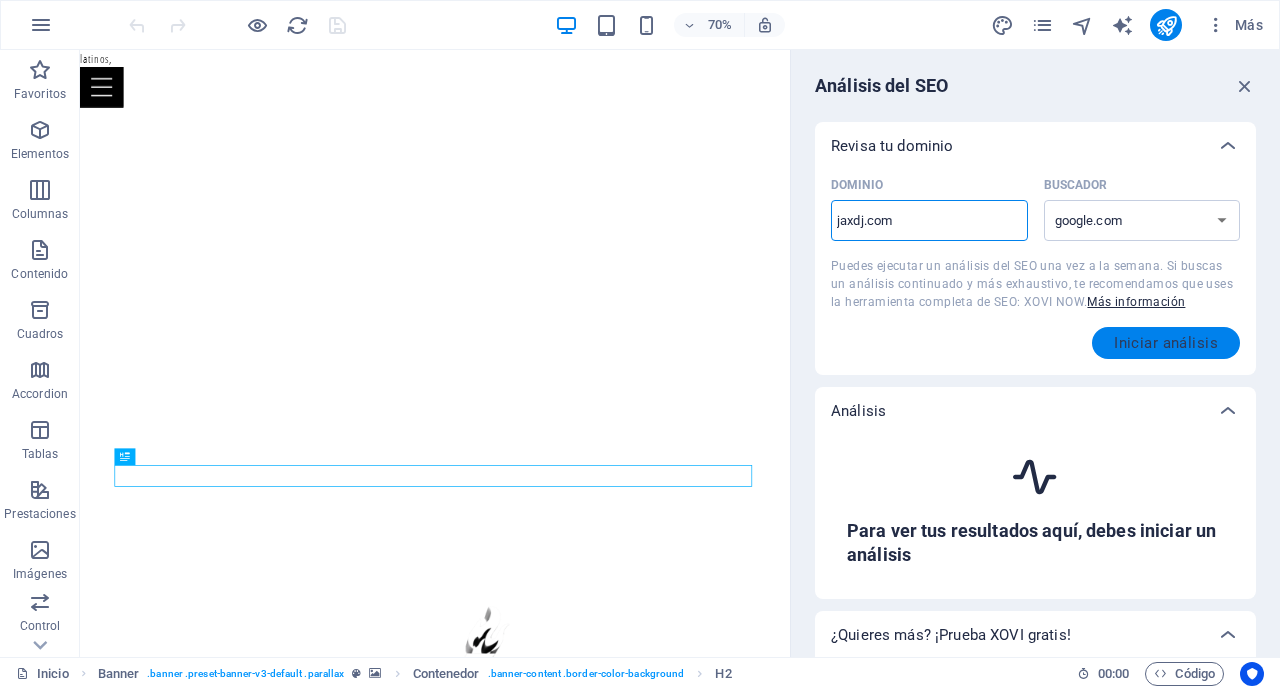 click on "Iniciar análisis" at bounding box center [1166, 343] 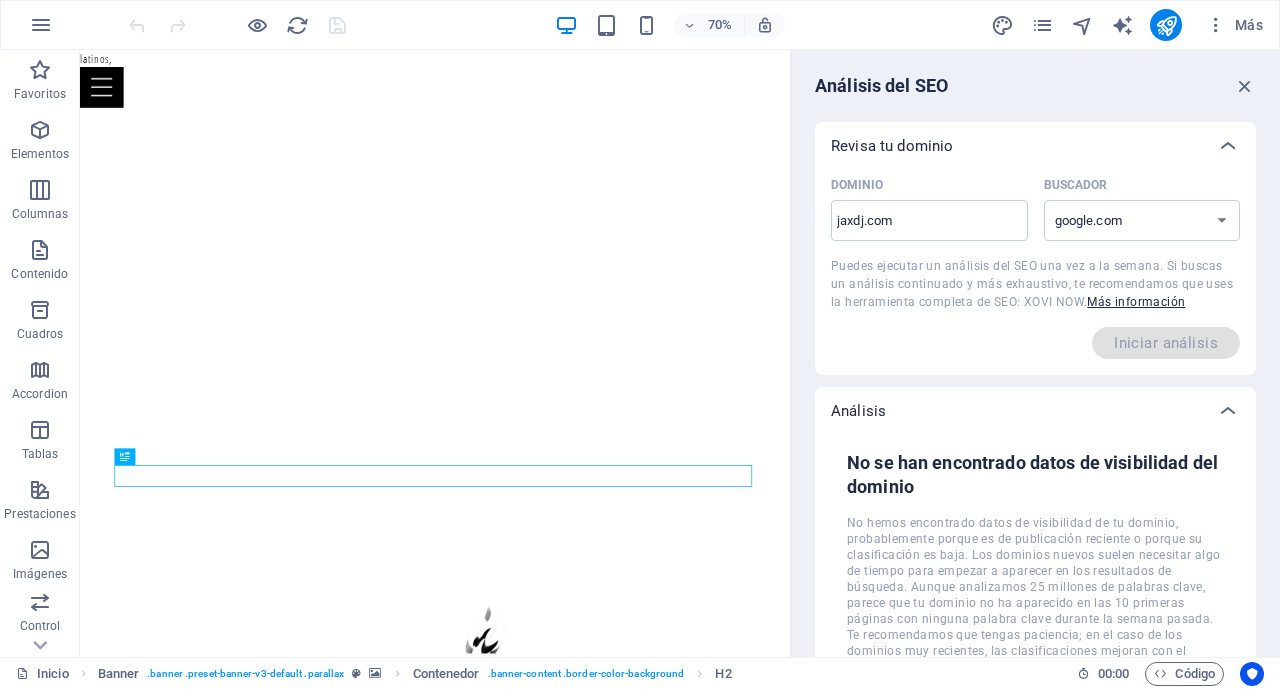 scroll, scrollTop: 0, scrollLeft: 0, axis: both 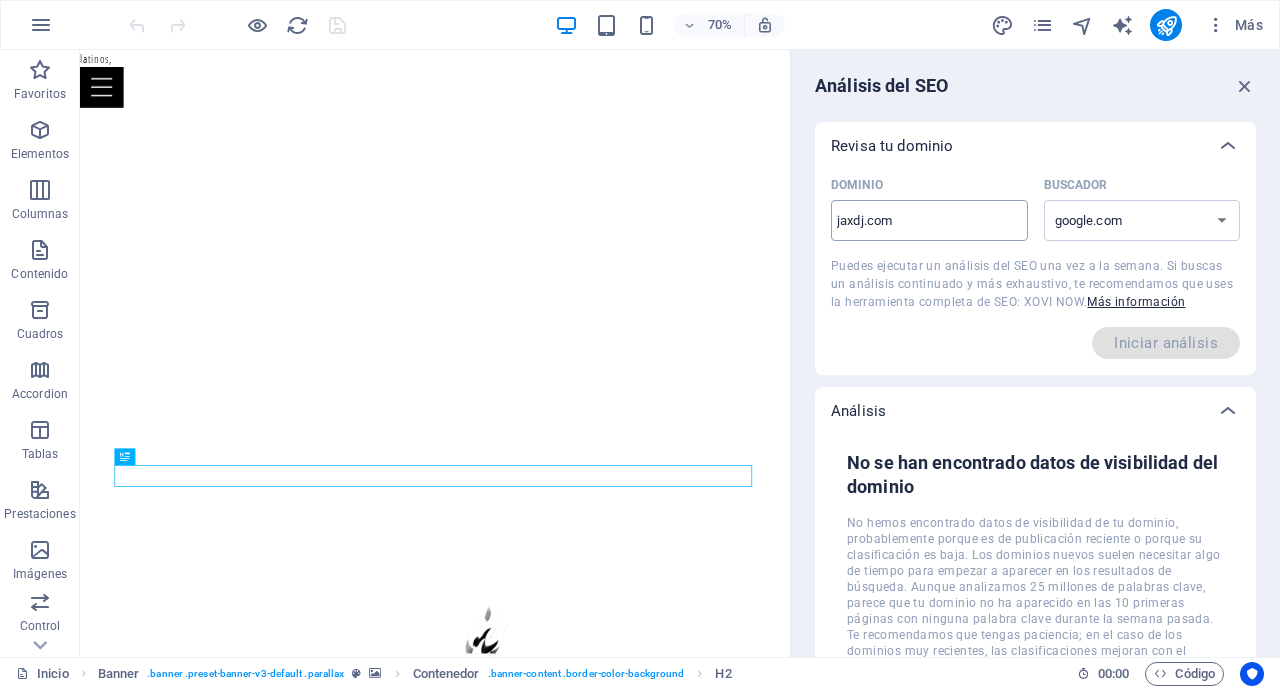 click on "jaxdj.com" at bounding box center [929, 221] 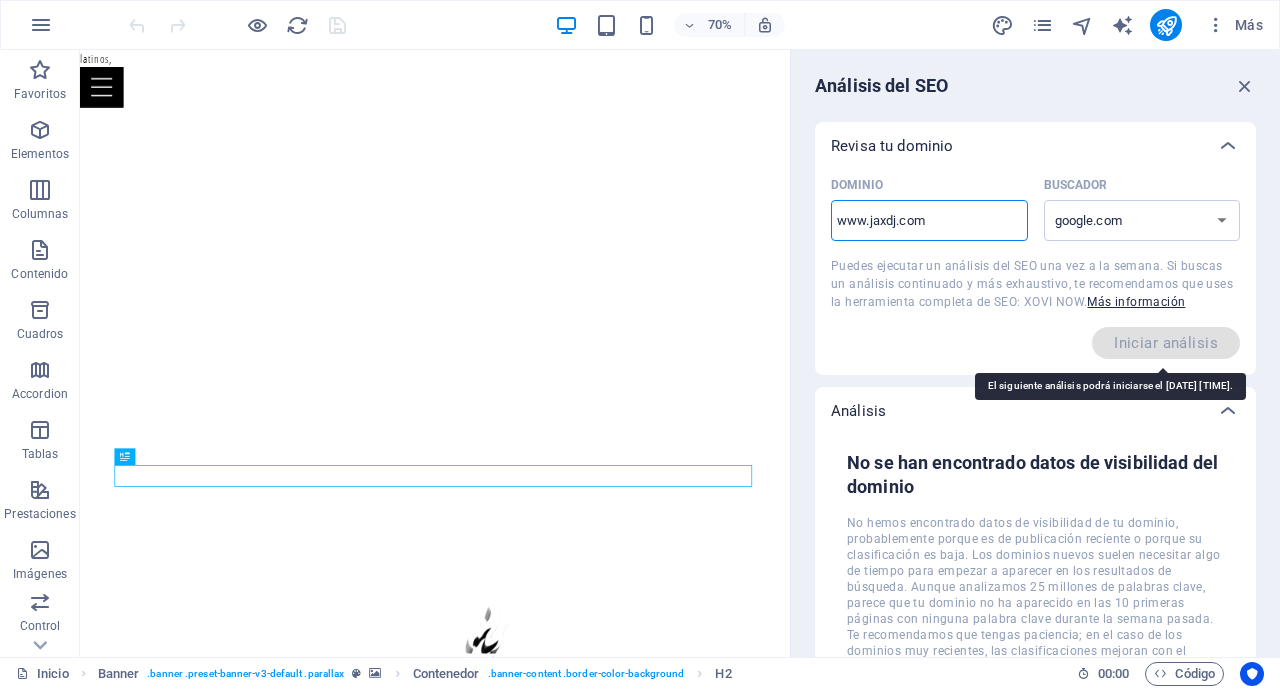 type on "www.jaxdj.com" 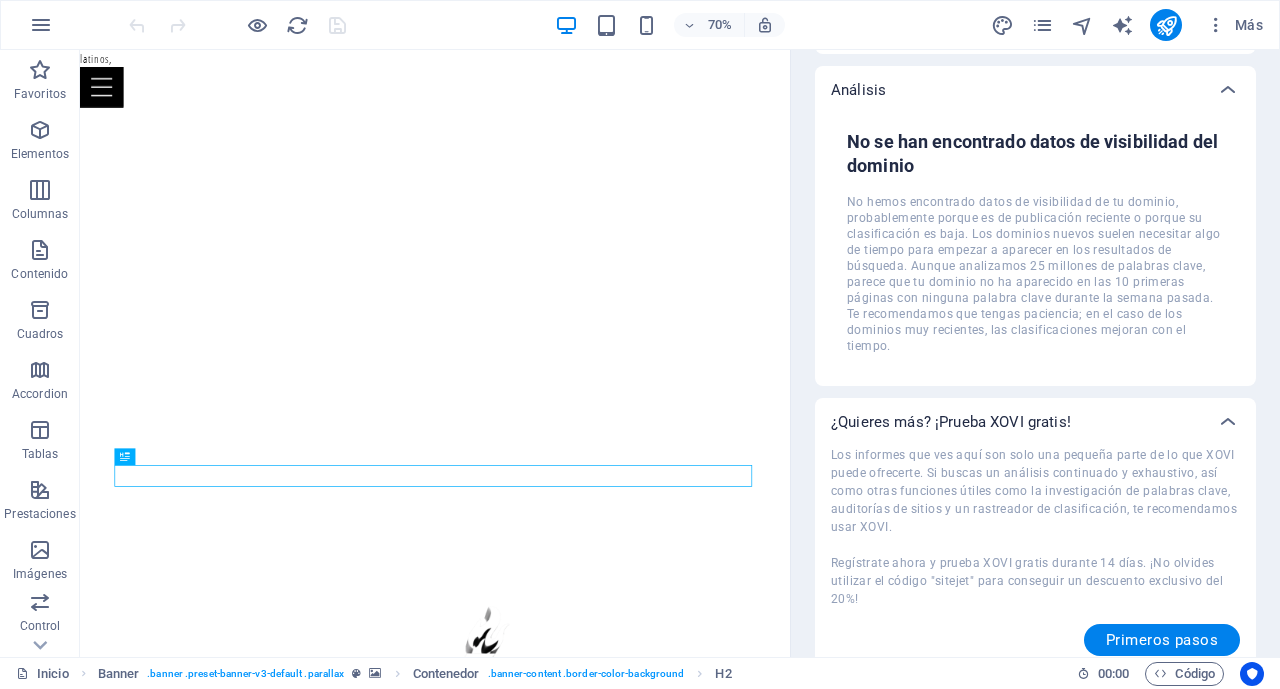 scroll, scrollTop: 320, scrollLeft: 0, axis: vertical 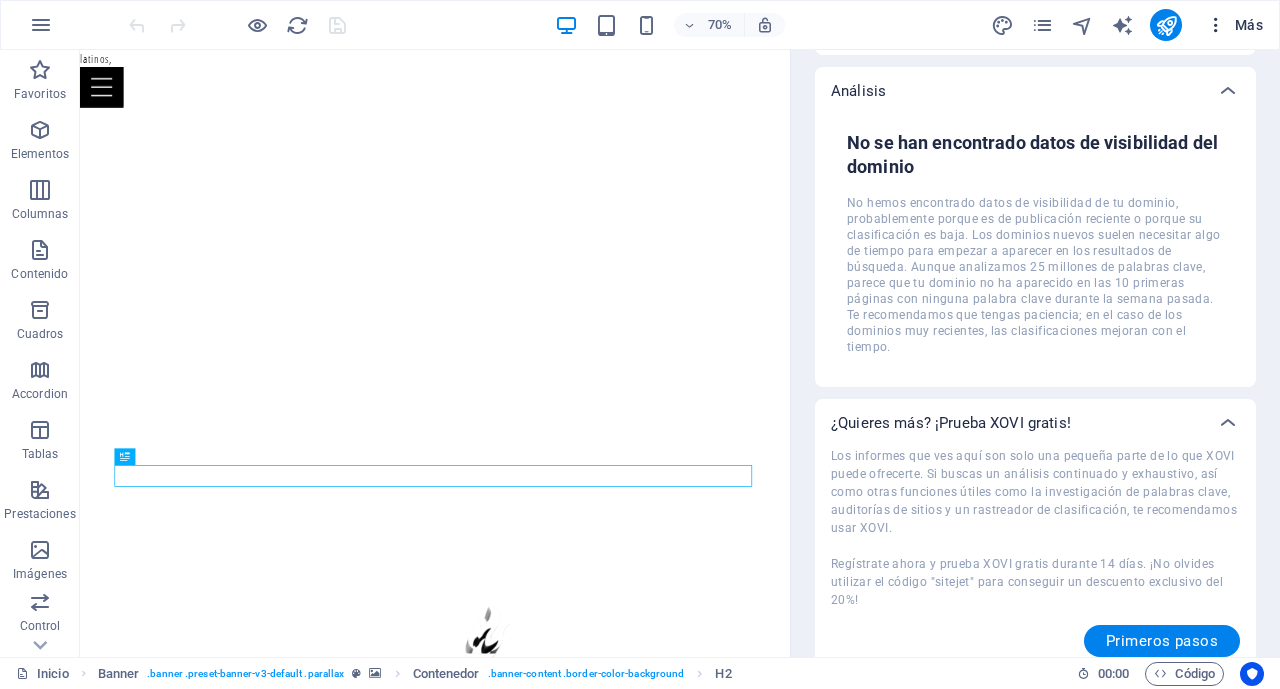 click on "Más" at bounding box center (1234, 25) 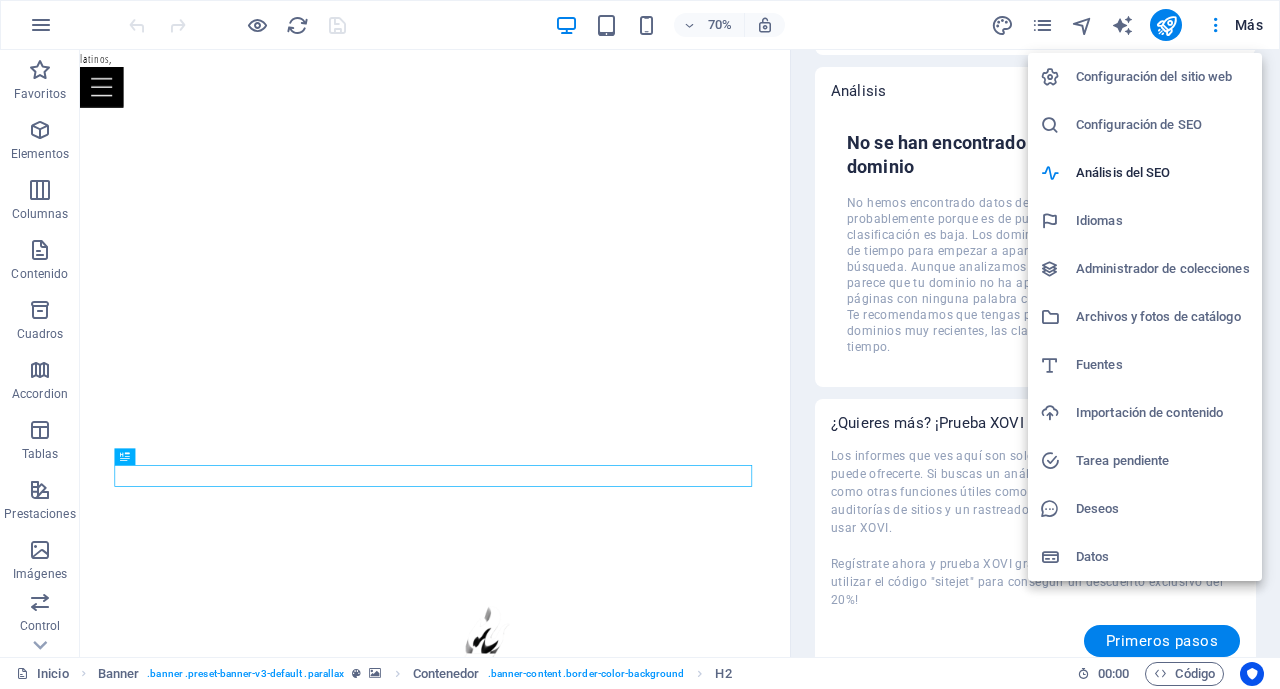 click on "Administrador de colecciones" at bounding box center (1163, 269) 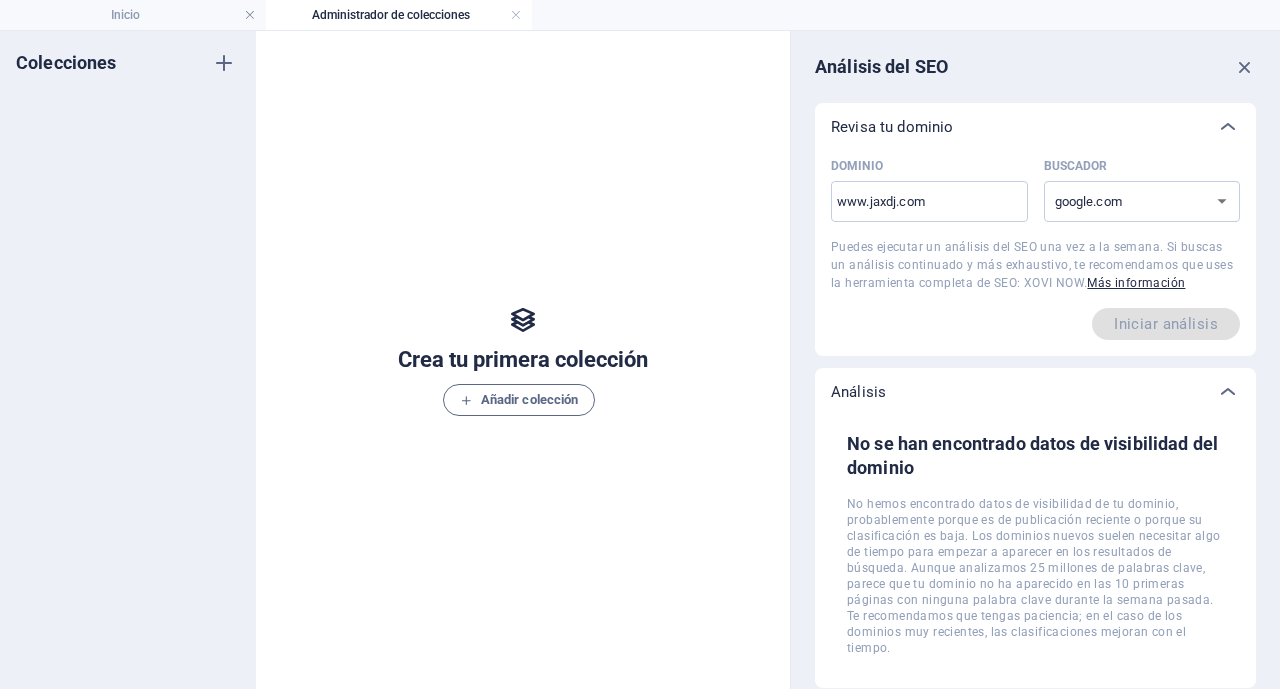 scroll, scrollTop: 0, scrollLeft: 0, axis: both 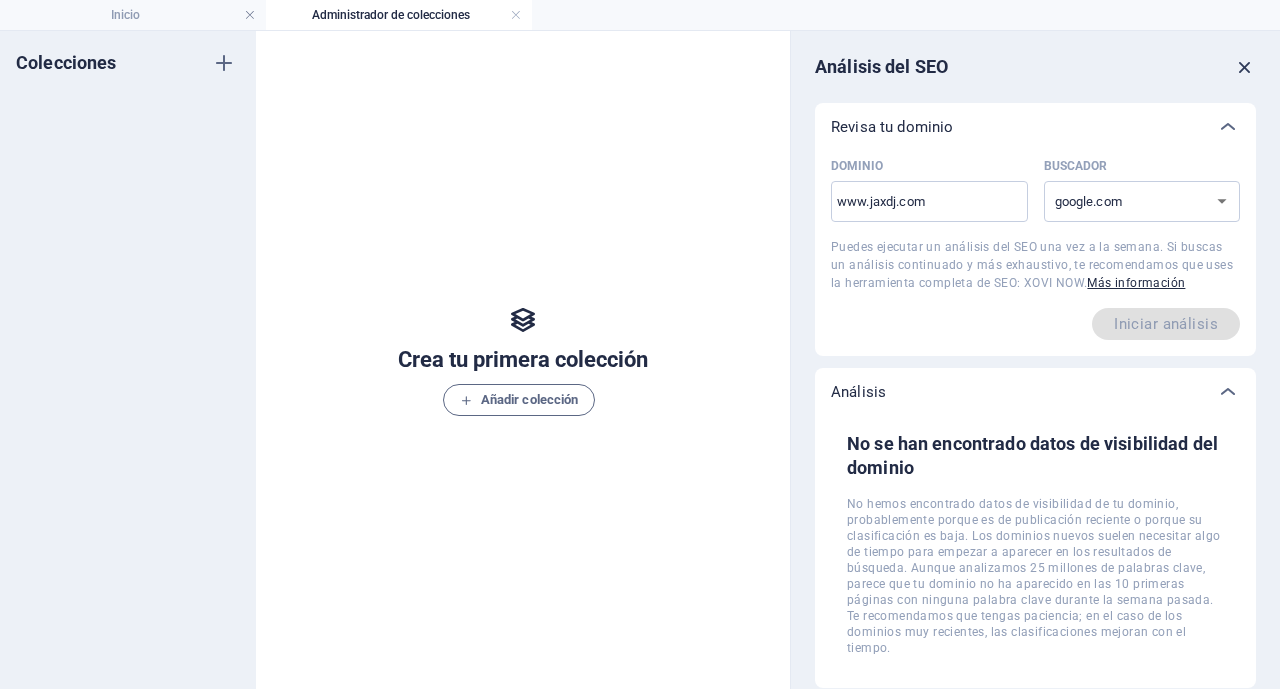 click at bounding box center (1245, 67) 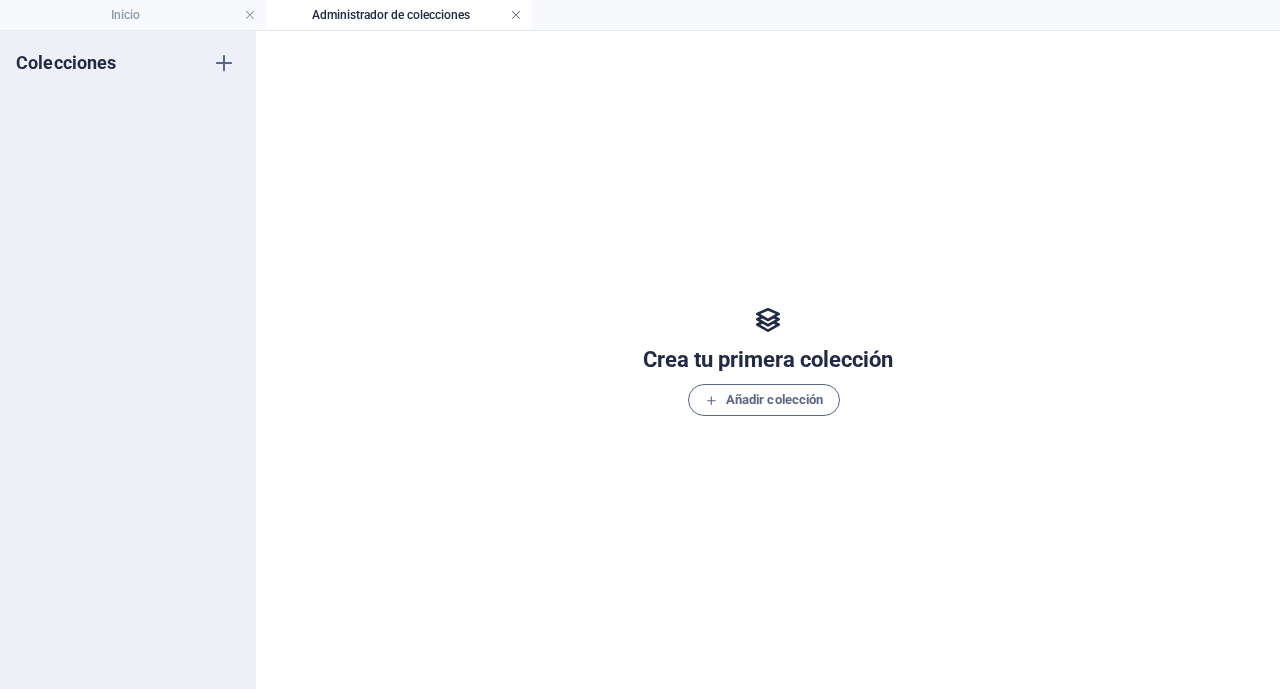 click at bounding box center (516, 15) 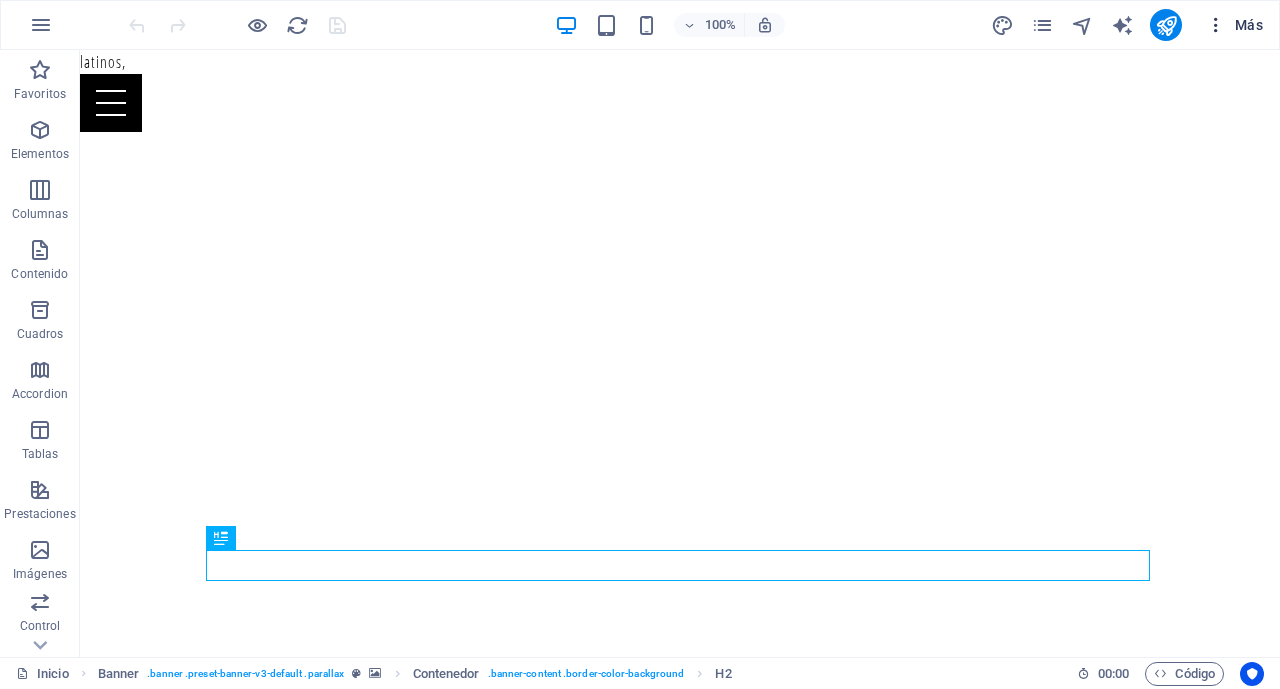 click at bounding box center [1216, 25] 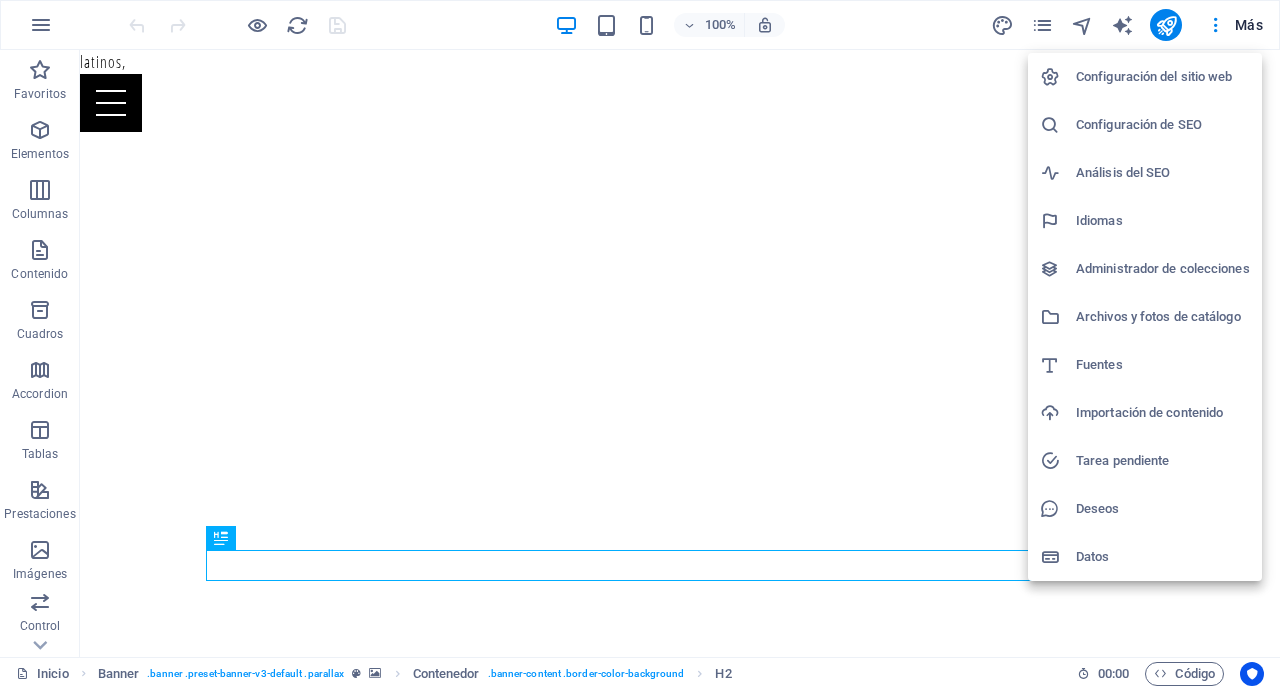 click on "Archivos y fotos de catálogo" at bounding box center (1163, 317) 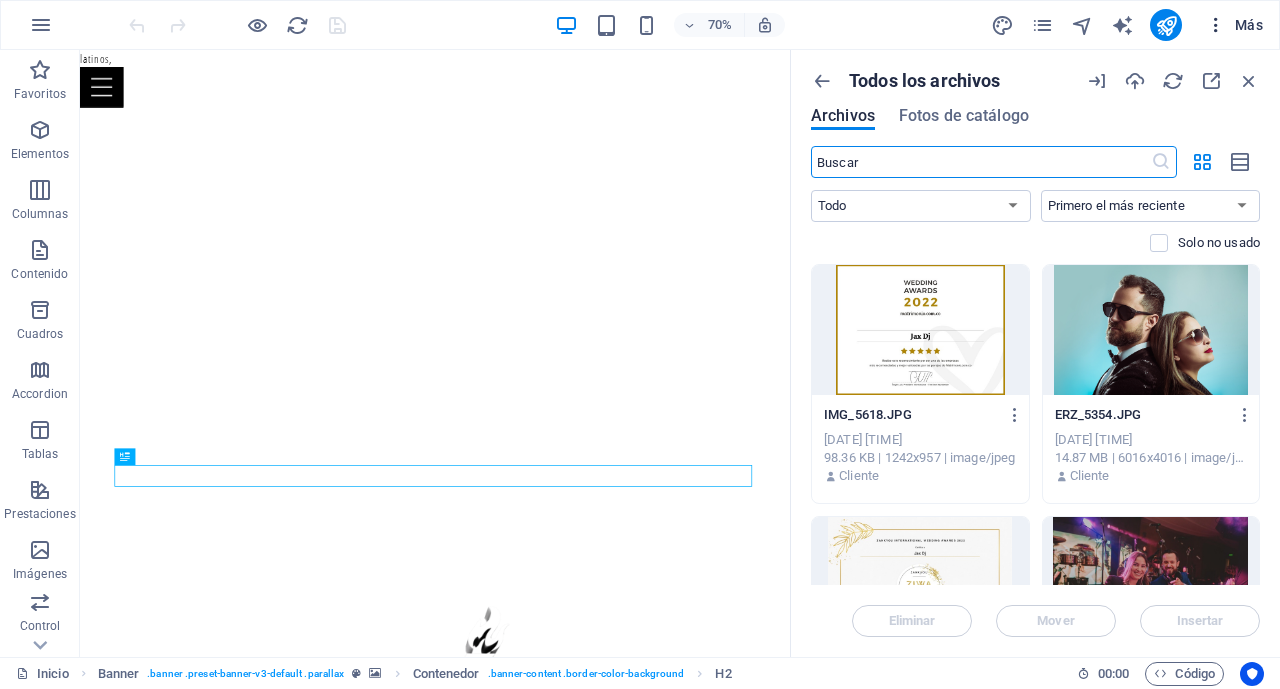 click on "Más" at bounding box center [1234, 25] 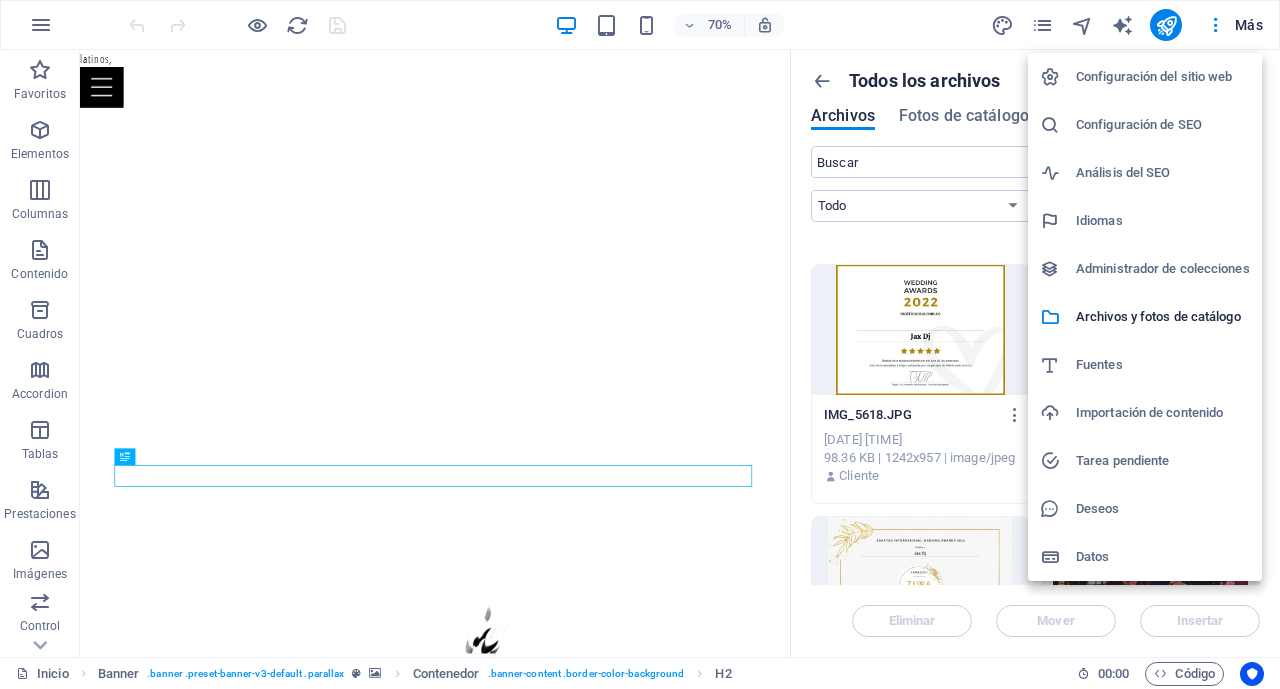 click on "Tarea pendiente" at bounding box center (1163, 461) 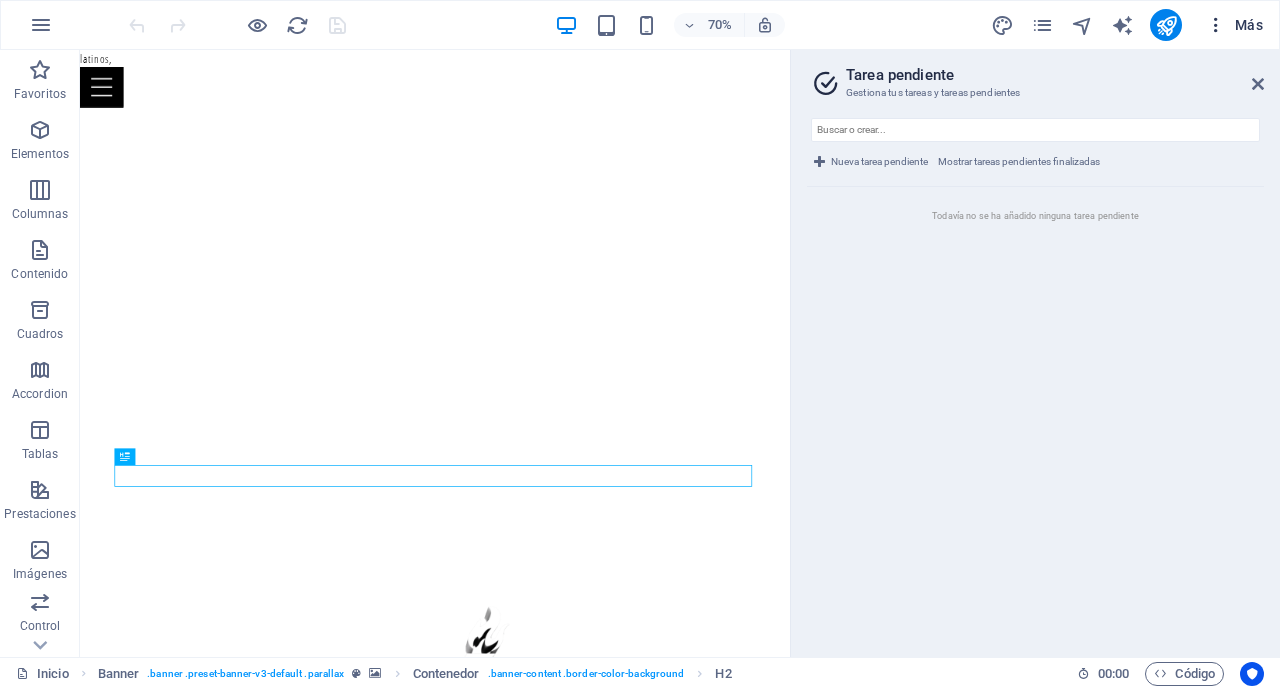 click on "Más" at bounding box center (1234, 25) 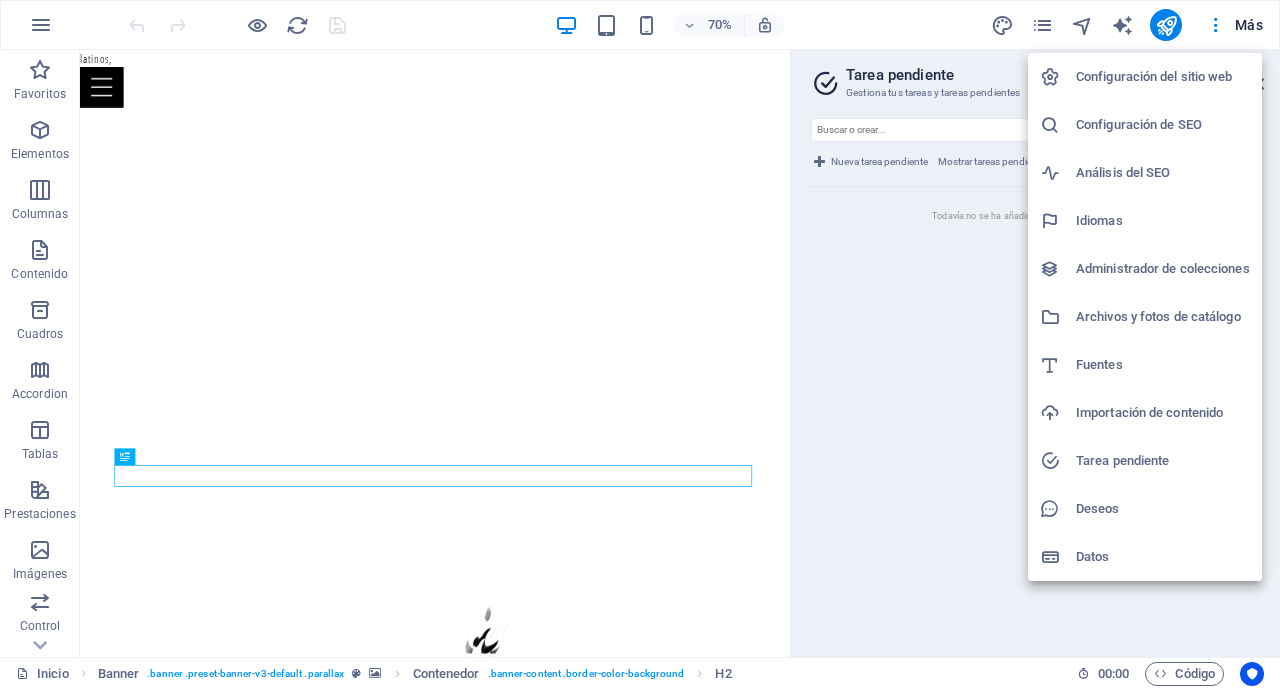 click on "Deseos" at bounding box center [1163, 509] 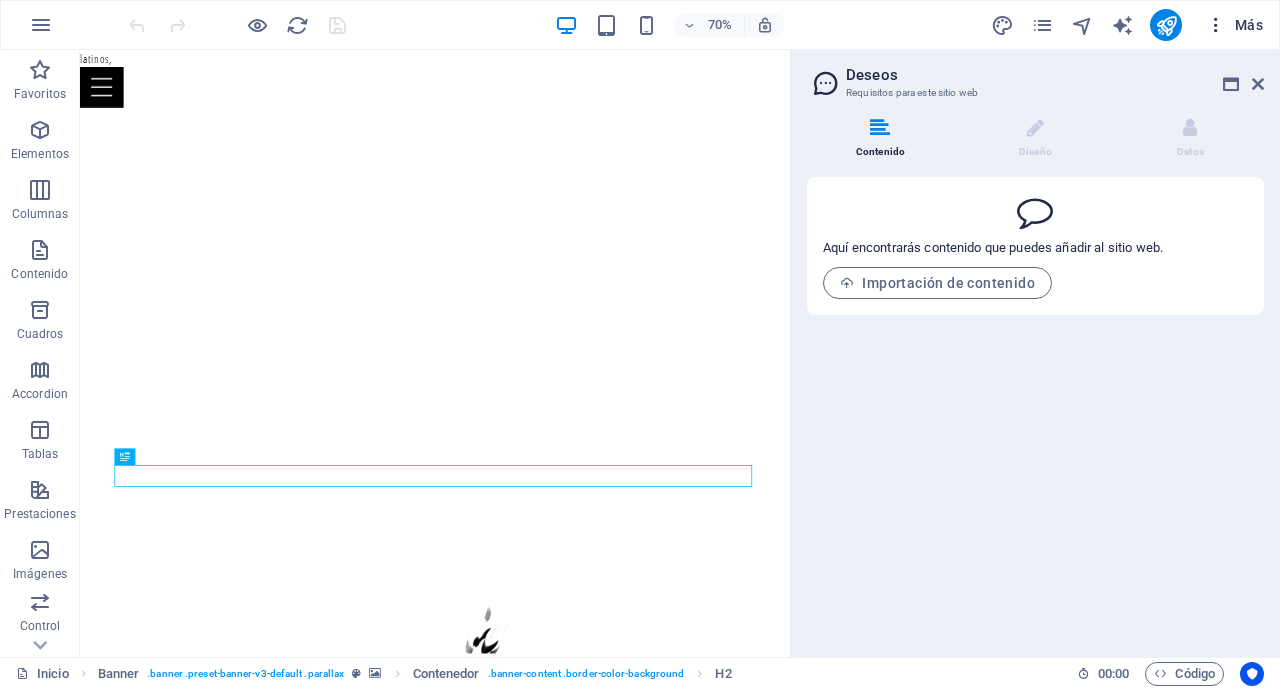 click on "Más" at bounding box center [1234, 25] 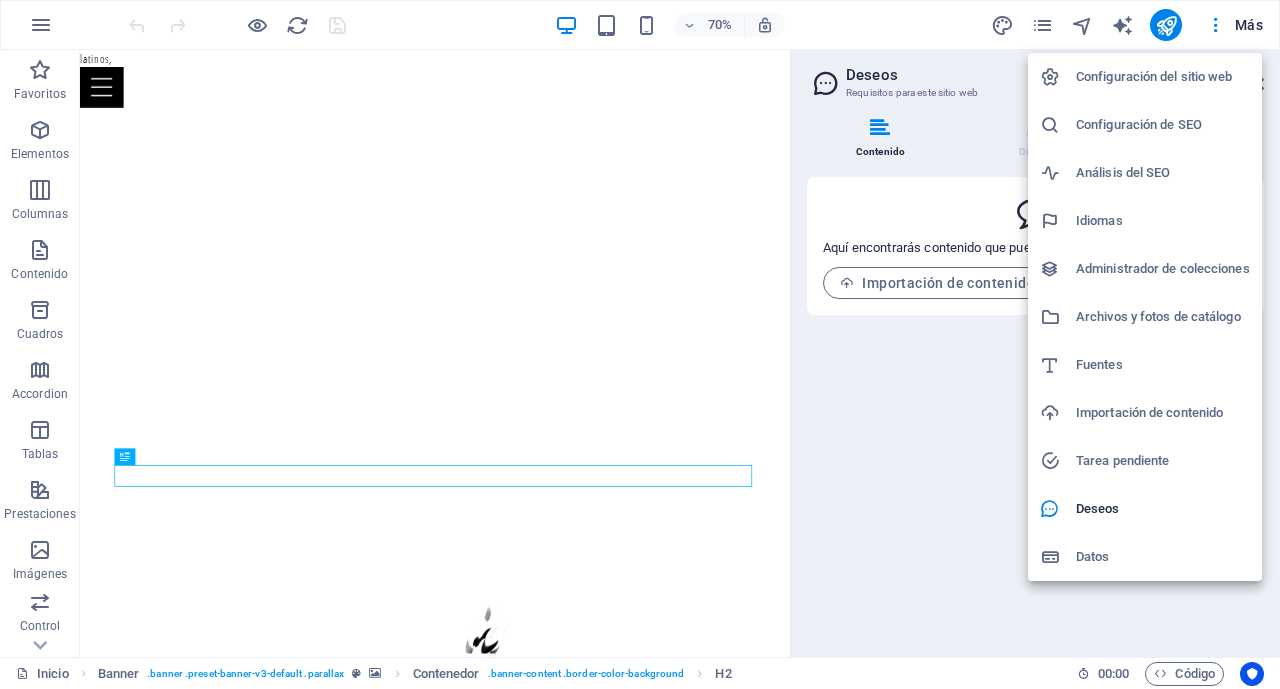 click on "Datos" at bounding box center [1163, 557] 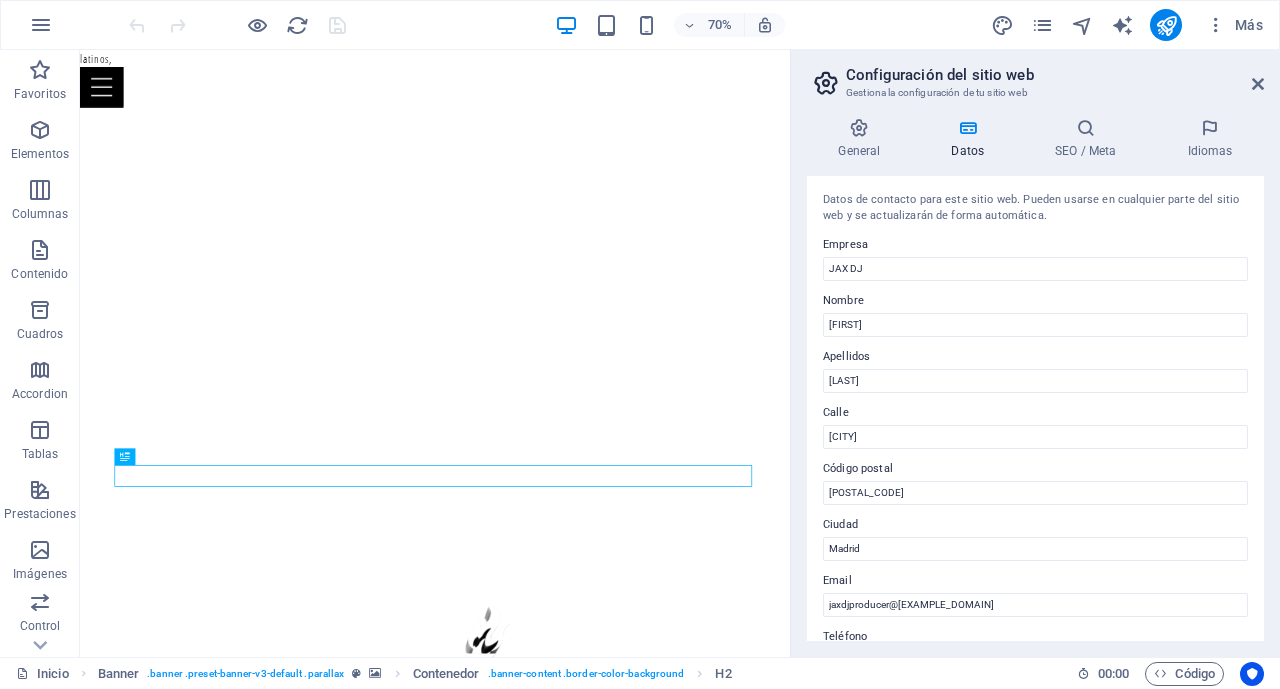 scroll, scrollTop: 0, scrollLeft: 0, axis: both 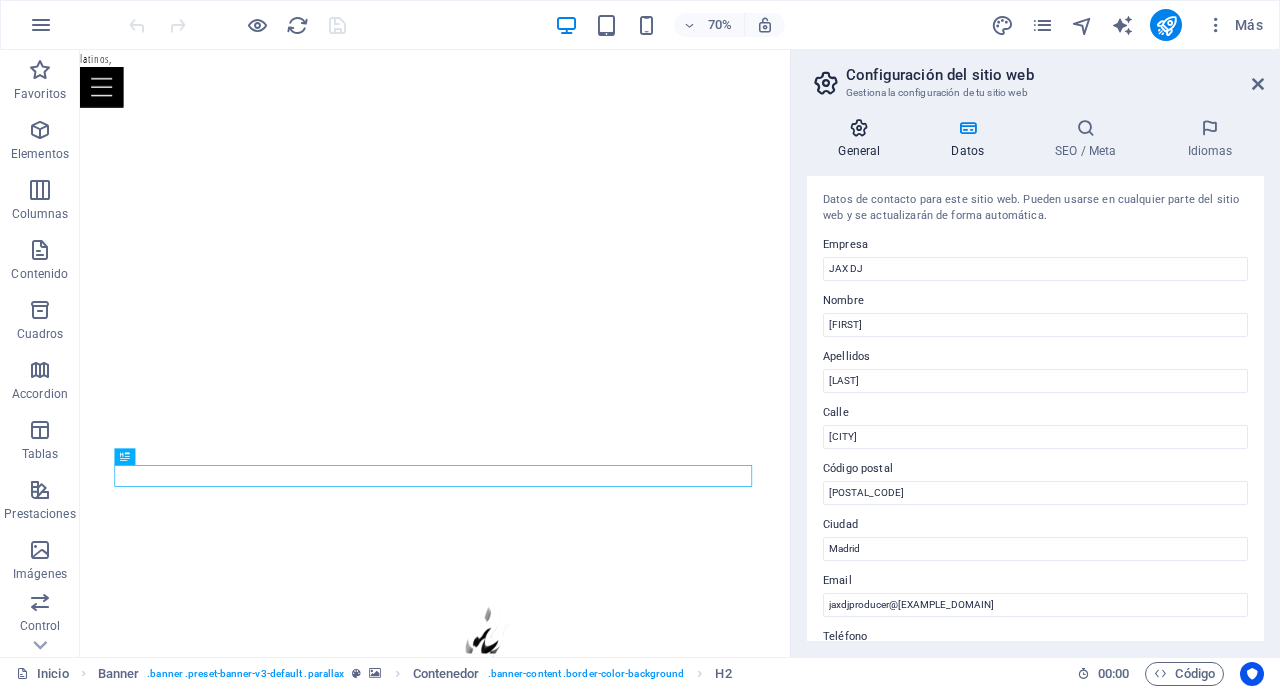 click on "General" at bounding box center [863, 139] 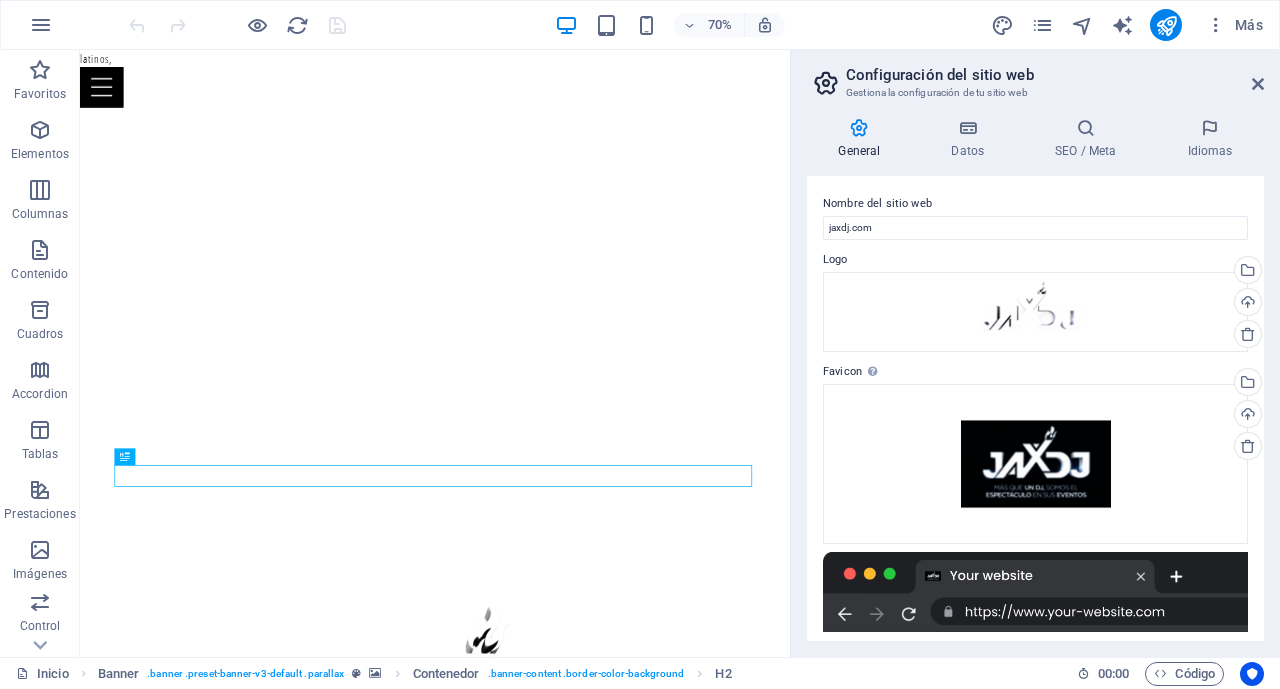 scroll, scrollTop: 0, scrollLeft: 0, axis: both 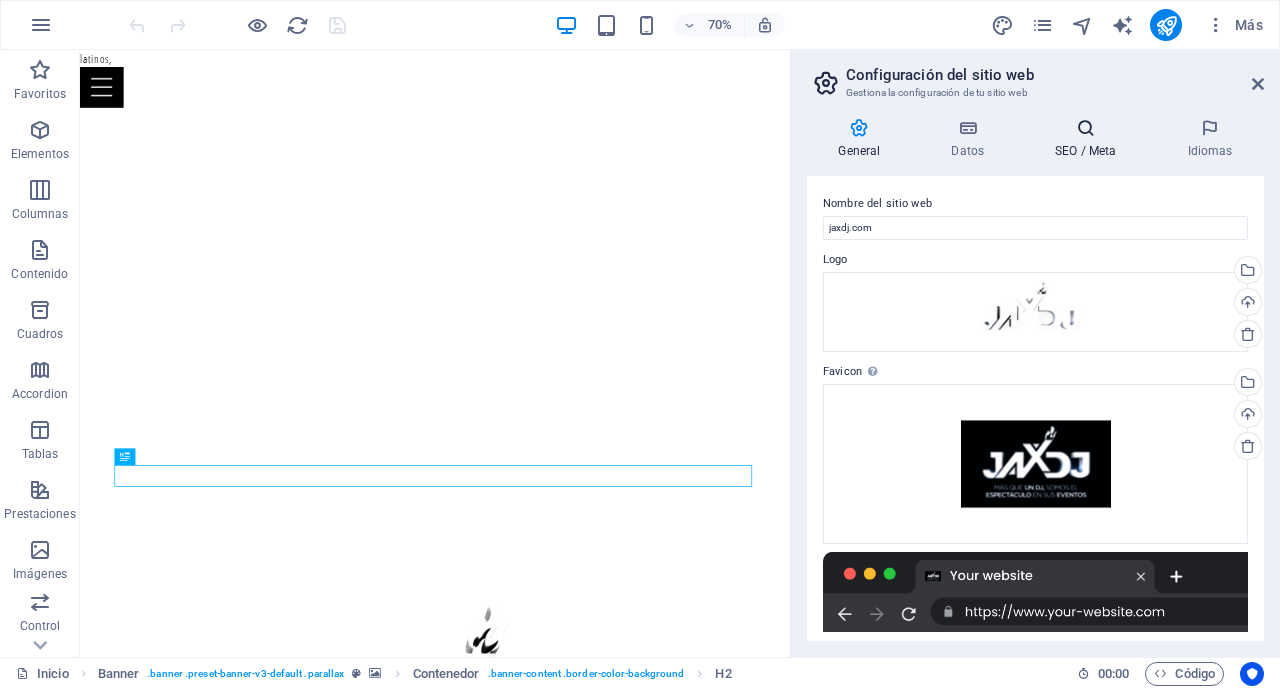 click at bounding box center [1086, 128] 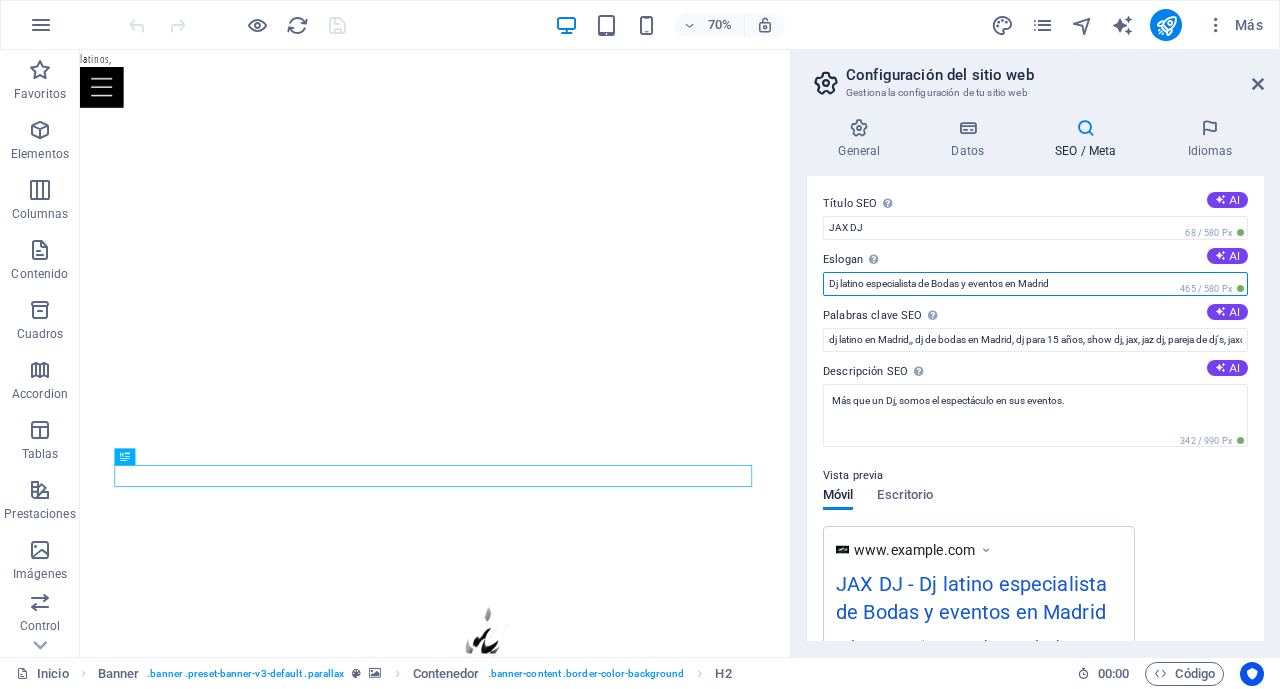 click on "Dj latino especialista de Bodas y eventos en [CITY]" at bounding box center (1035, 284) 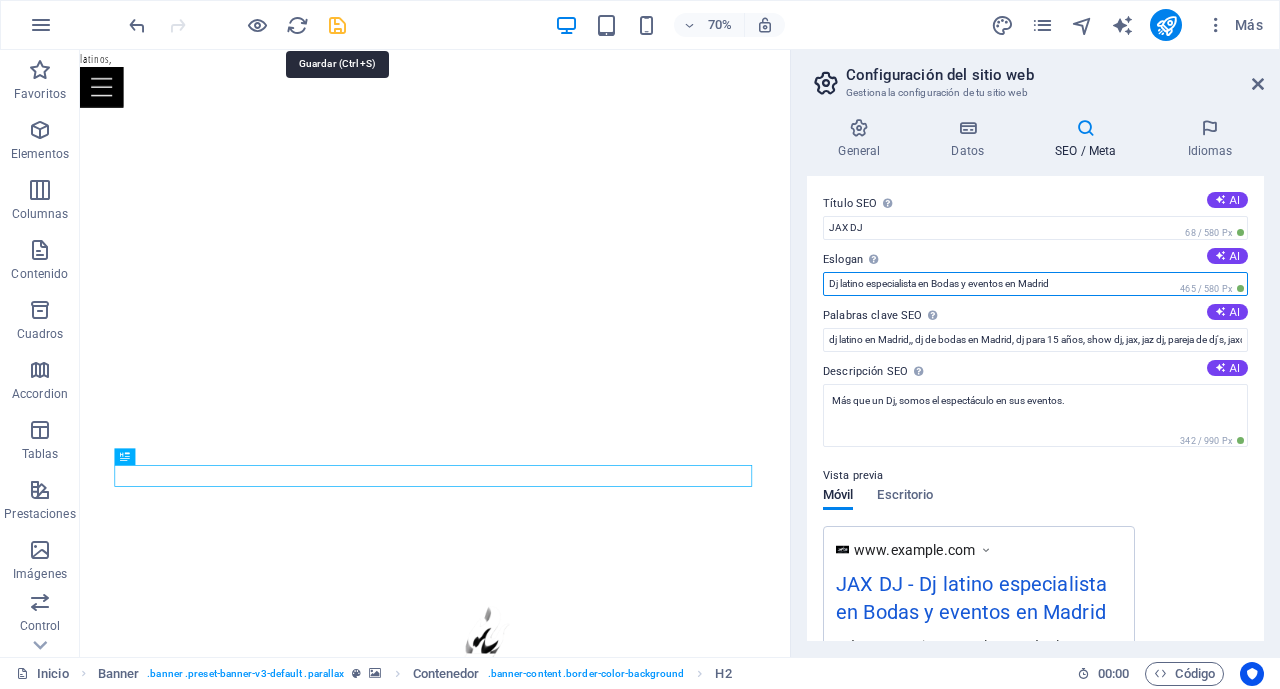 type on "Dj latino especialista en Bodas y eventos en Madrid" 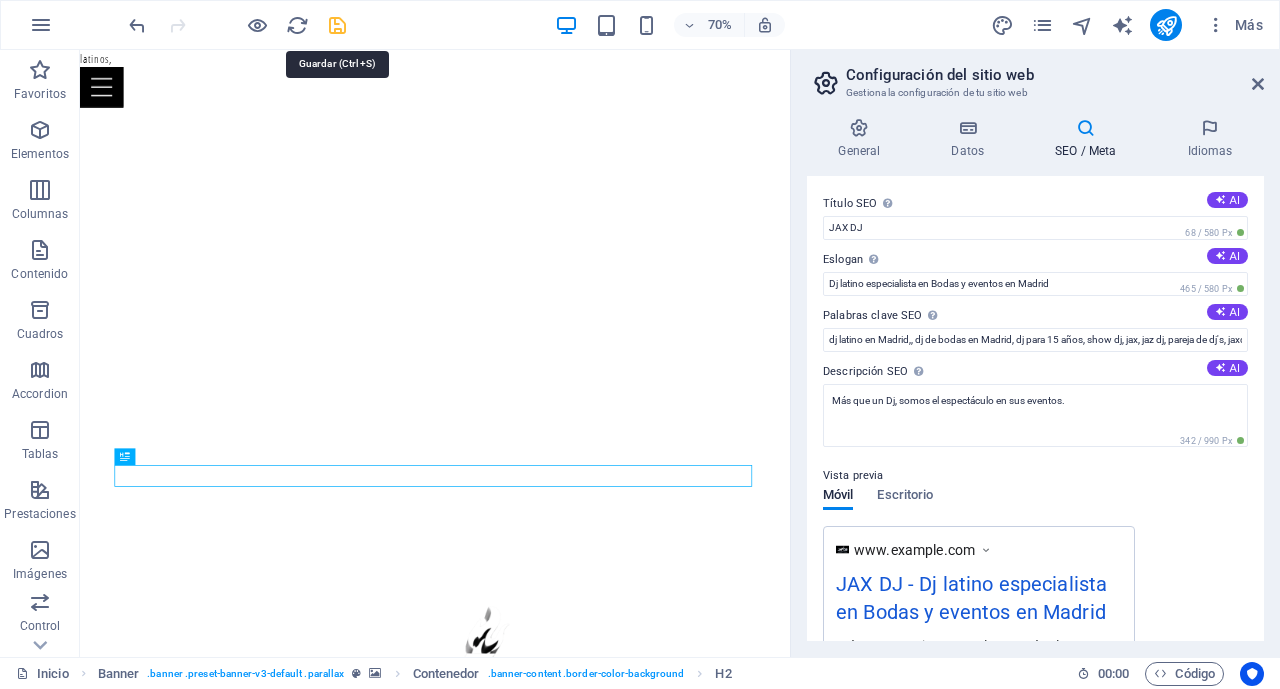 type 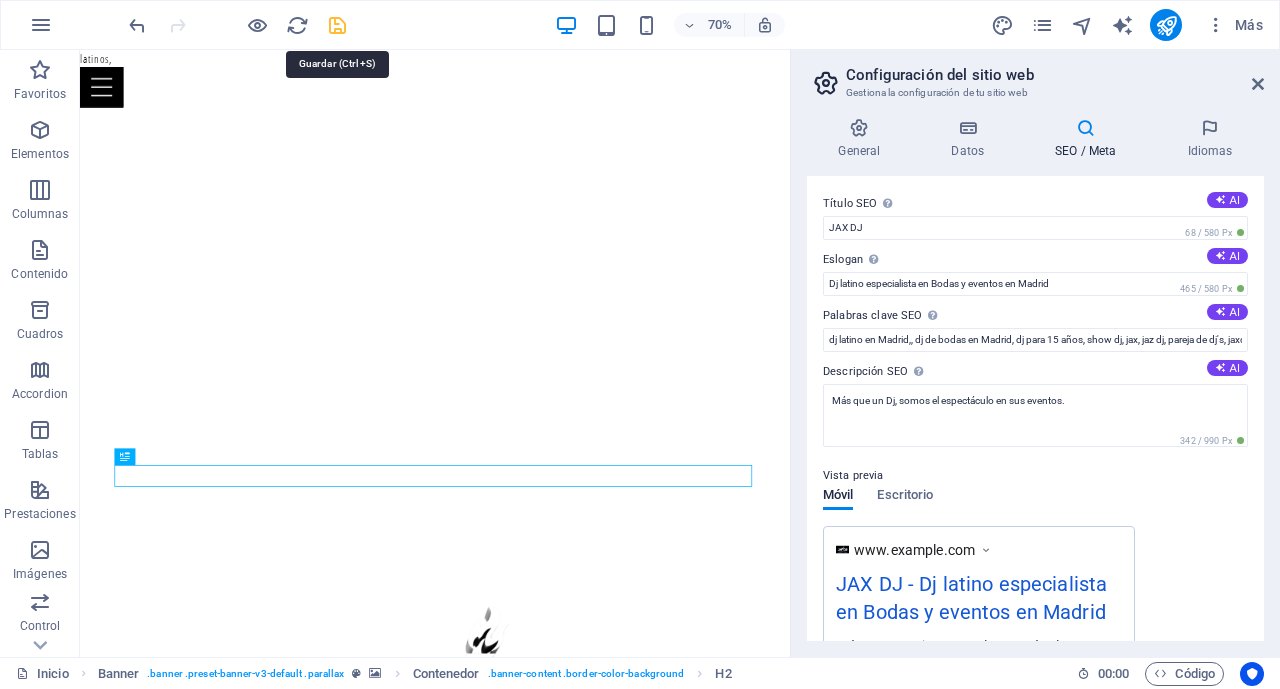 click on "JAX DJ Inicio Favoritos Elementos Columnas Contenido Cuadros Accordion Tablas Prestaciones Imágenes Control deslizante Encabezado Pie de página Formularios Marketing Colecciones
Arrastra aquí para reemplazar el contenido existente. Si quieres crear un elemento nuevo, pulsa “Ctrl”.
H2   Banner   Contenedor 70% Más Inicio Banner . banner .preset-banner-v3-default .parallax Contenedor . banner-content .border-color-background H2 00 : 00 Código Configuración del sitio web Gestiona la configuración de tu sitio web  General  Datos  SEO / Meta  Idiomas Nombre del sitio web jaxdj.com Logo Arrastra archivos aquí, haz clic para escoger archivos o  selecciona archivos de Archivos o de nuestra galería gratuita de fotos y vídeos Selecciona archivos del administrador de archivos, de la galería de fotos o carga archivo(s) Cargar Favicon Arrastra archivos aquí, haz clic para escoger archivos o  Jhon" at bounding box center [640, 344] 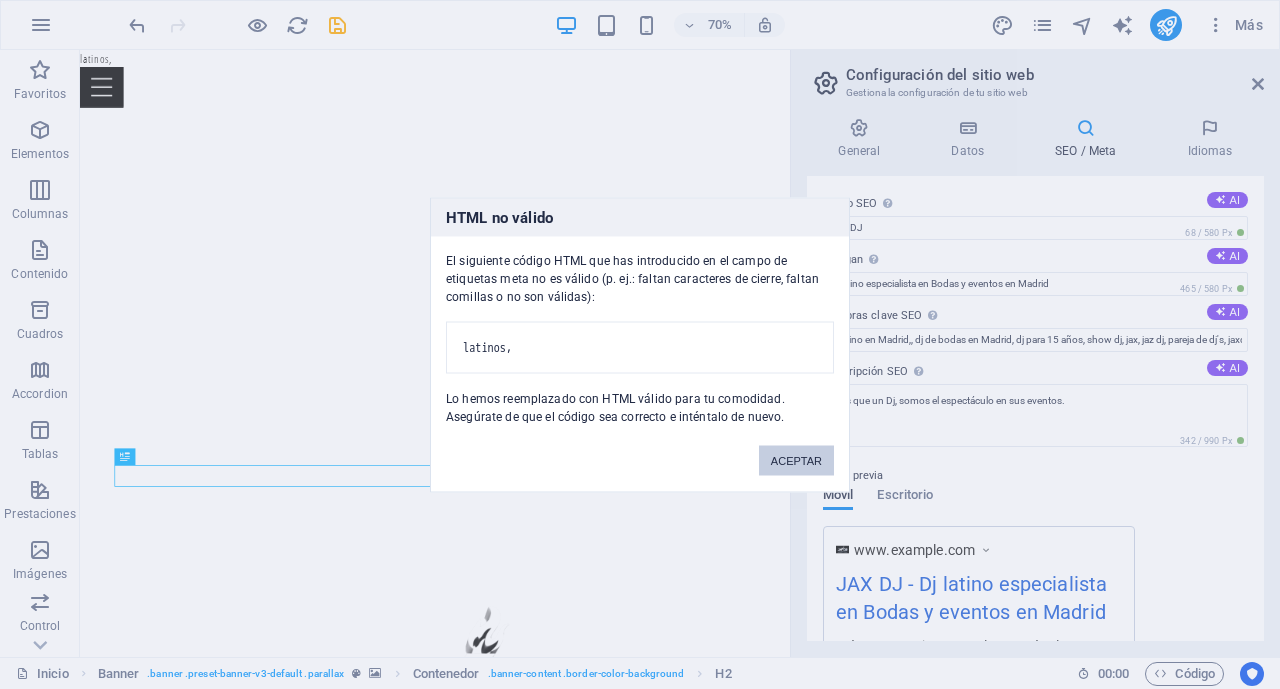 click on "ACEPTAR" at bounding box center (796, 460) 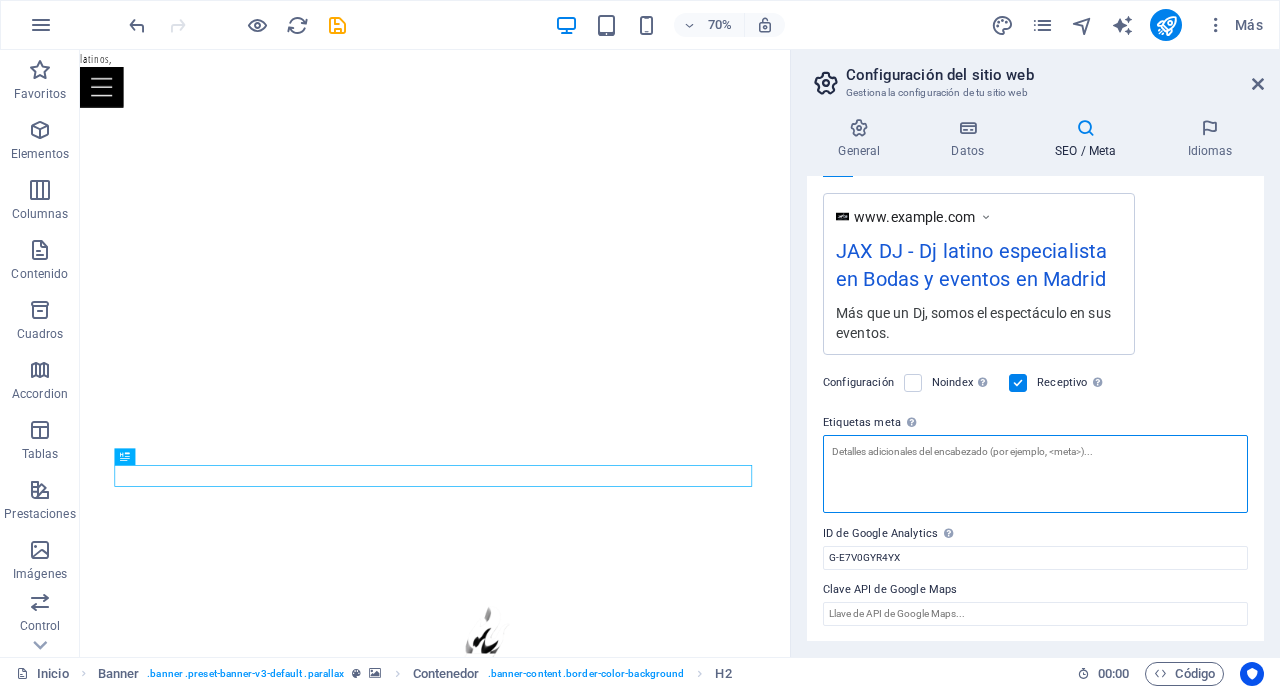 scroll, scrollTop: 303, scrollLeft: 0, axis: vertical 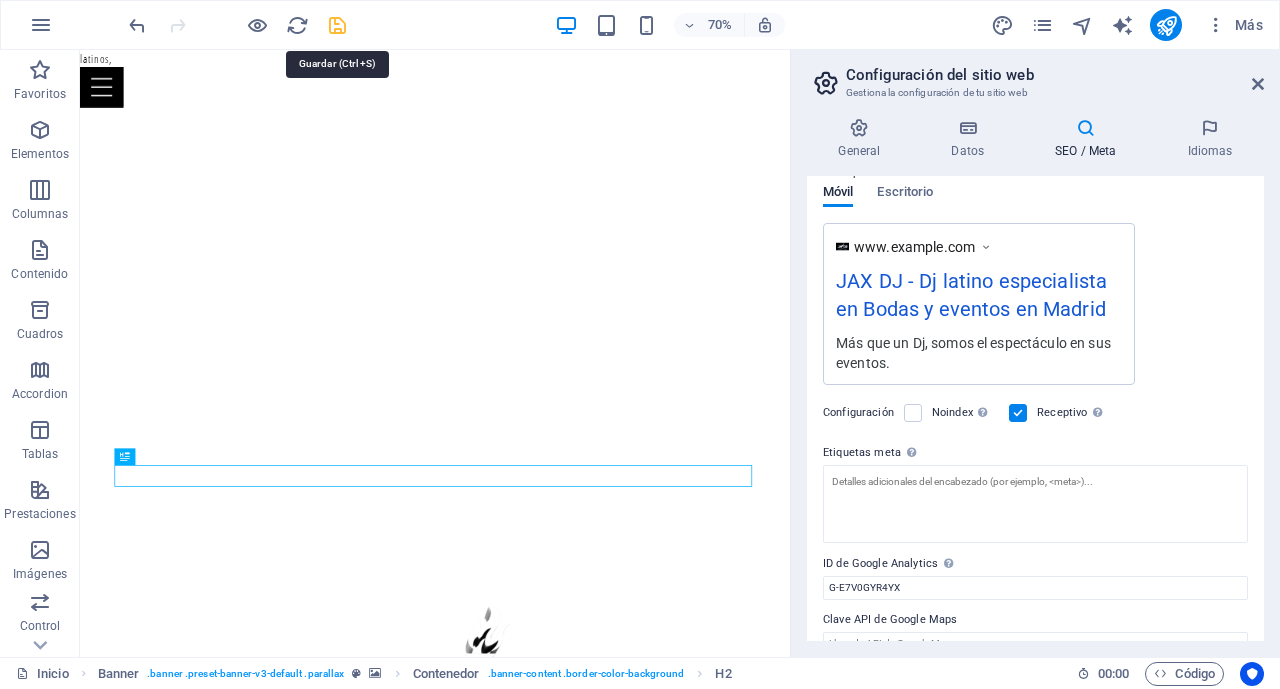 click at bounding box center (337, 25) 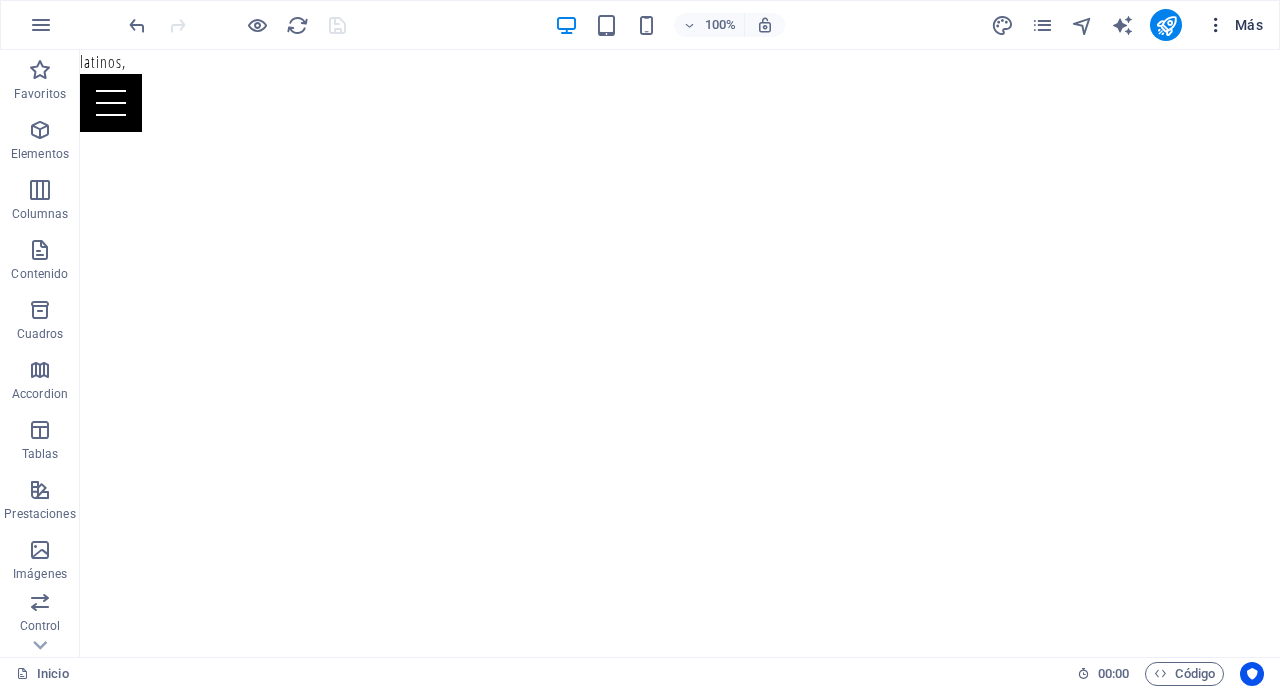 click on "Más" at bounding box center [1234, 25] 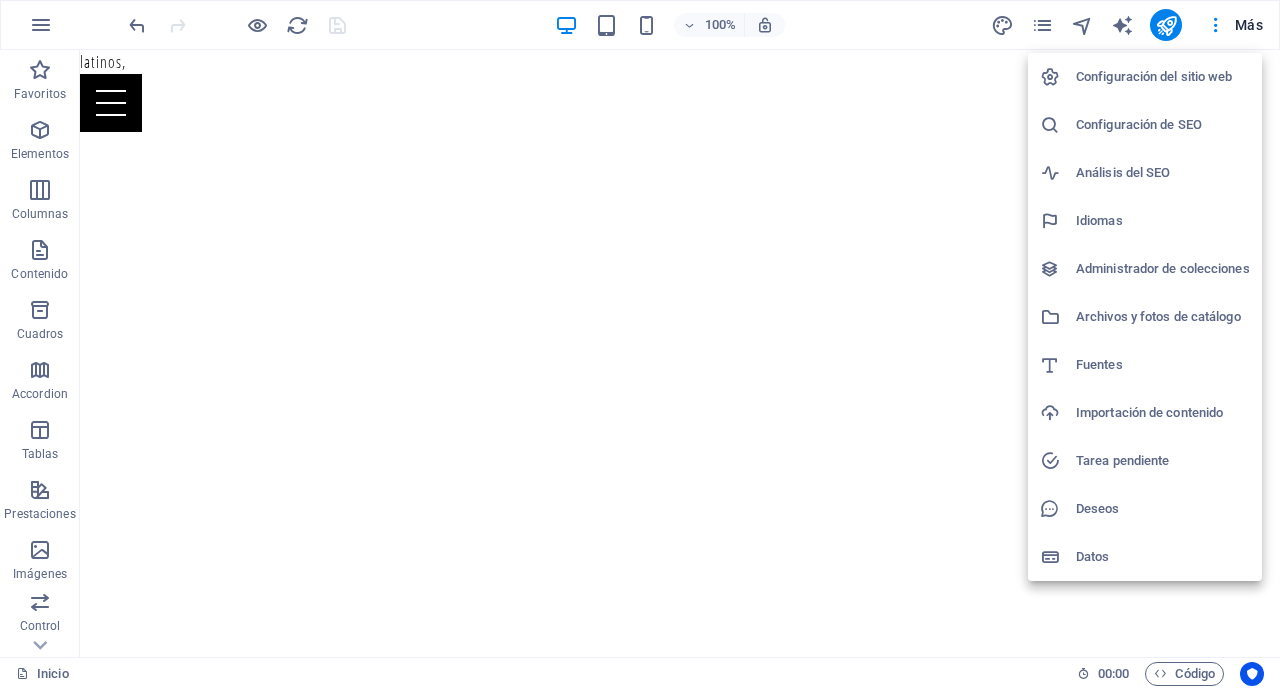 click on "Configuración de SEO" at bounding box center (1163, 125) 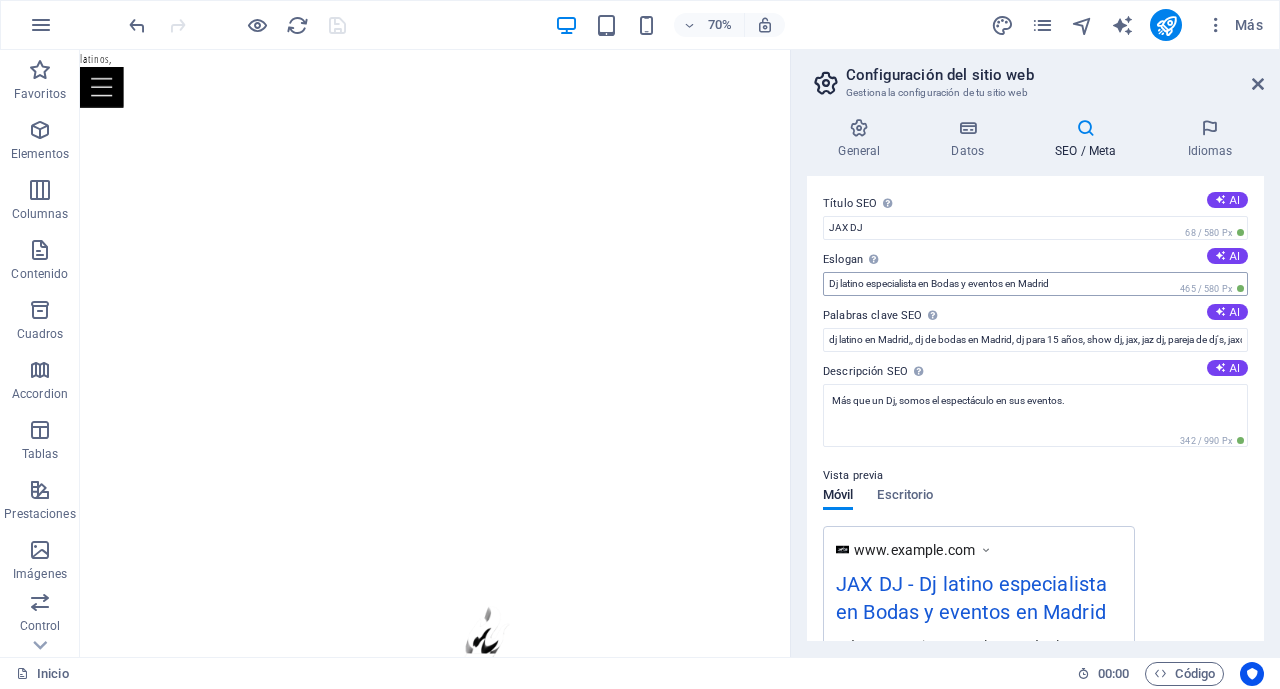scroll, scrollTop: 0, scrollLeft: 0, axis: both 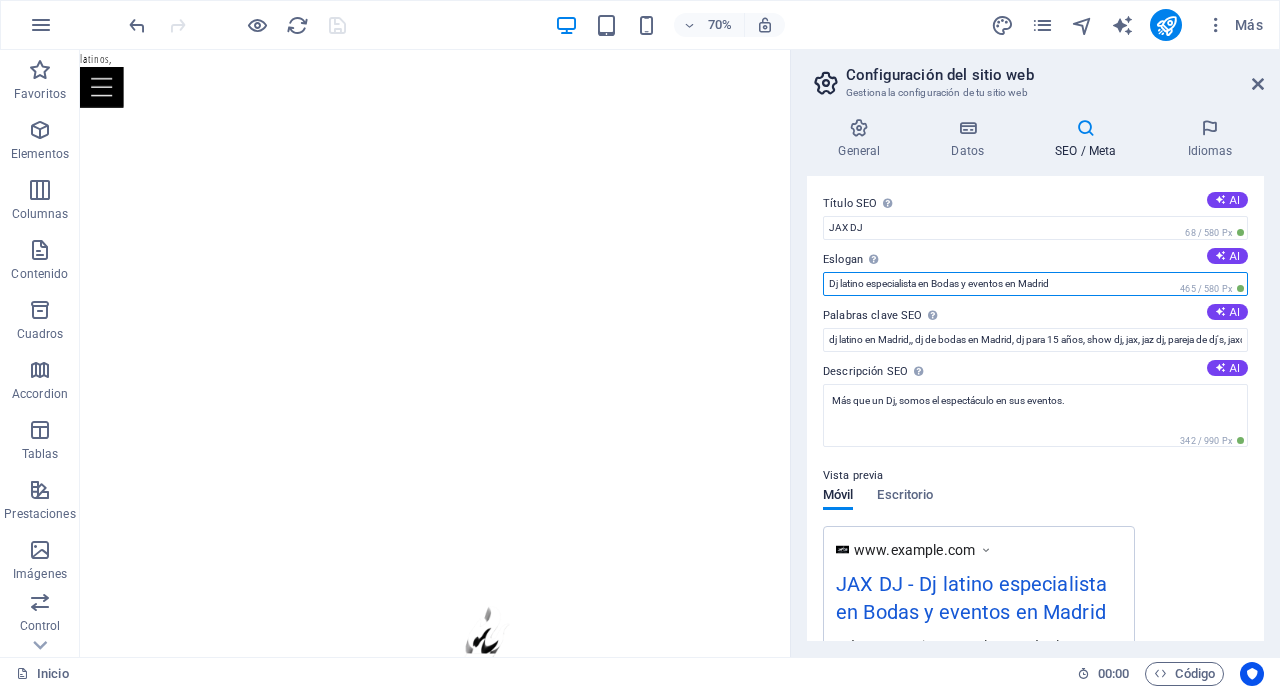 click on "Dj latino especialista en Bodas y eventos en Madrid" at bounding box center [1035, 284] 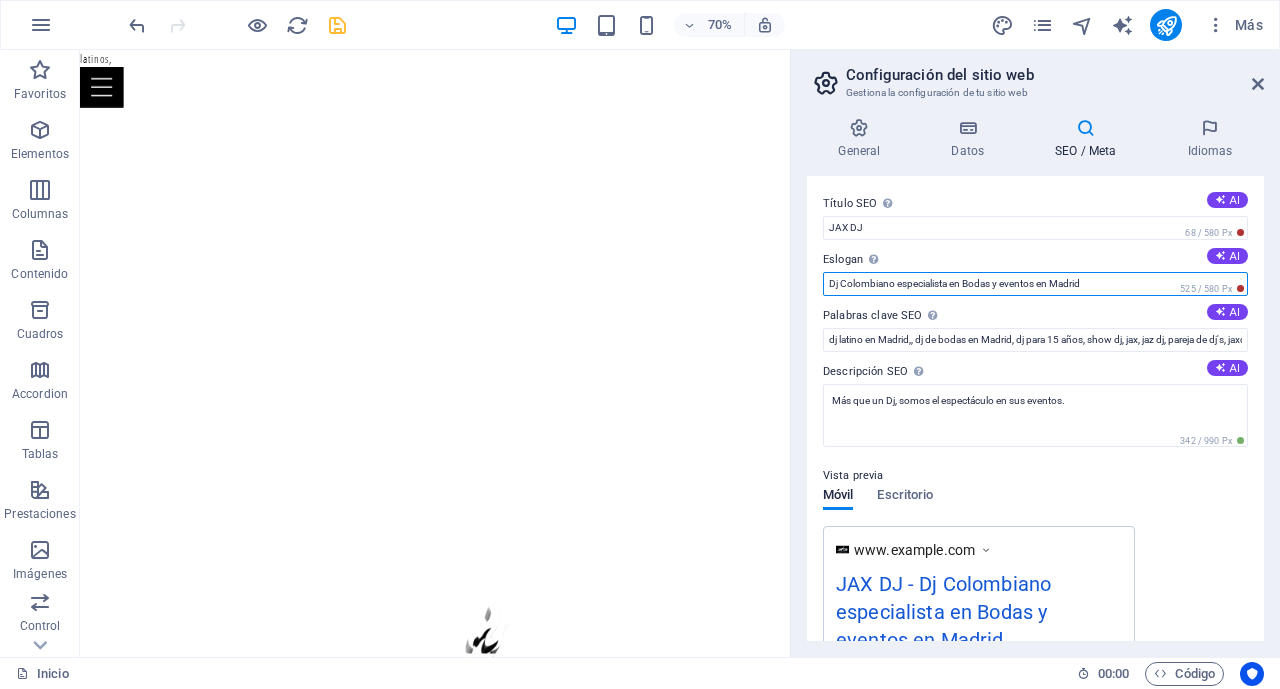 scroll, scrollTop: 0, scrollLeft: 0, axis: both 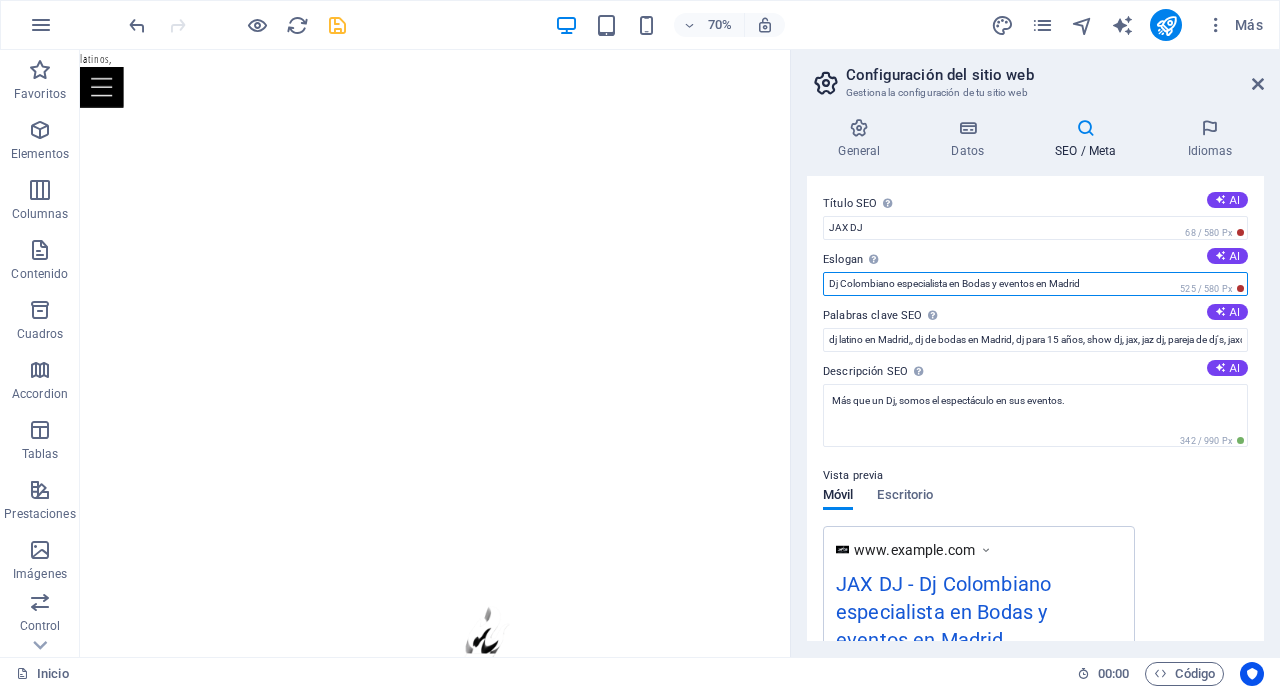 click on "Dj Colombiano especialista en Bodas y eventos en Madrid" at bounding box center (1035, 284) 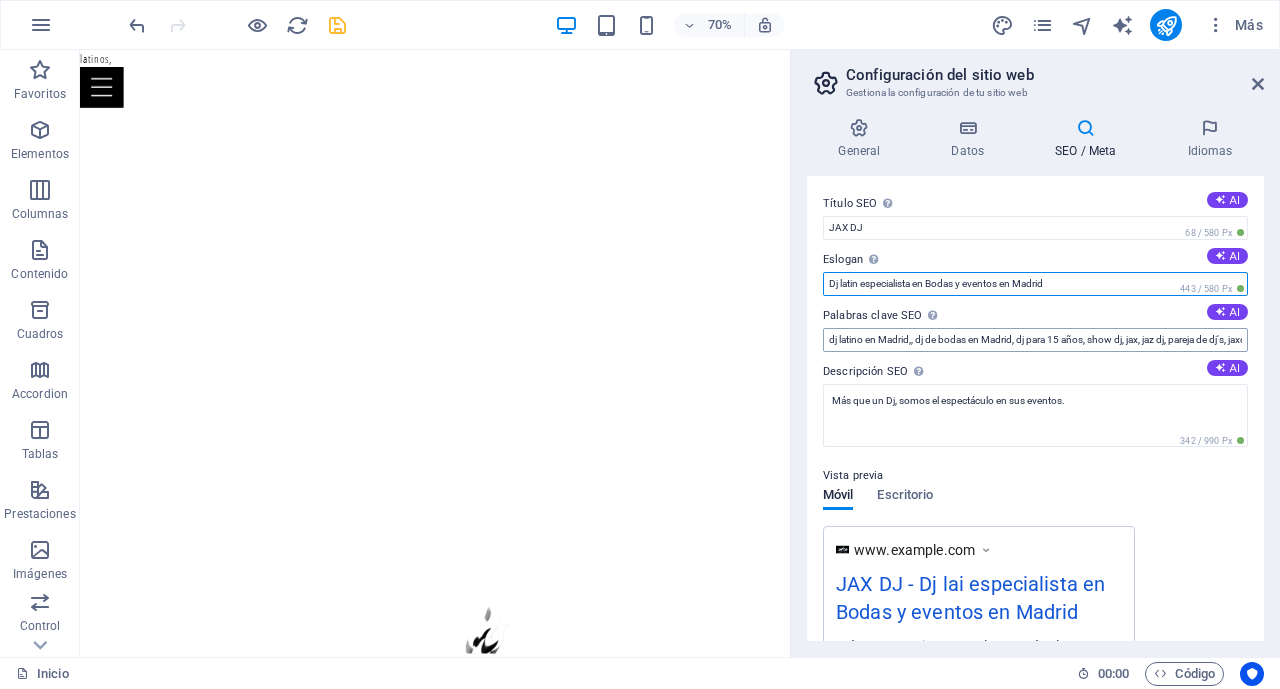 type on "Dj latino especialista en Bodas y eventos en Madrid" 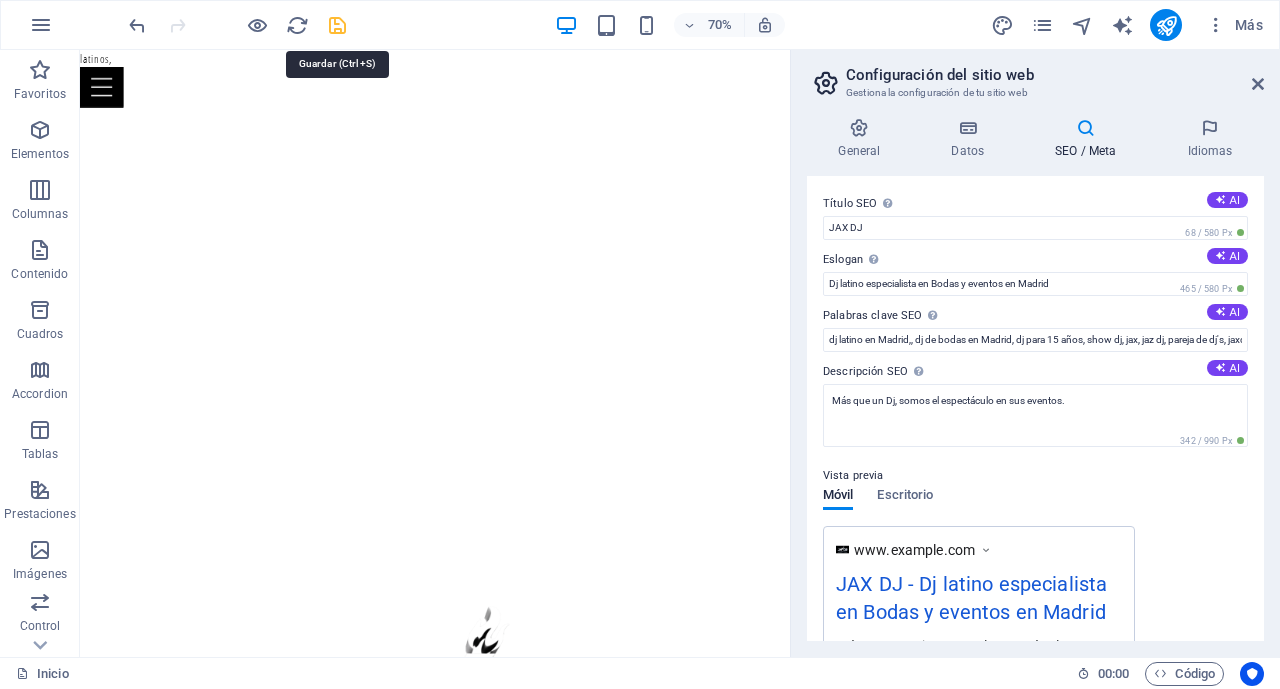 type 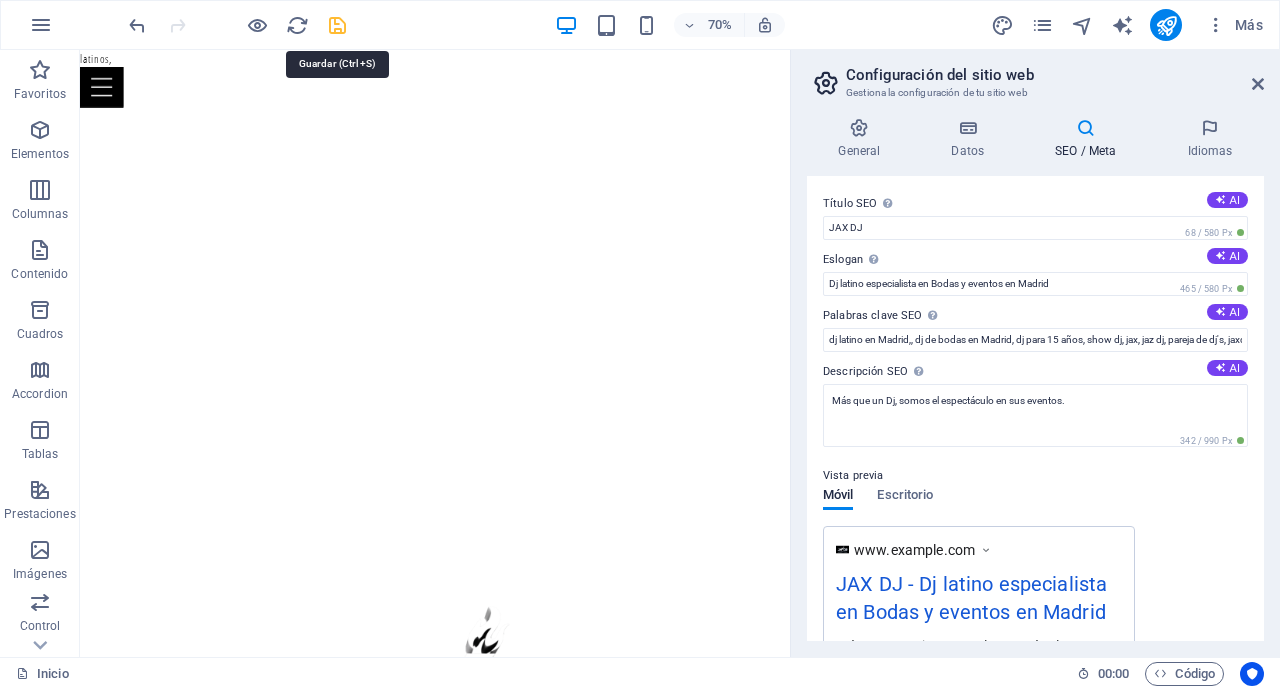 click on "JAX DJ Inicio Favoritos Elementos Columnas Contenido Cuadros Accordion Tablas Prestaciones Imágenes Control deslizante Encabezado Pie de página Formularios Marketing Colecciones
Arrastra aquí para reemplazar el contenido existente. Si quieres crear un elemento nuevo, pulsa “Ctrl”.
H2   Banner   Contenedor   Imagen 70% Más Inicio 00 : 00 Código Configuración del sitio web Gestiona la configuración de tu sitio web  General  Datos  SEO / Meta  Idiomas Nombre del sitio web jaxdj.com Logo Arrastra archivos aquí, haz clic para escoger archivos o  selecciona archivos de Archivos o de nuestra galería gratuita de fotos y vídeos Selecciona archivos del administrador de archivos, de la galería de fotos o carga archivo(s) Cargar Favicon Arrastra archivos aquí, haz clic para escoger archivos o  selecciona archivos de Archivos o de nuestra galería gratuita de fotos y vídeos Cargar Cargar Empresa" at bounding box center (640, 344) 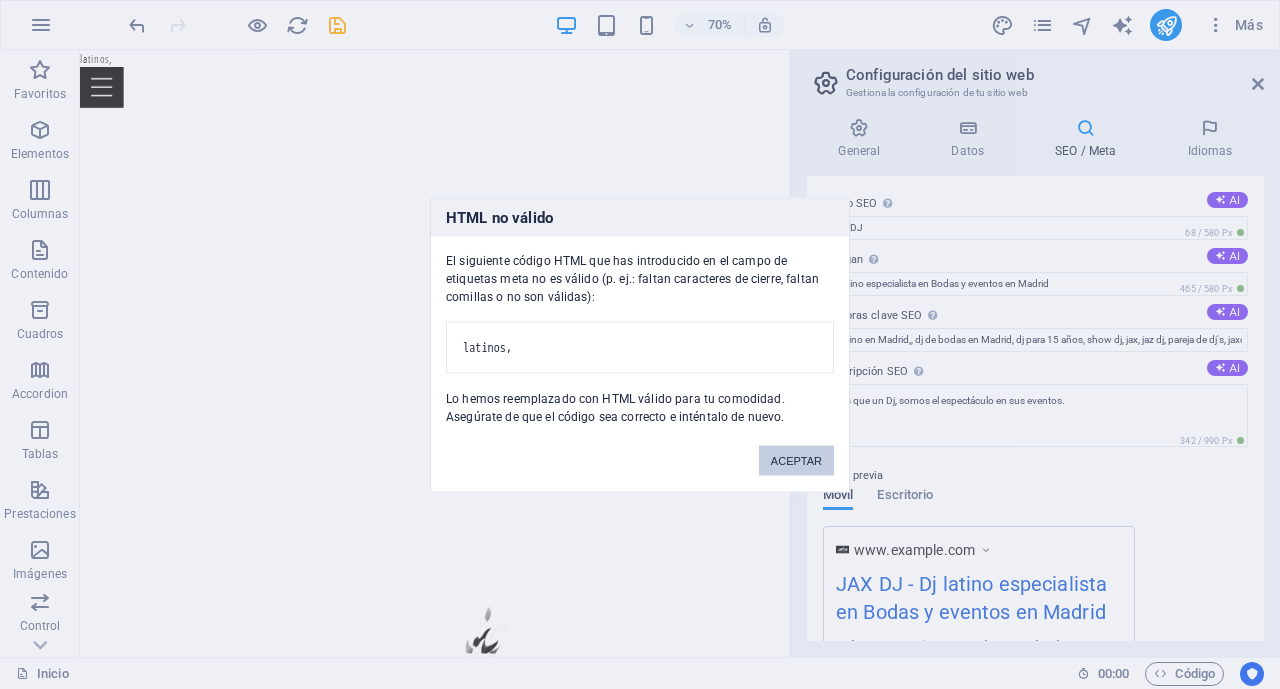 click on "ACEPTAR" at bounding box center (796, 460) 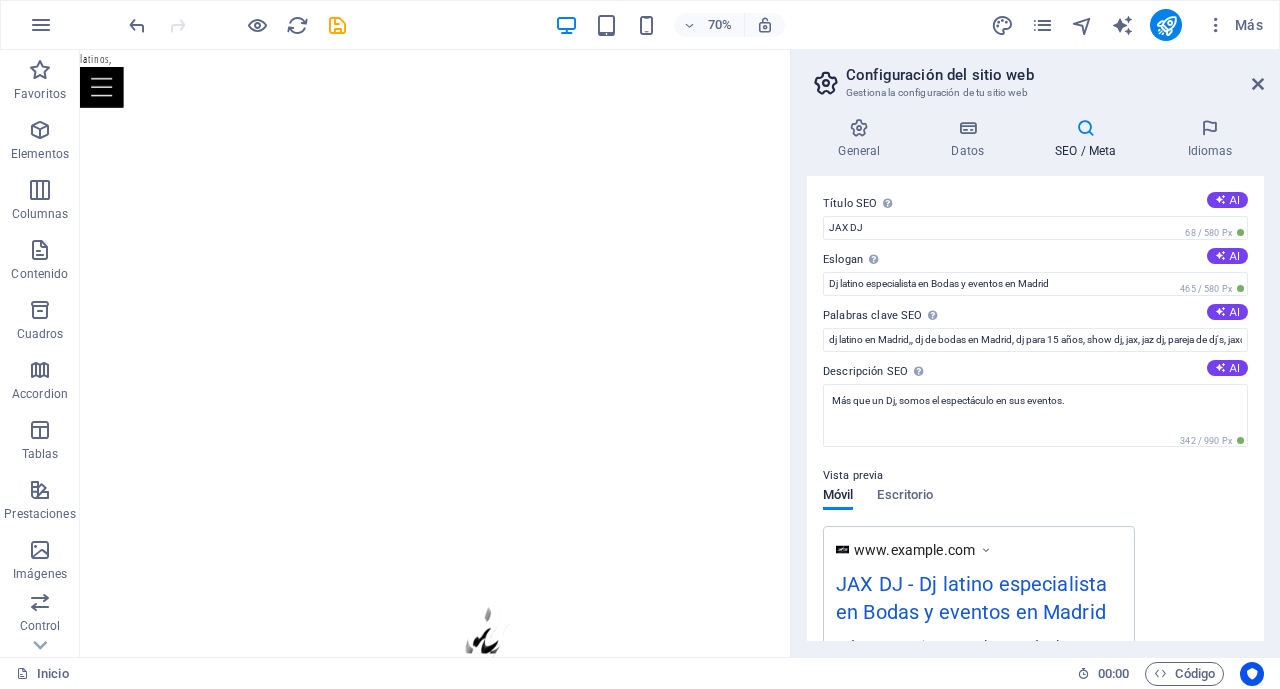 scroll, scrollTop: 333, scrollLeft: 0, axis: vertical 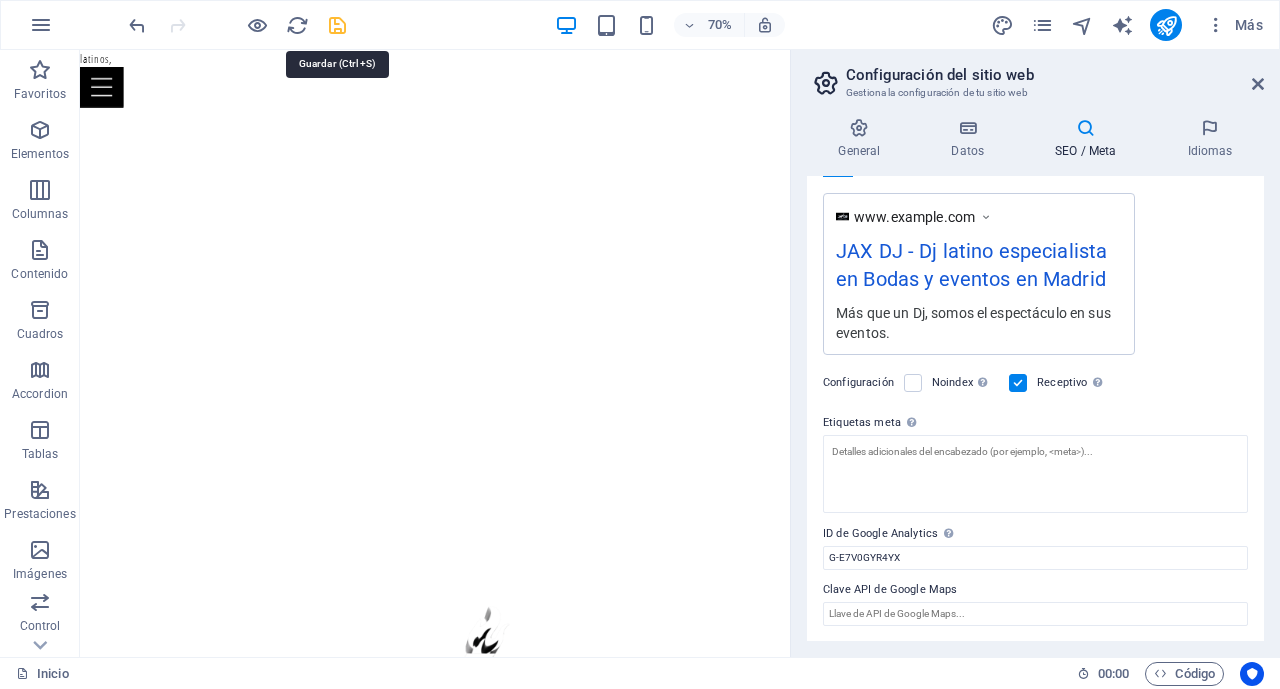 click at bounding box center (337, 25) 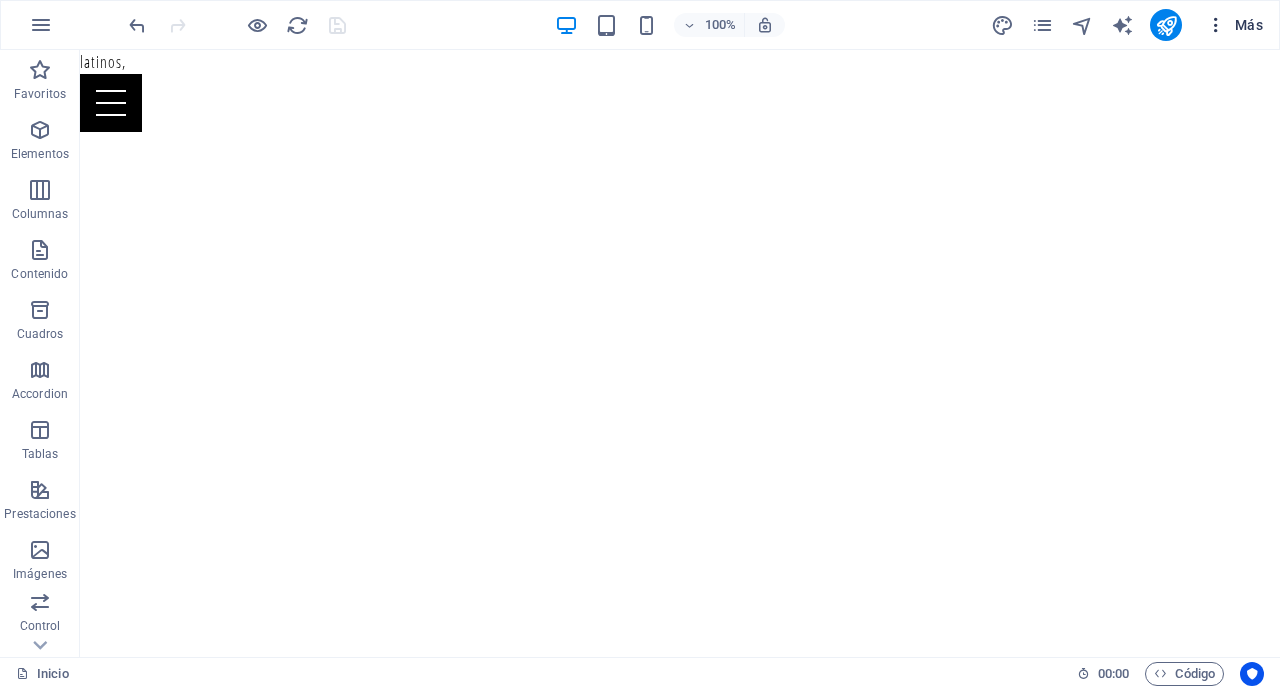 click at bounding box center (1216, 25) 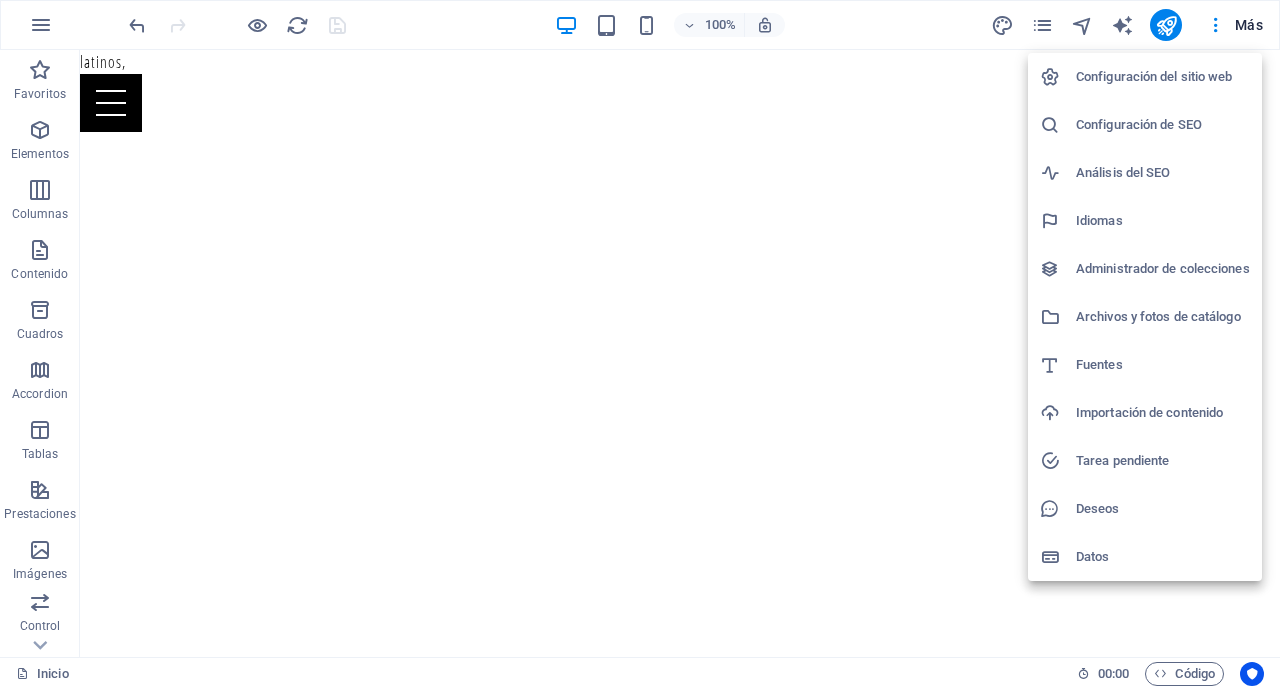 click at bounding box center [640, 344] 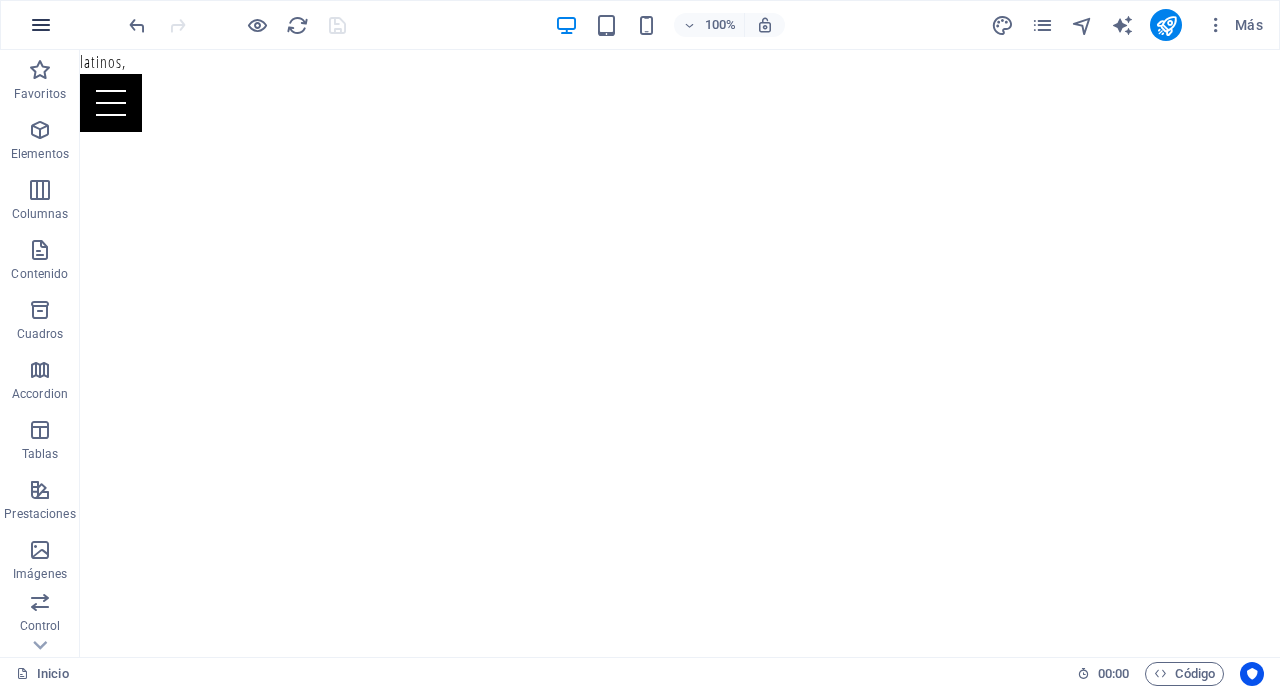 click at bounding box center [41, 25] 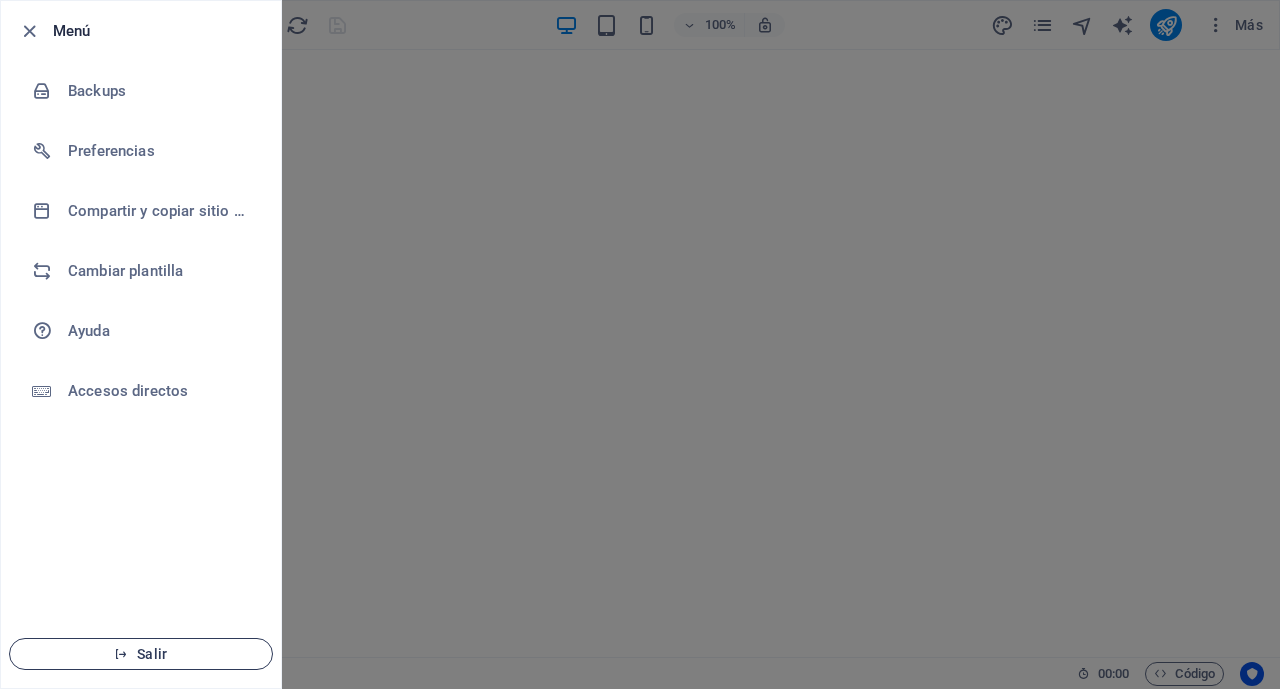 click at bounding box center (121, 654) 